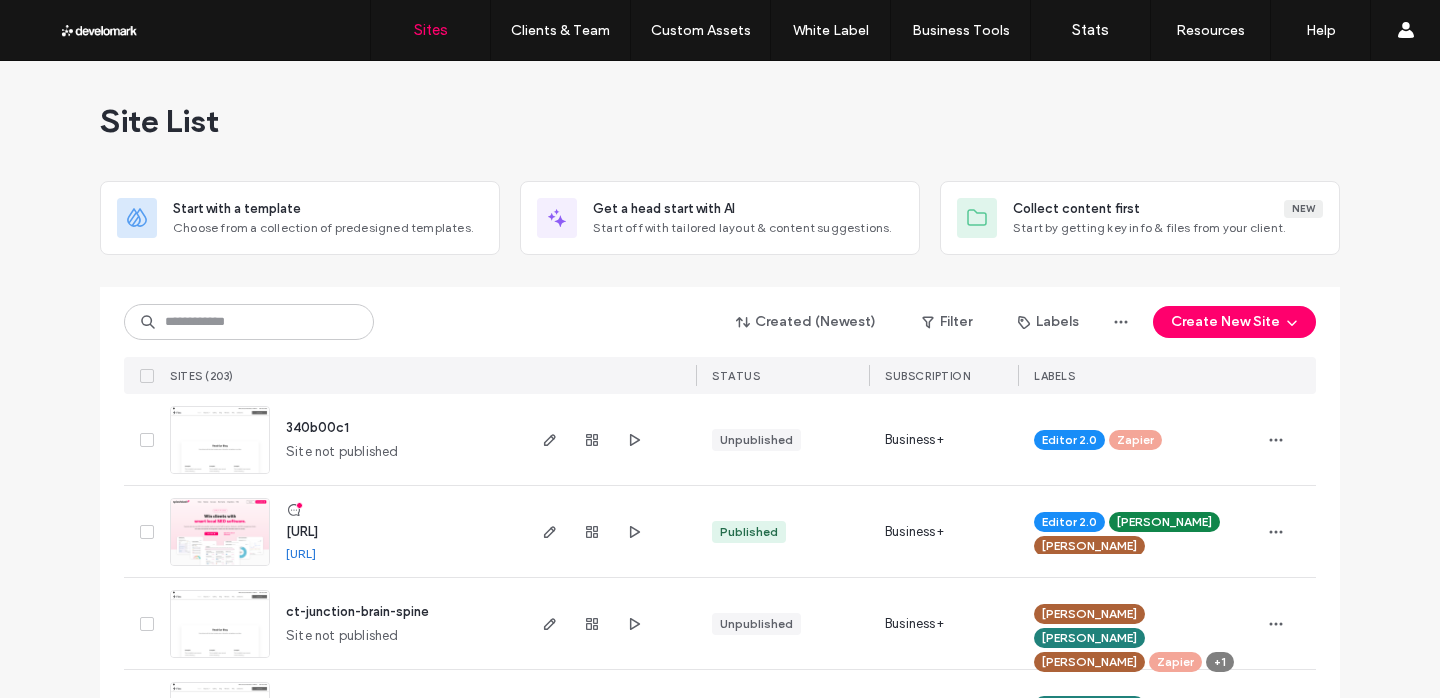 scroll, scrollTop: 0, scrollLeft: 0, axis: both 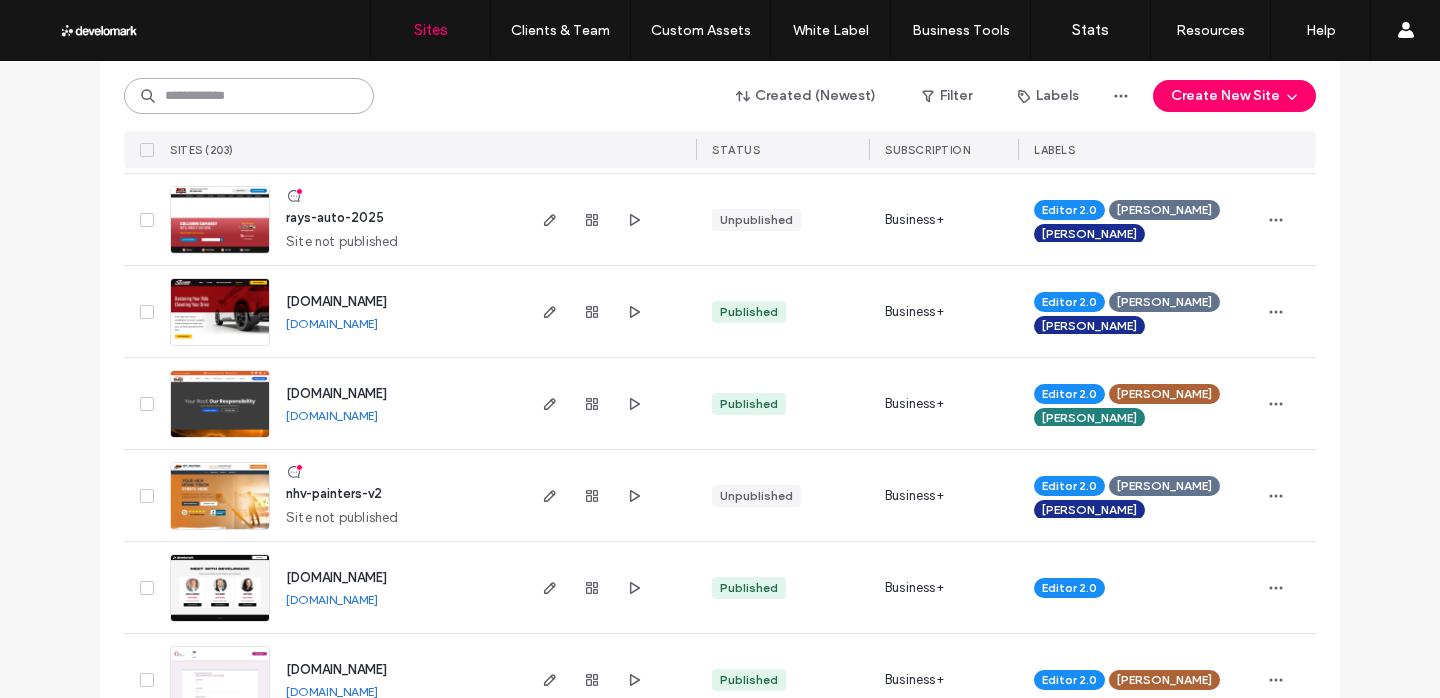 click at bounding box center (249, 96) 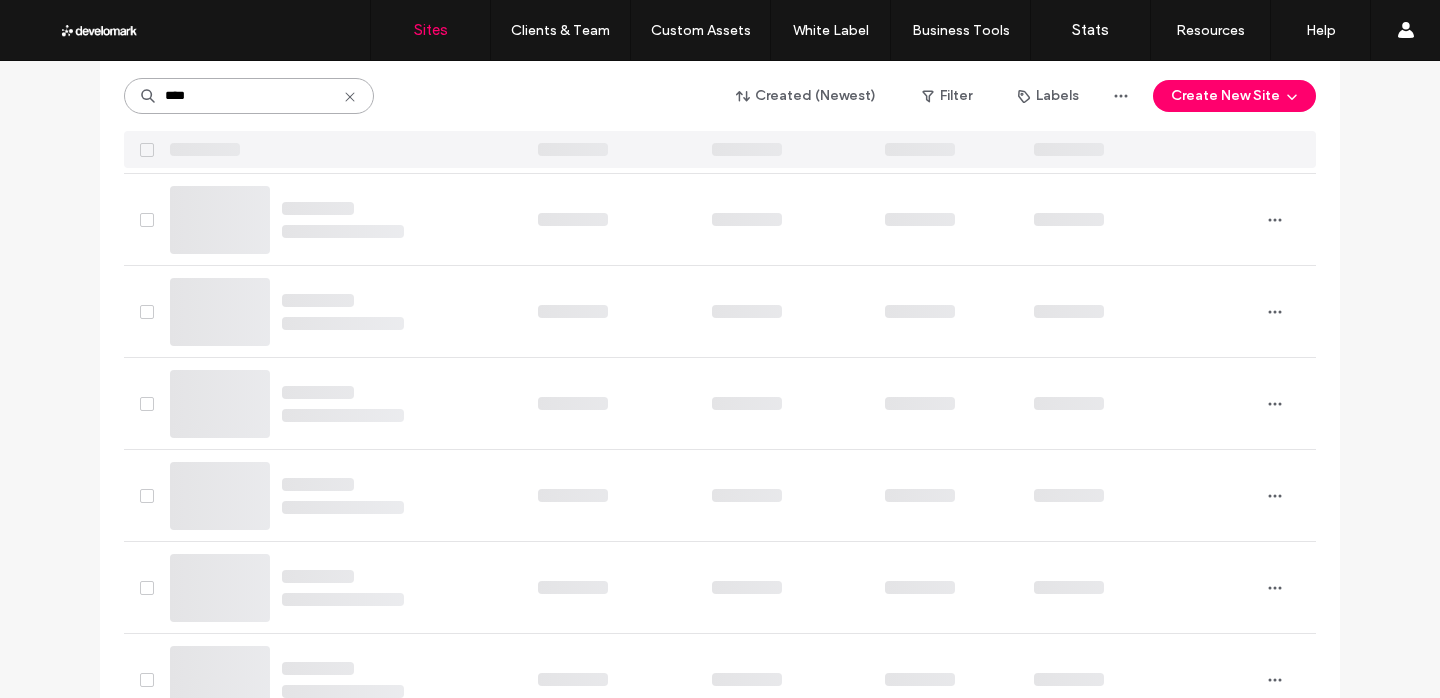 scroll, scrollTop: 0, scrollLeft: 0, axis: both 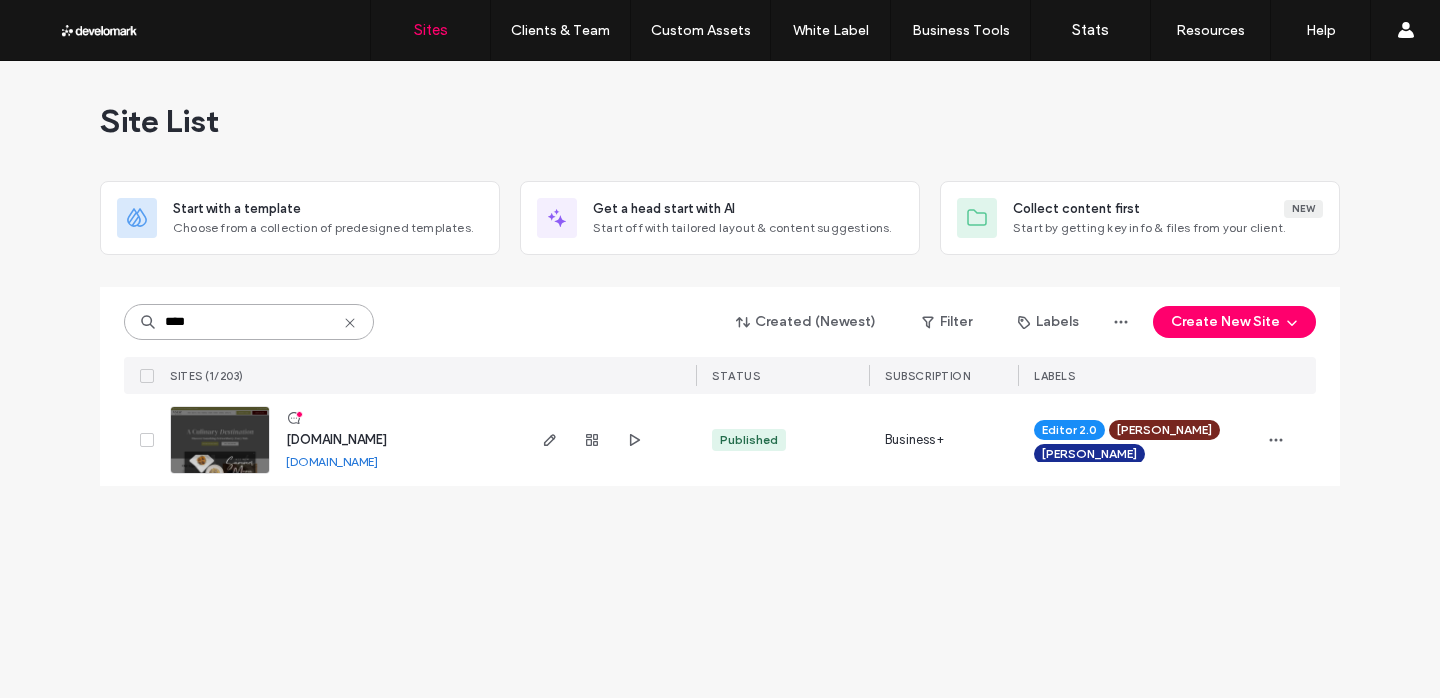 type on "****" 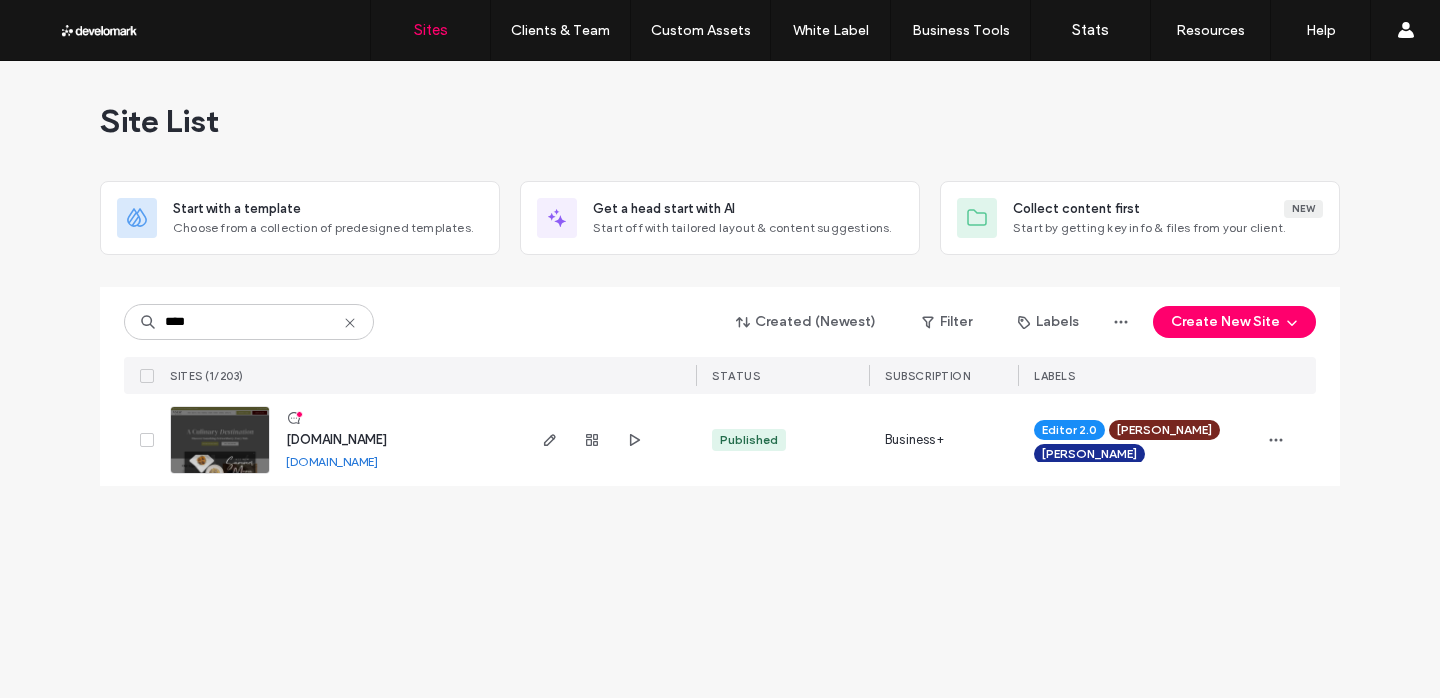 click on "www.vynerestaurant.com" at bounding box center [336, 440] 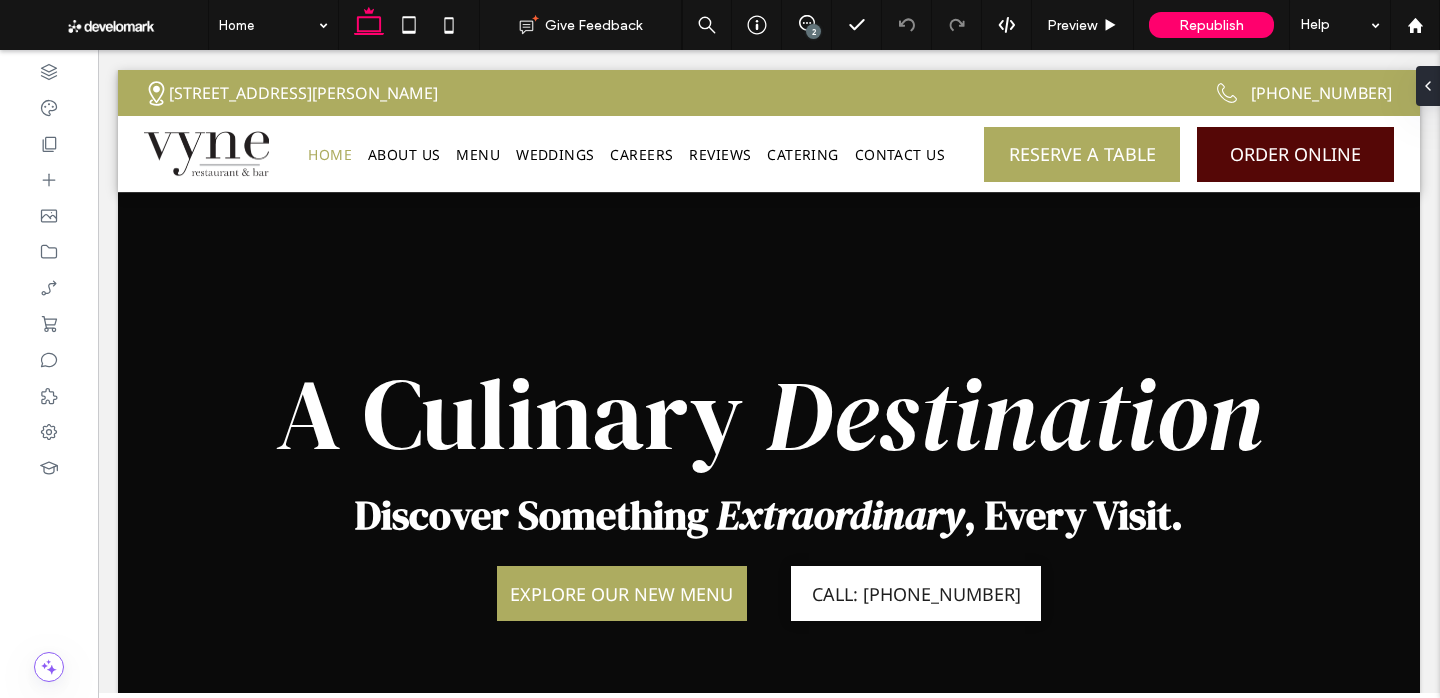 scroll, scrollTop: 0, scrollLeft: 0, axis: both 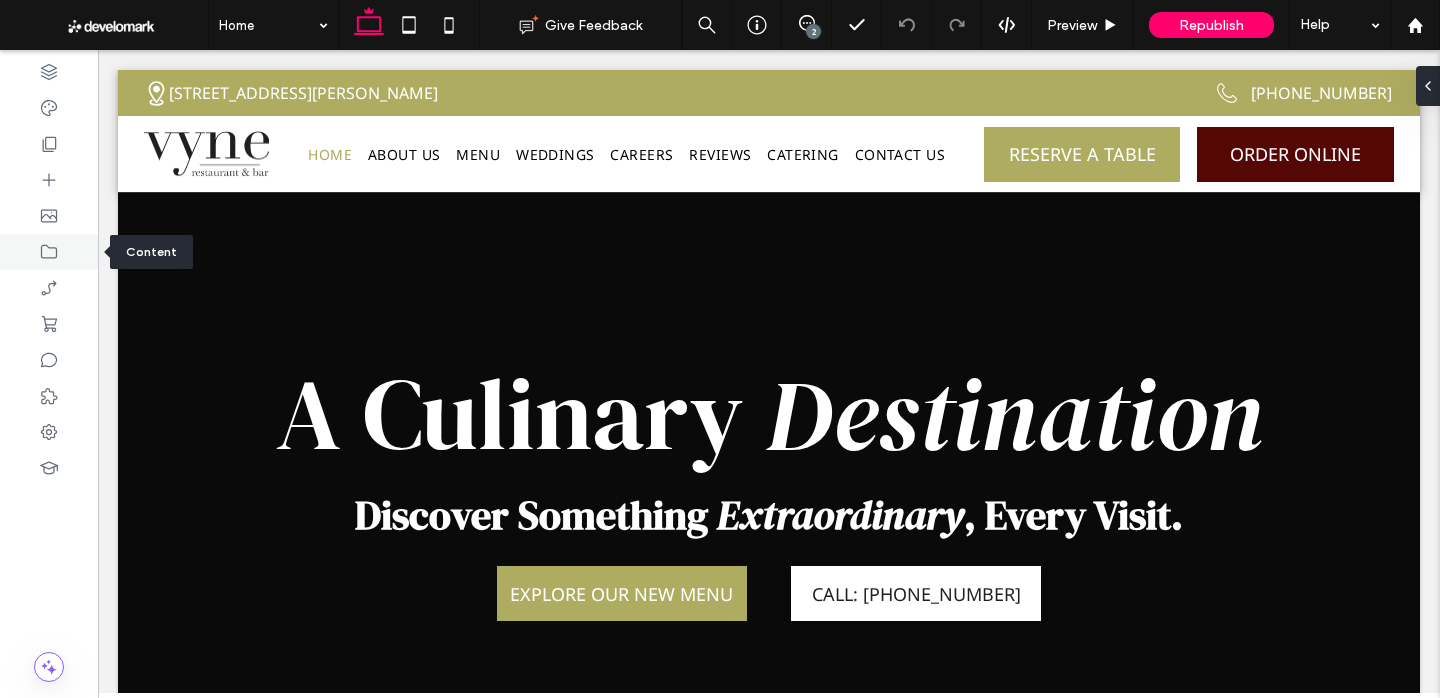 click 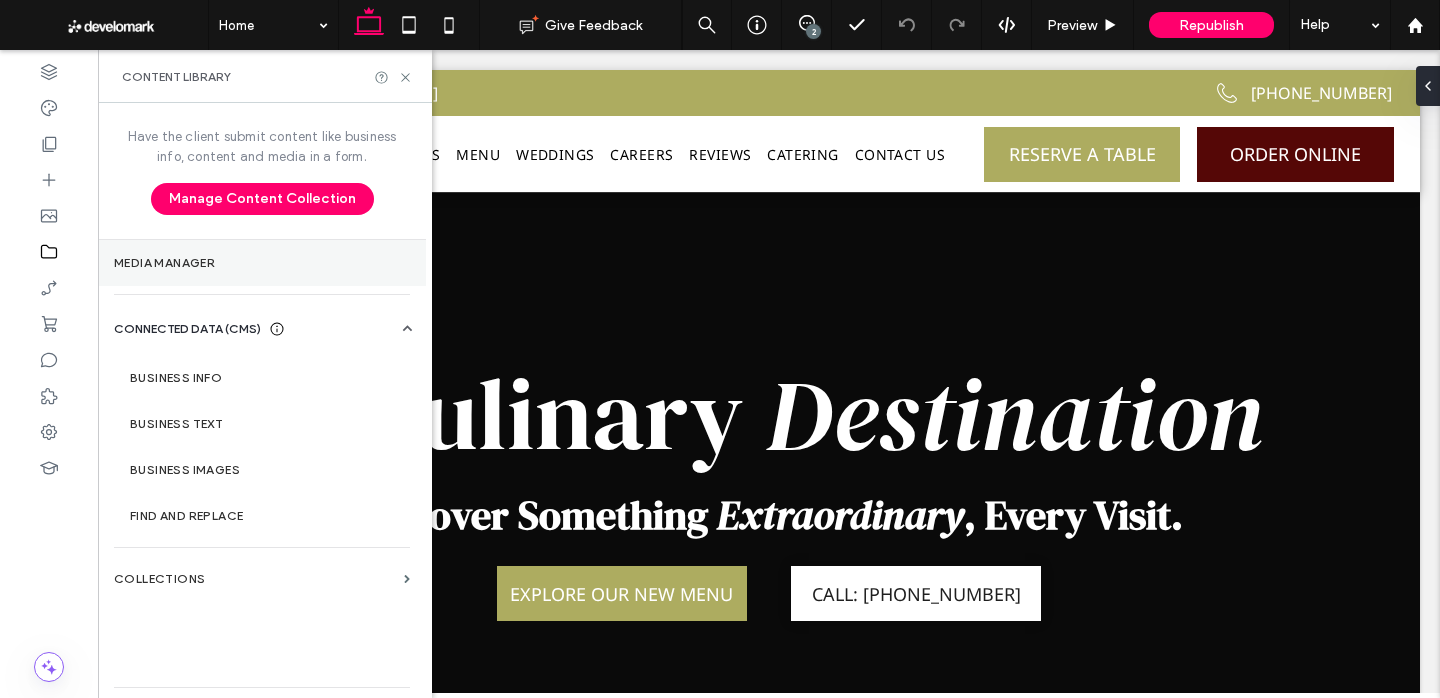 click on "Media Manager" at bounding box center [262, 263] 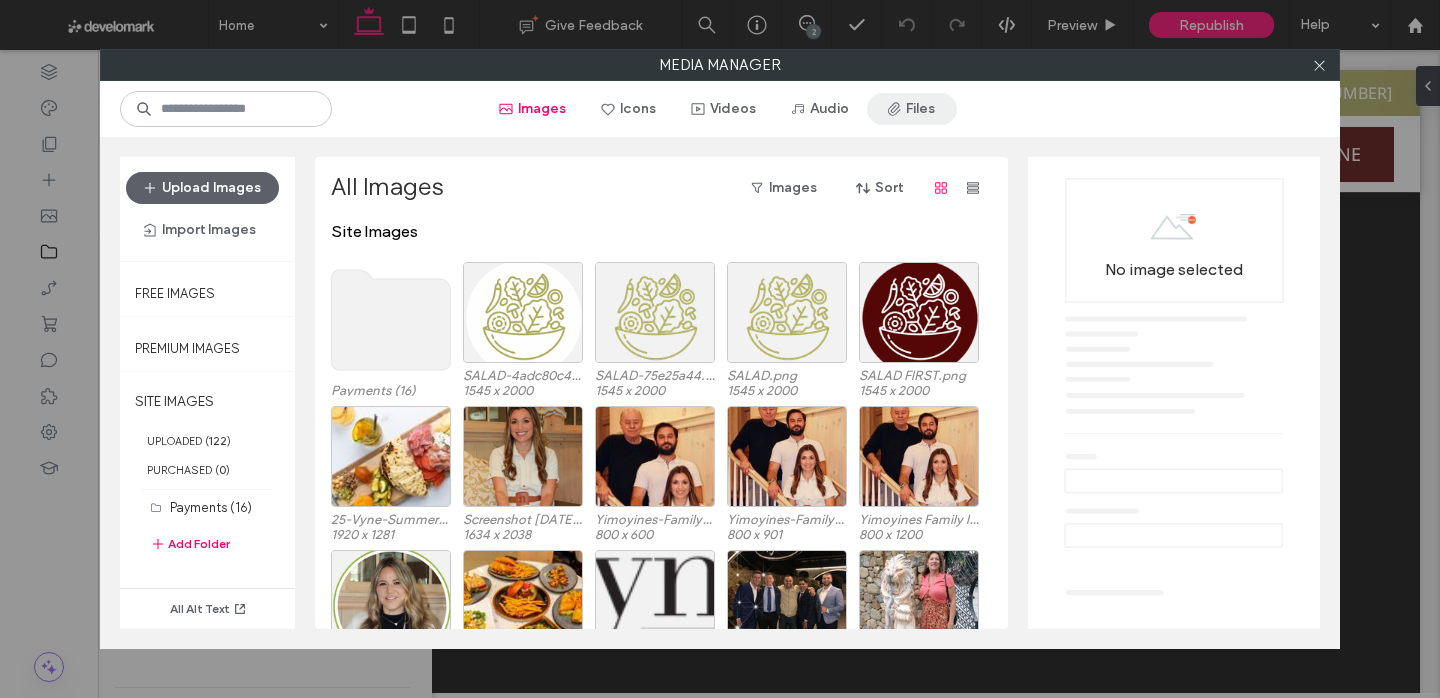 click 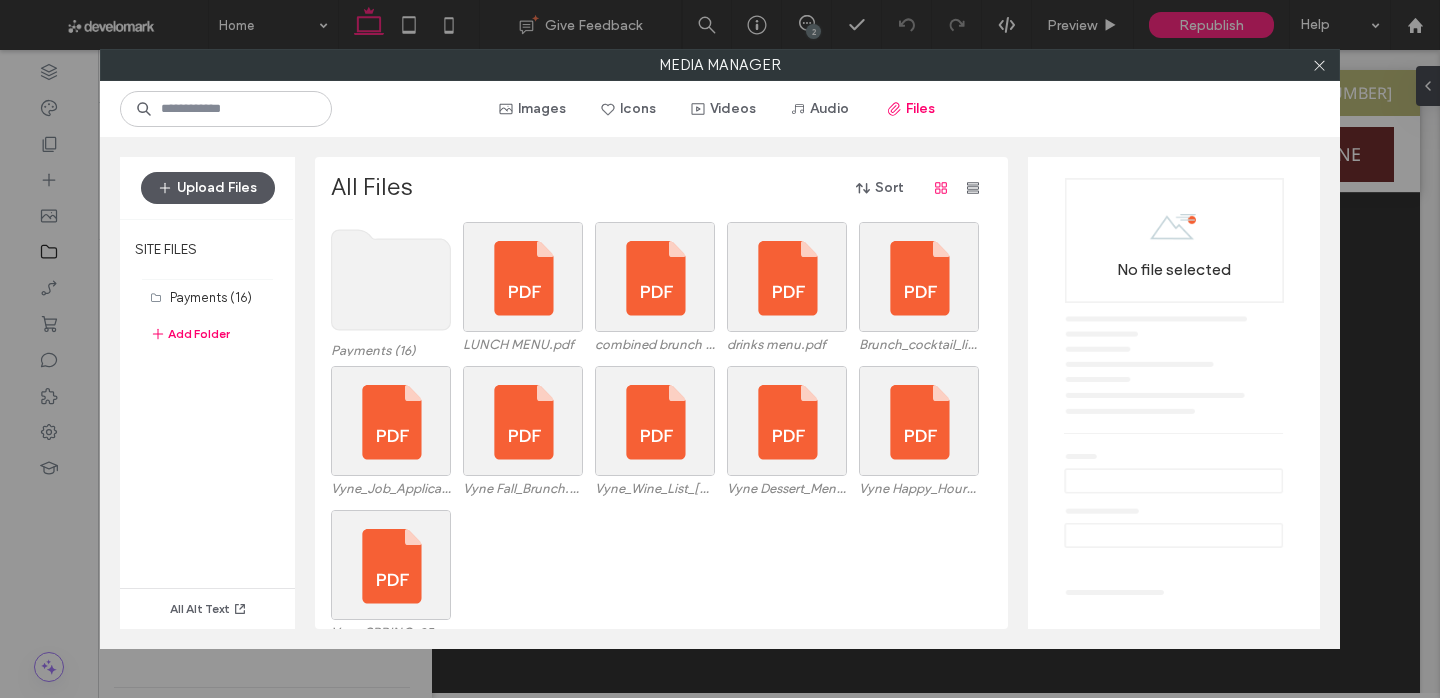 click on "Upload Files" at bounding box center [208, 188] 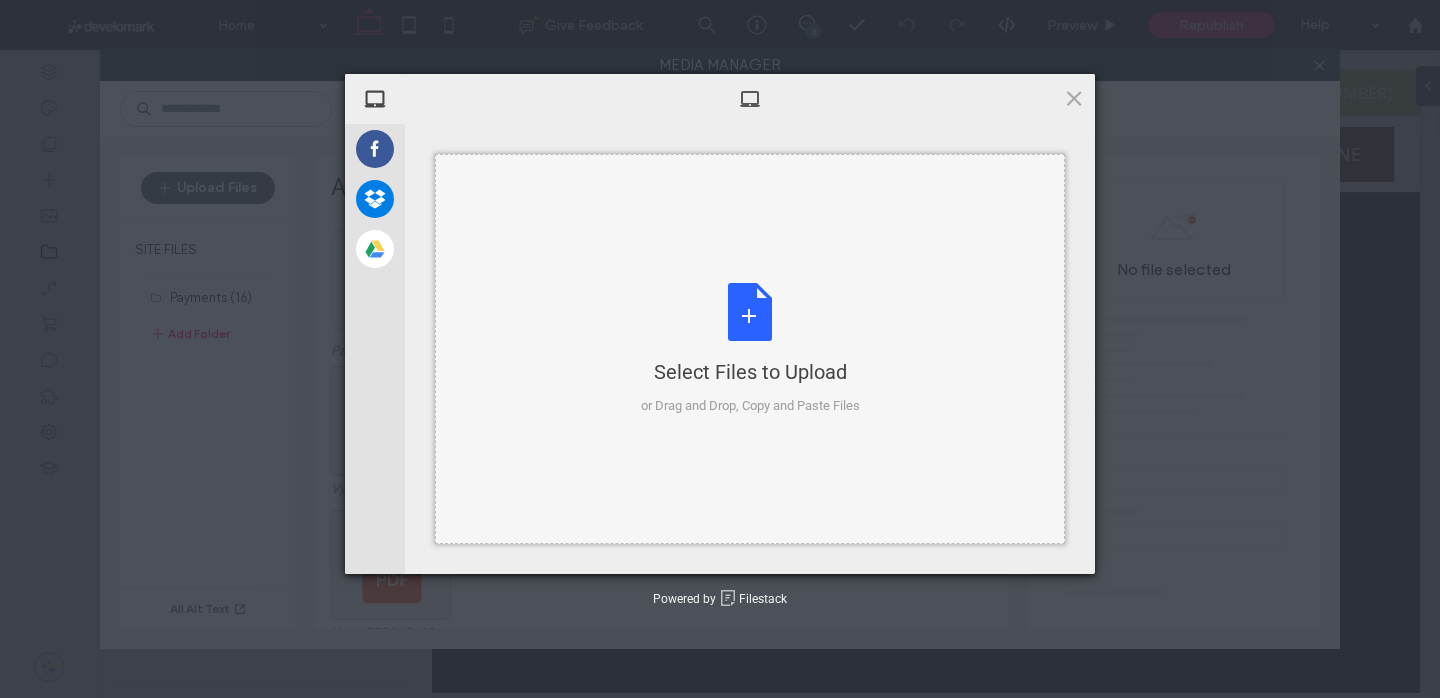 click on "Select Files to Upload
or Drag and Drop, Copy and Paste Files" at bounding box center [750, 349] 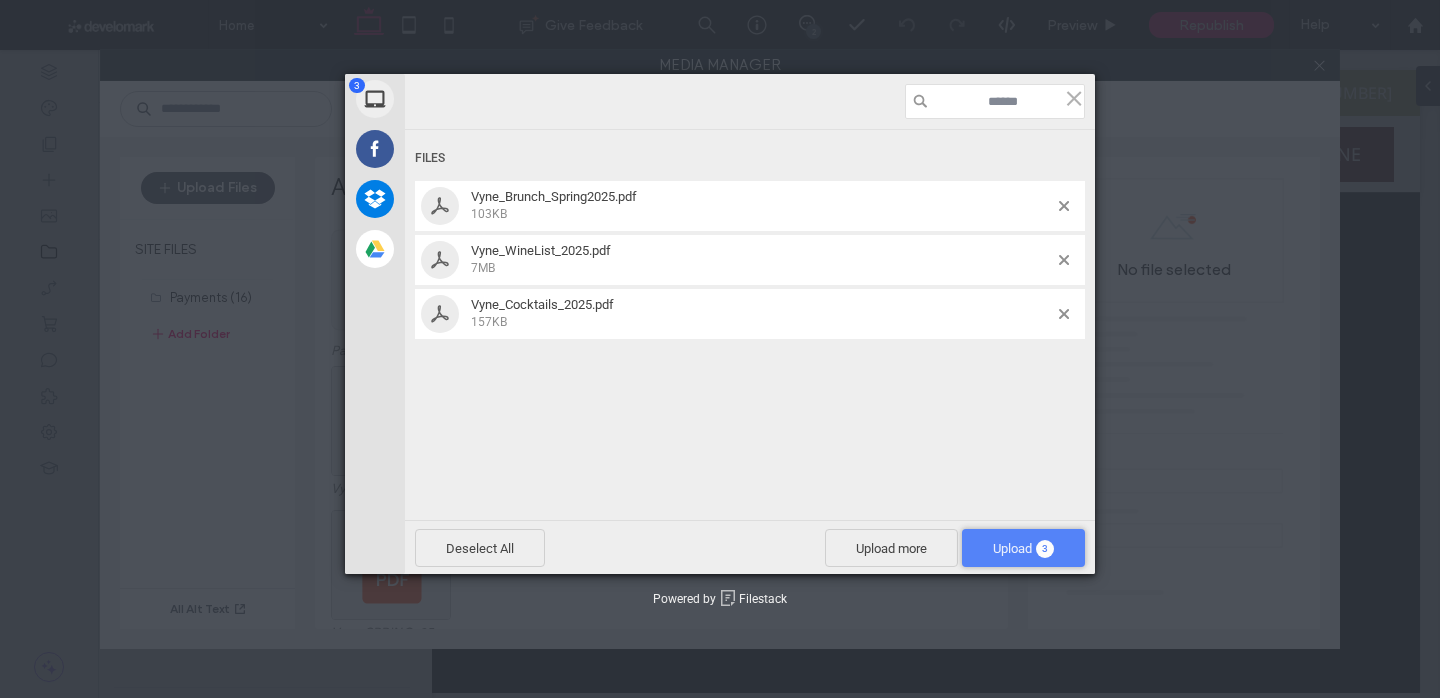 click on "3" at bounding box center [1045, 549] 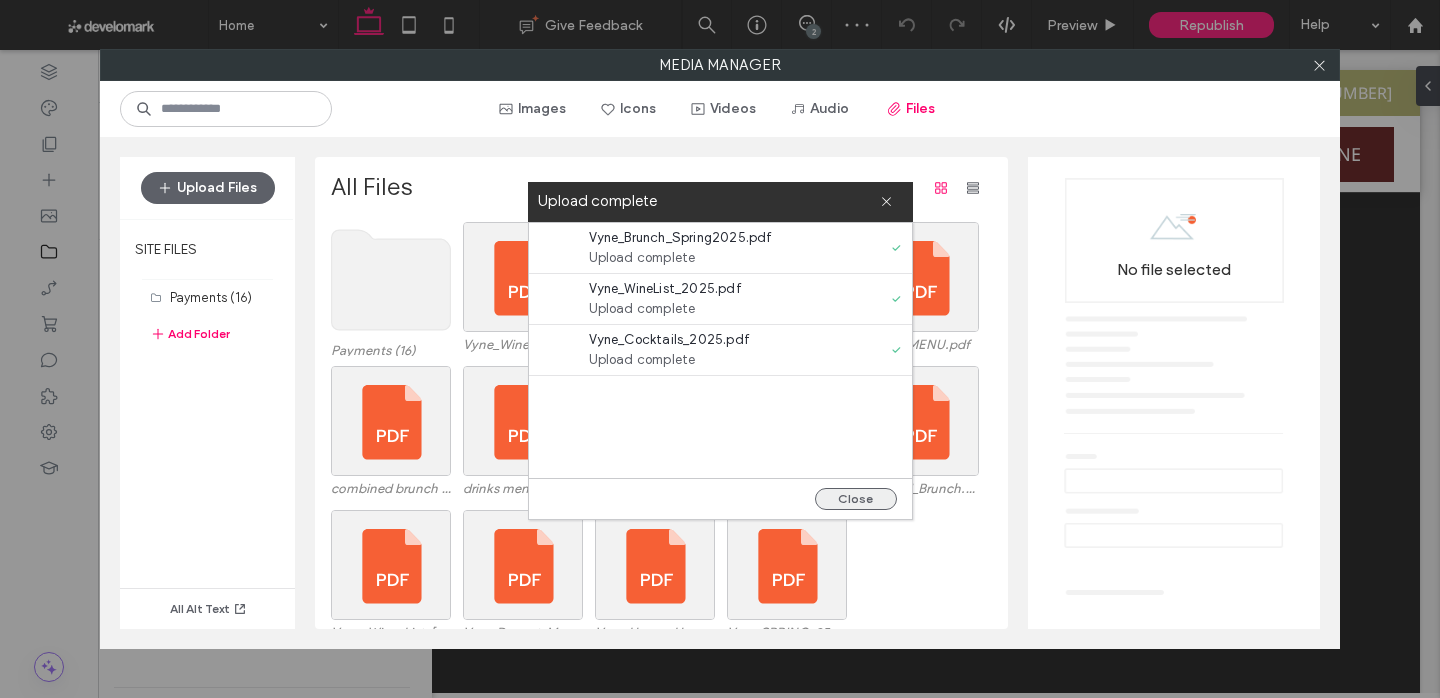 click on "Close" at bounding box center (856, 499) 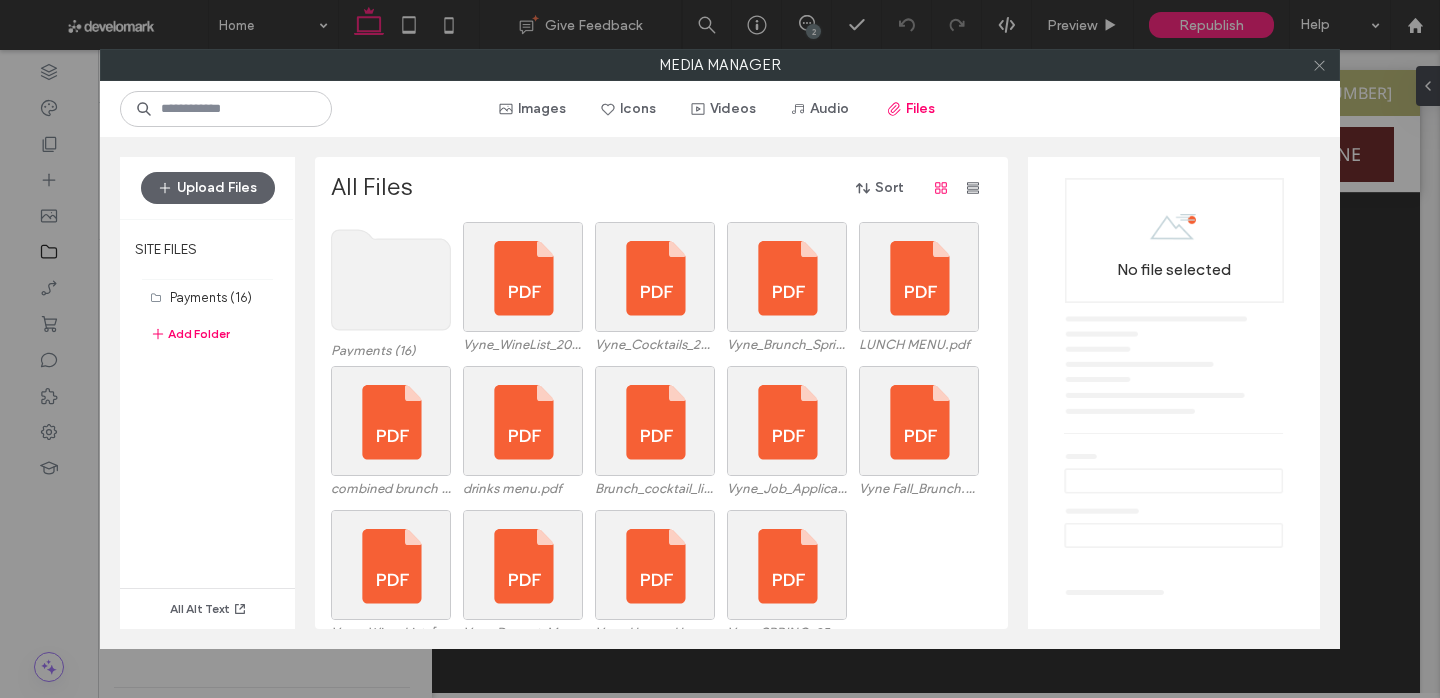 click 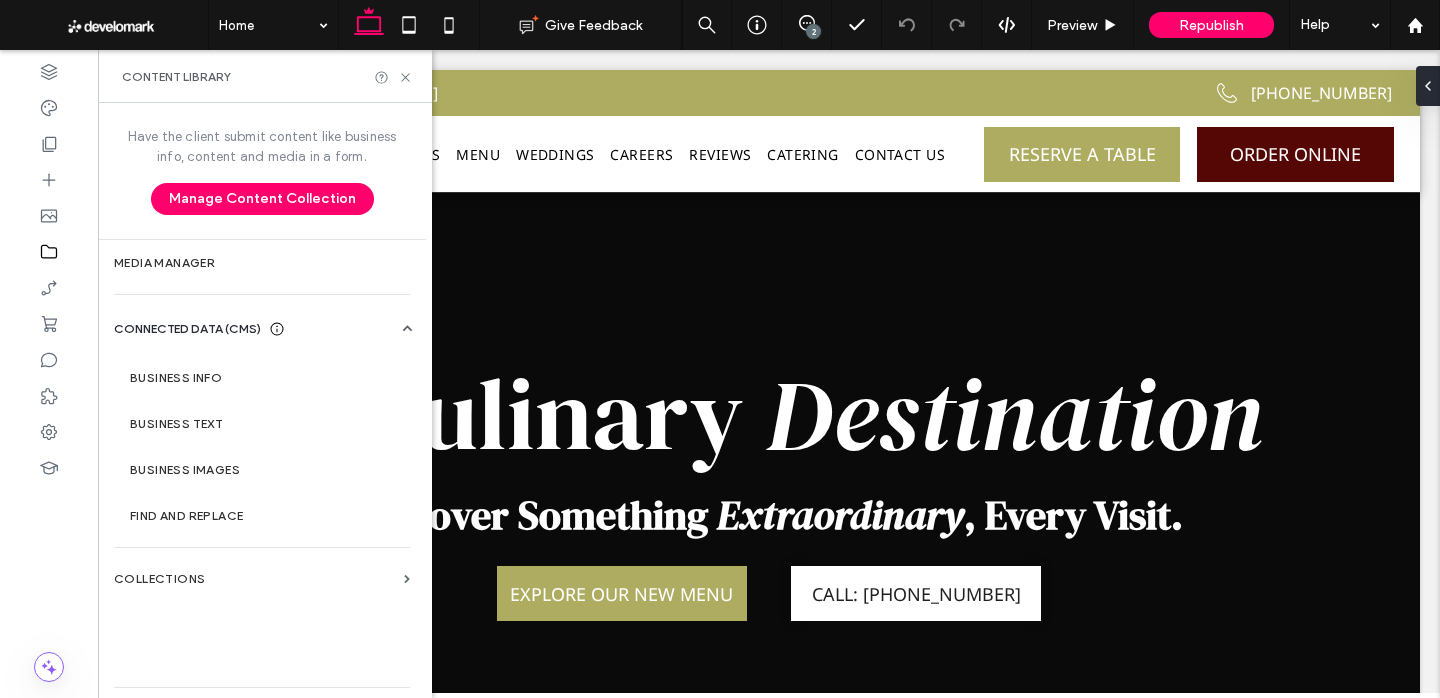 click on "Content Library" at bounding box center [265, 76] 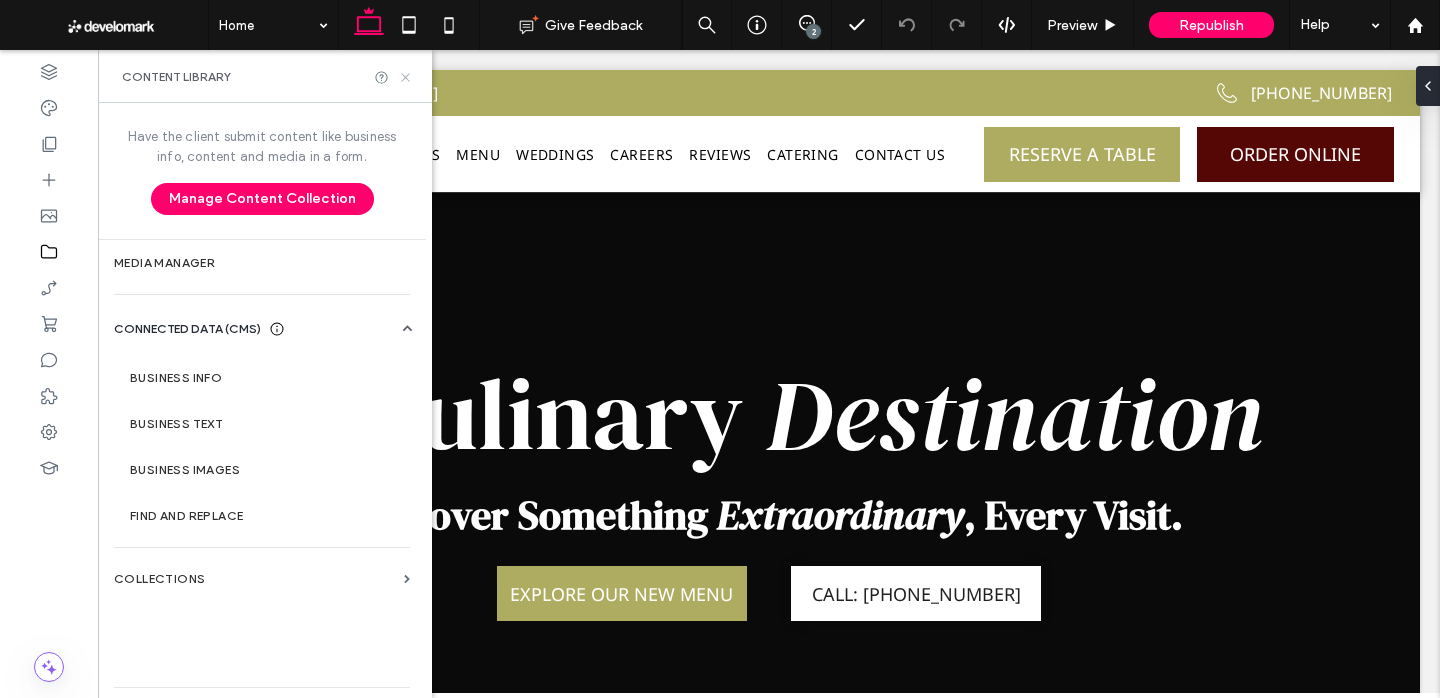 click 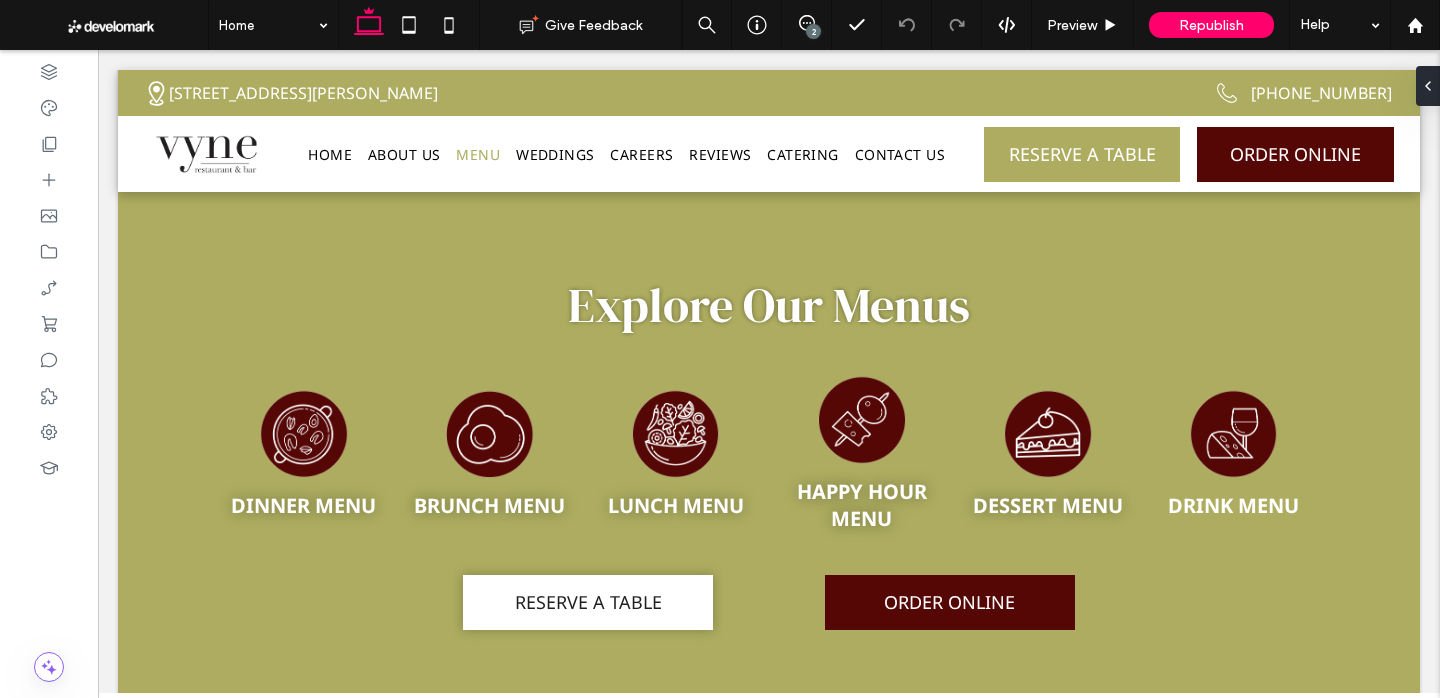scroll, scrollTop: 2067, scrollLeft: 0, axis: vertical 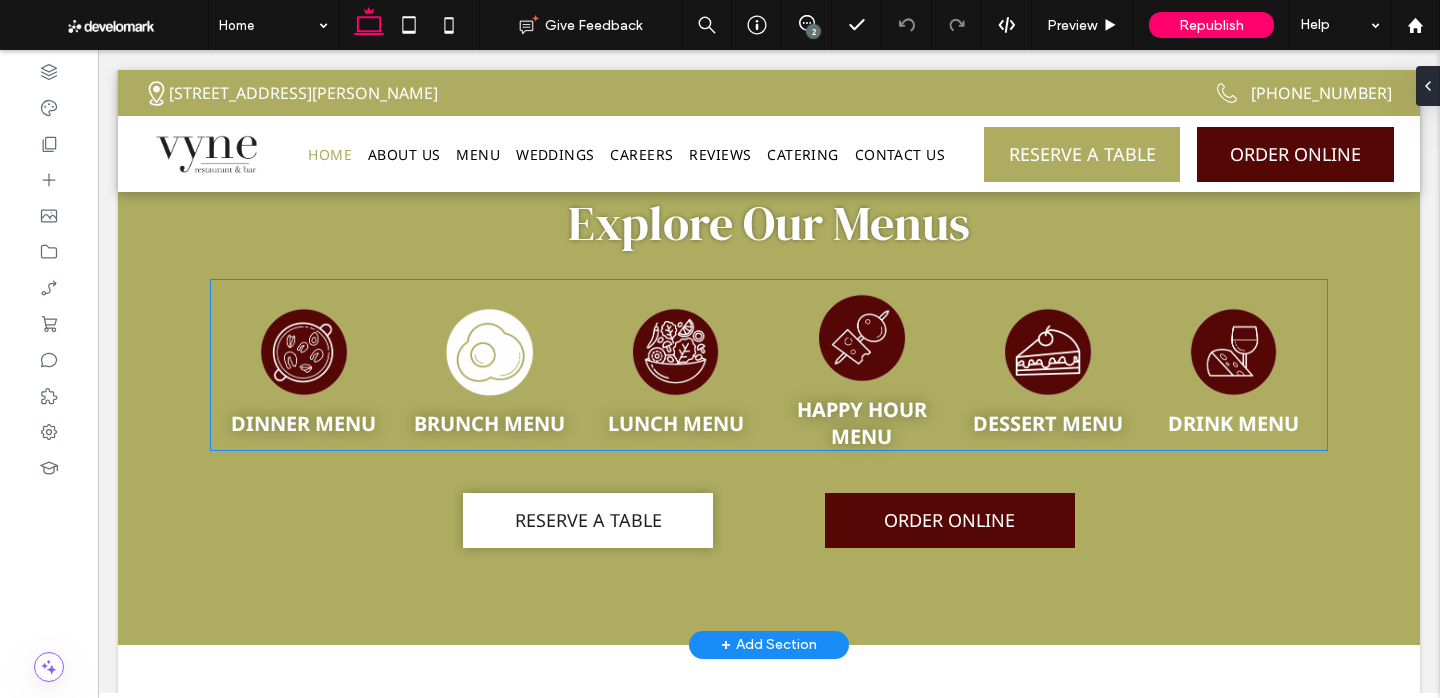 click at bounding box center [490, 352] 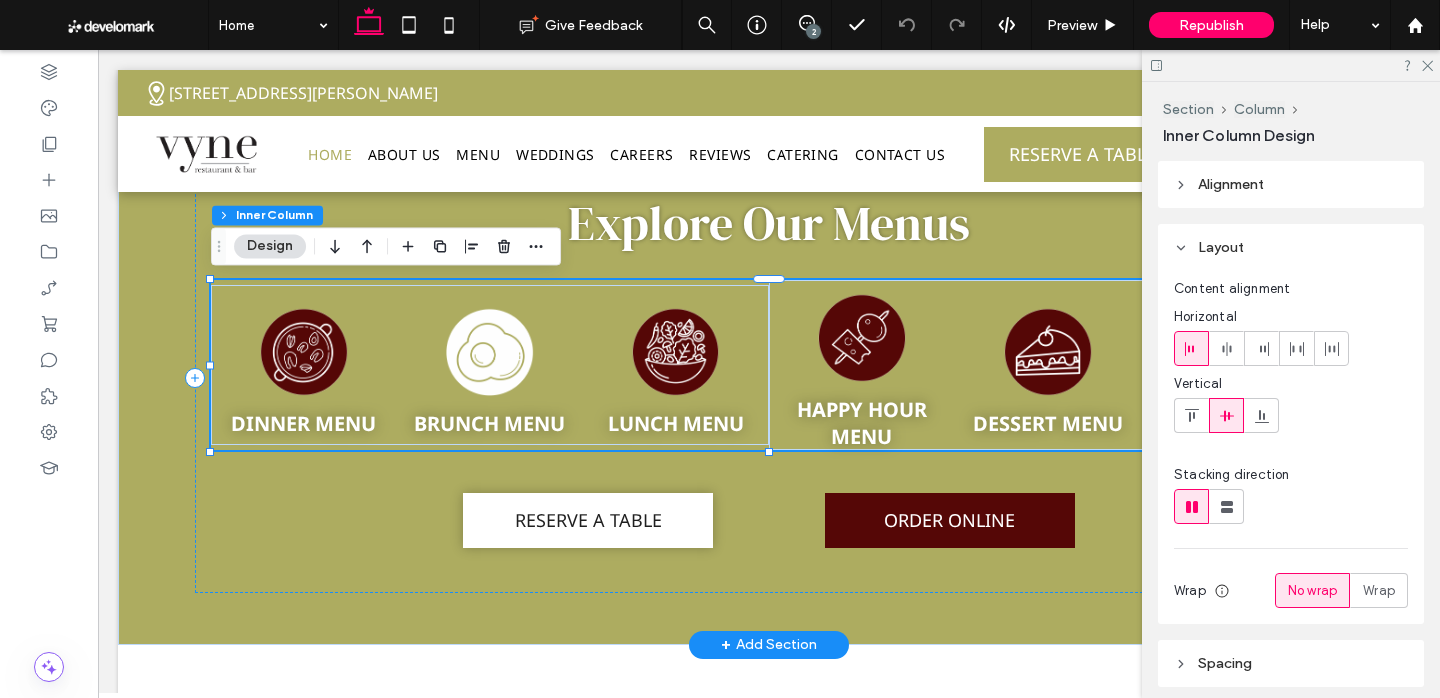 click at bounding box center (490, 352) 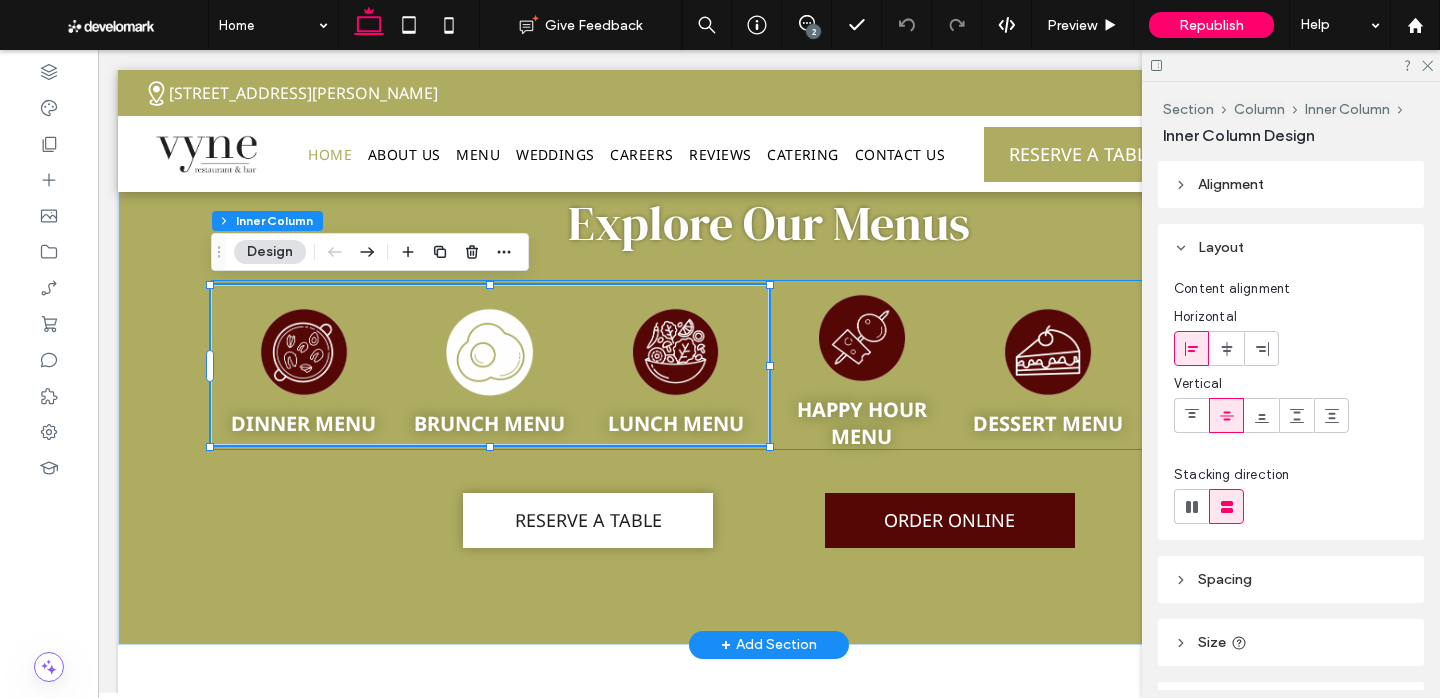 click at bounding box center [490, 352] 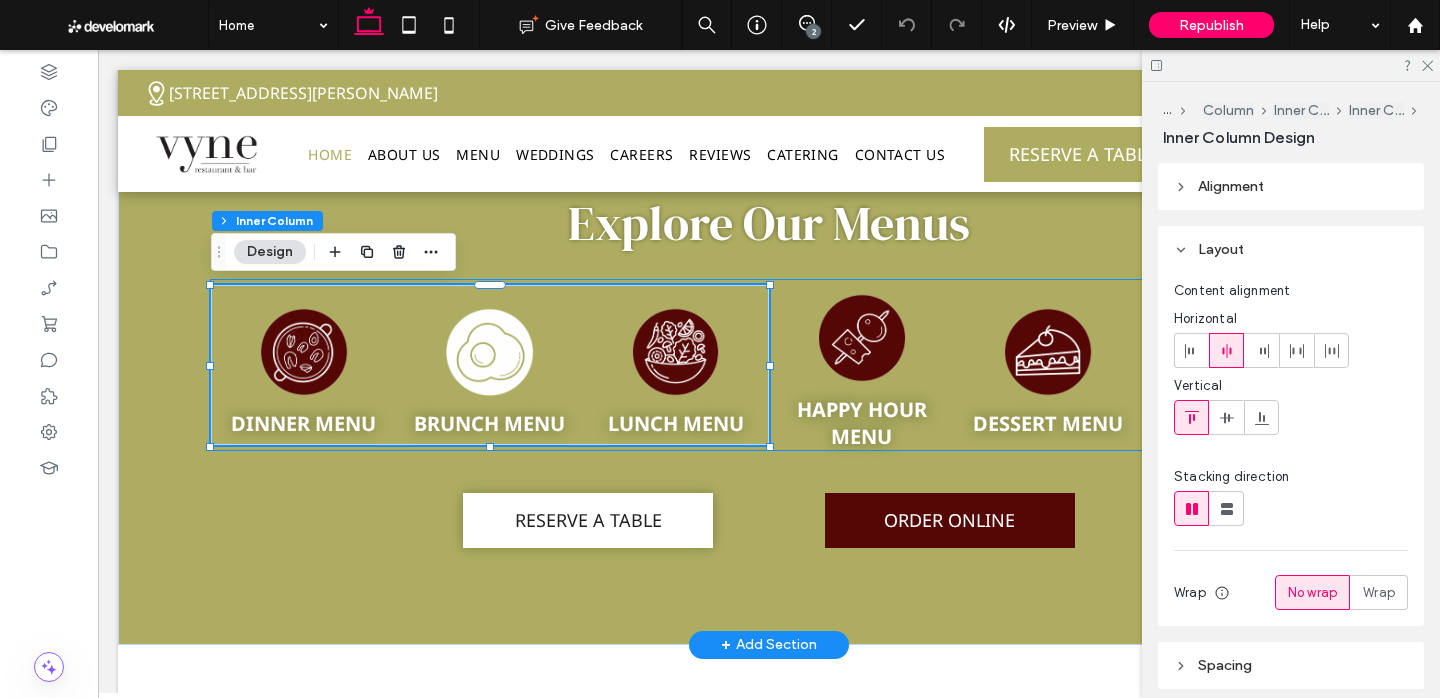click at bounding box center (490, 352) 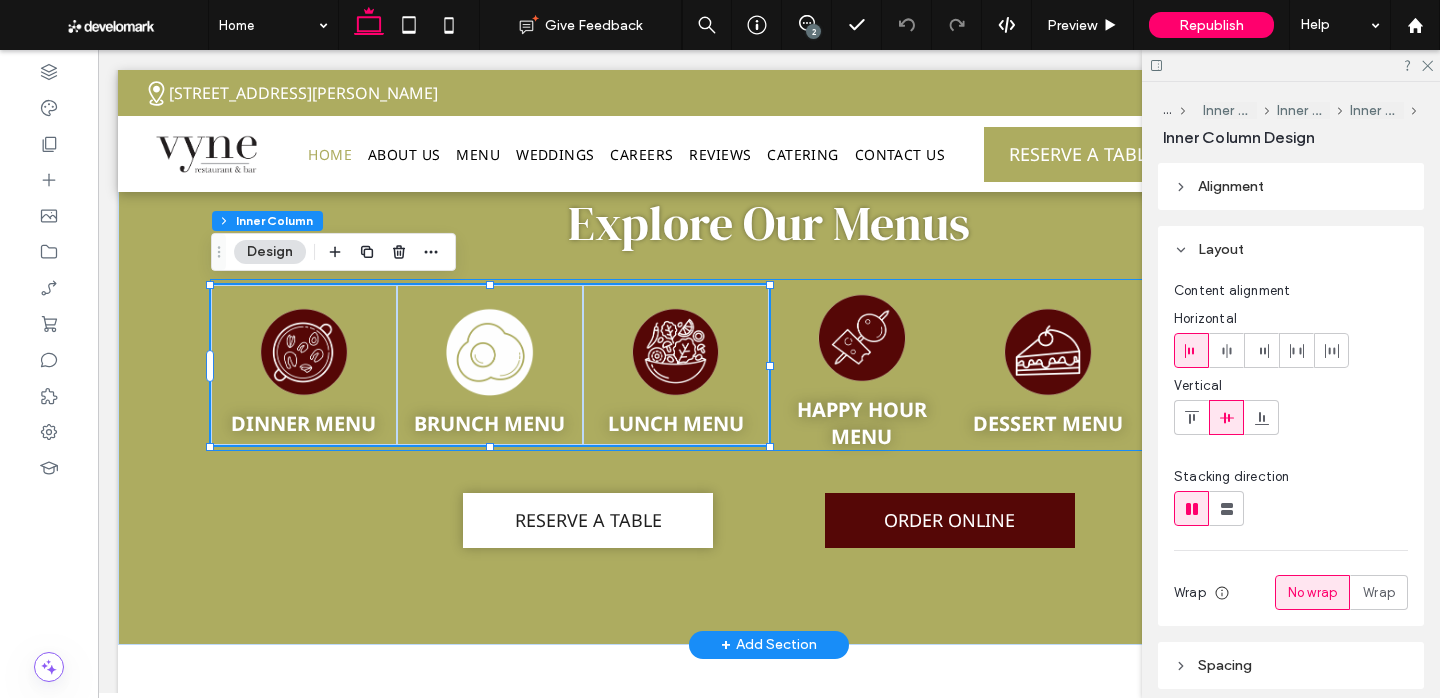 click at bounding box center (490, 352) 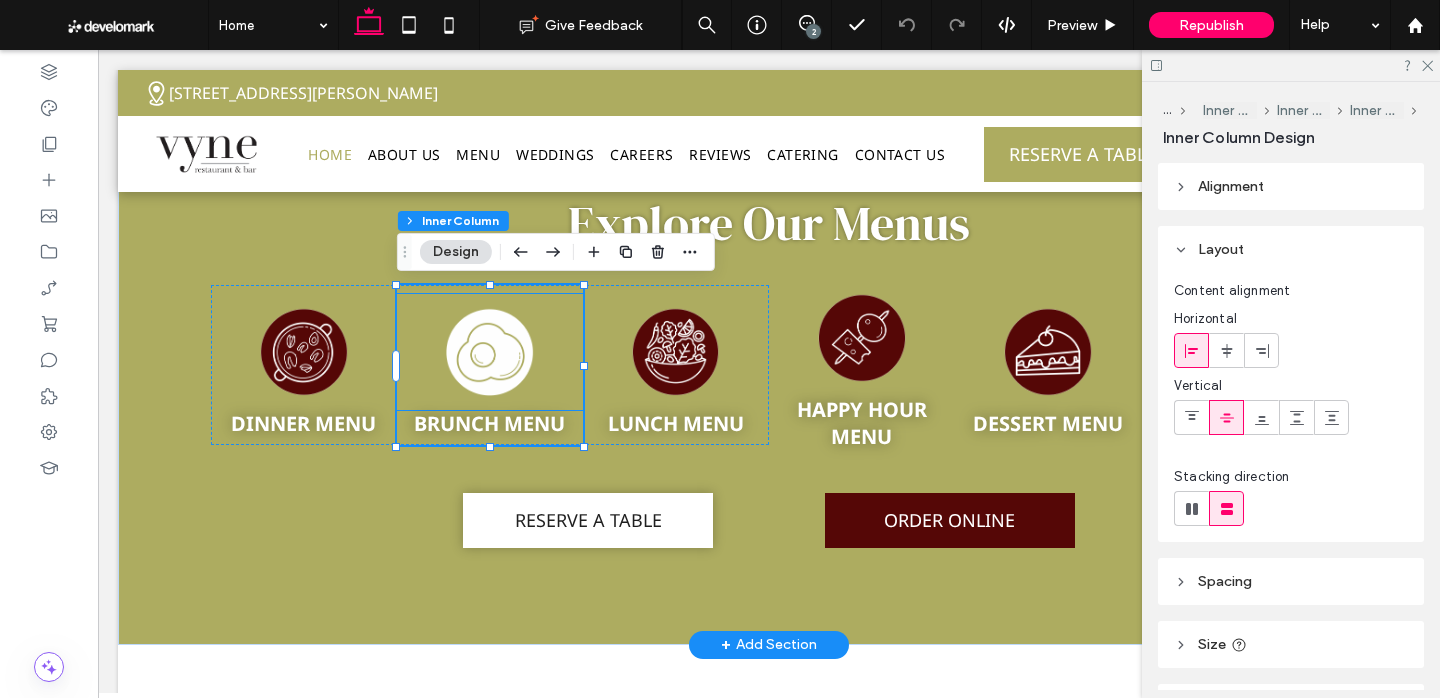 click at bounding box center (490, 352) 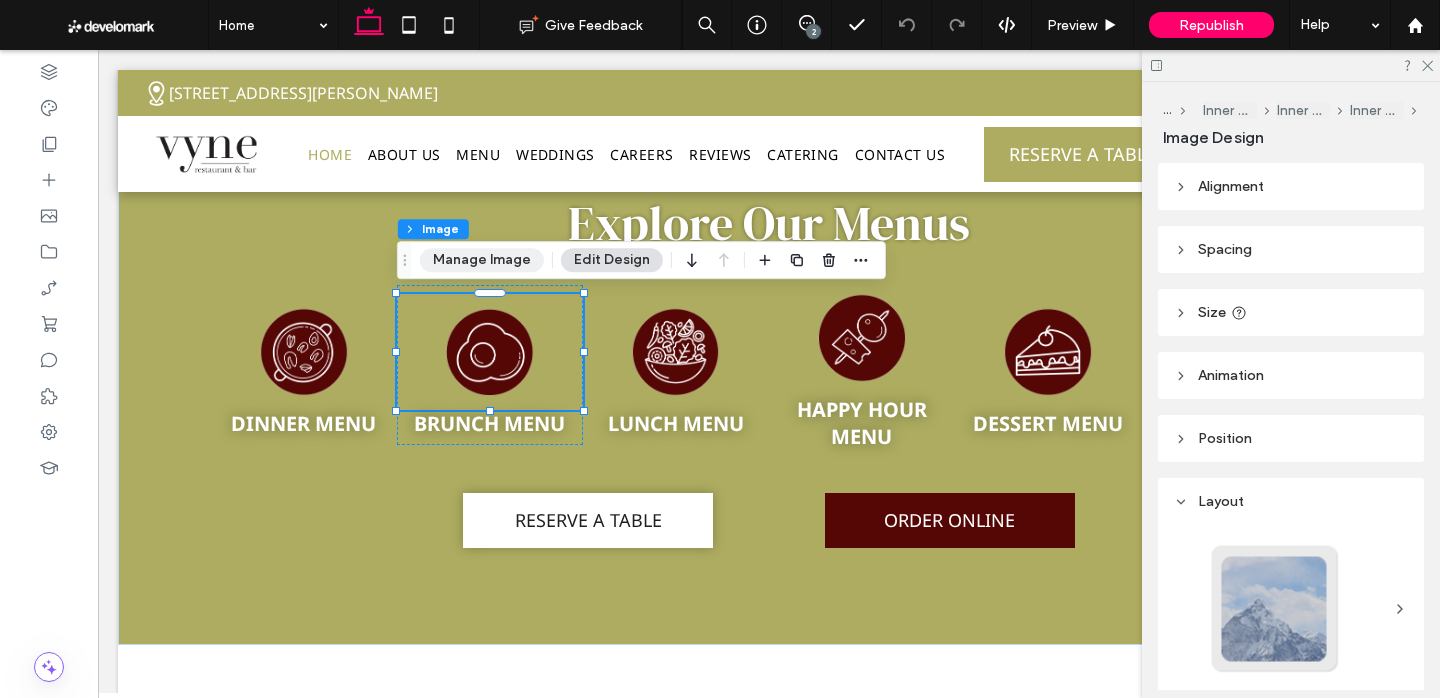 click on "Manage Image" at bounding box center (482, 260) 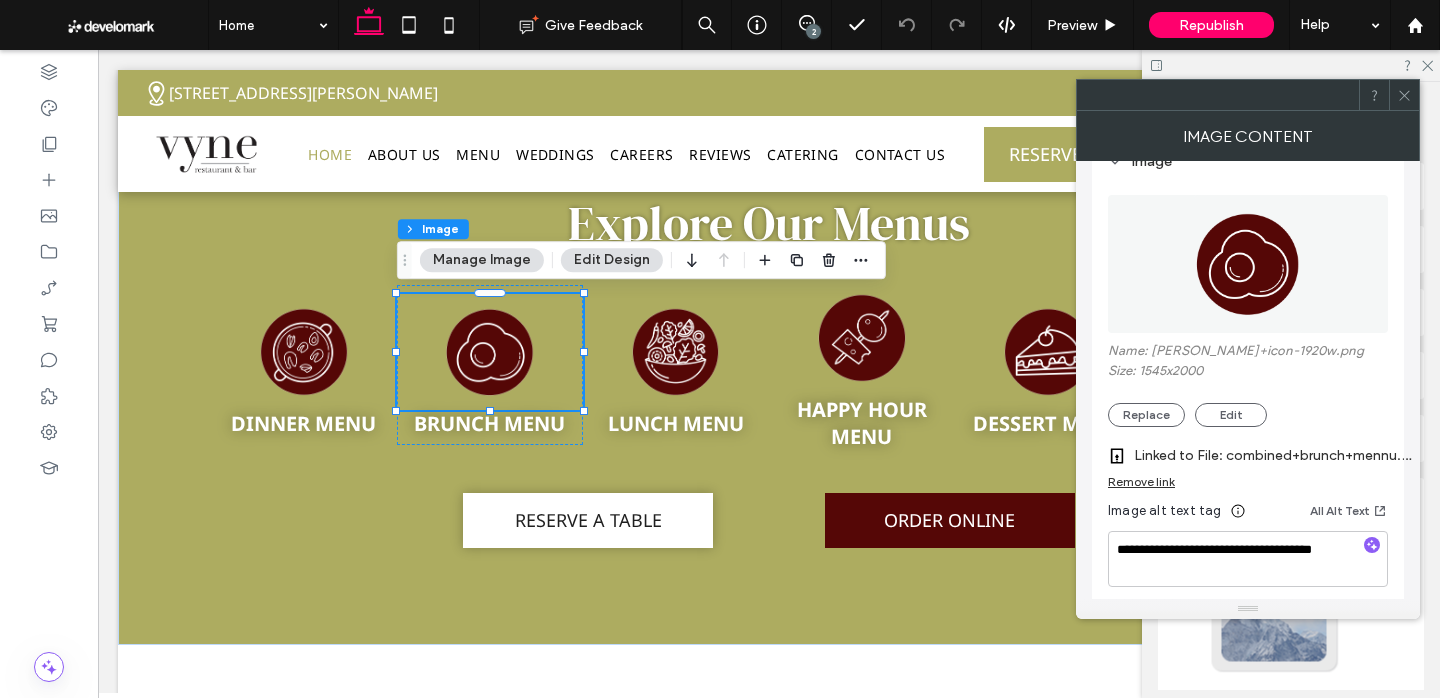 scroll, scrollTop: 217, scrollLeft: 0, axis: vertical 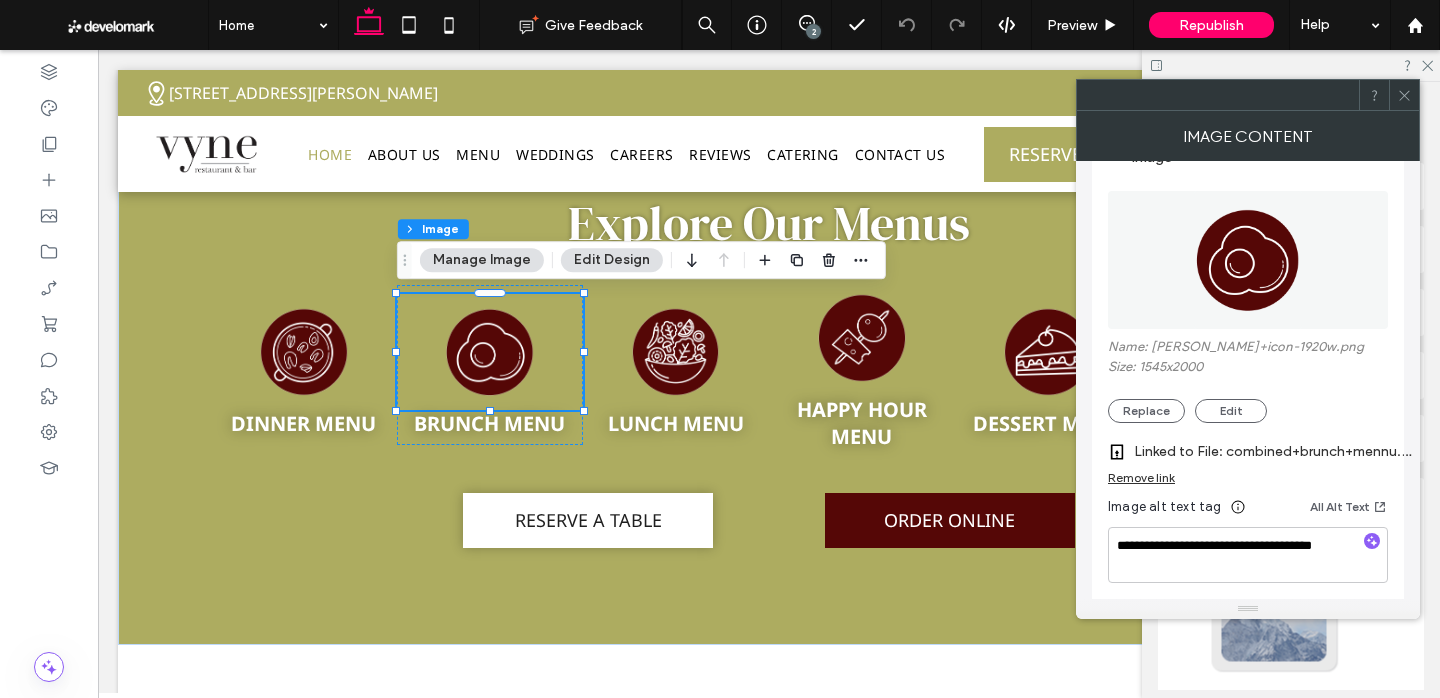 click on "Linked to File: combined+brunch+mennu.pdf" at bounding box center [1274, 451] 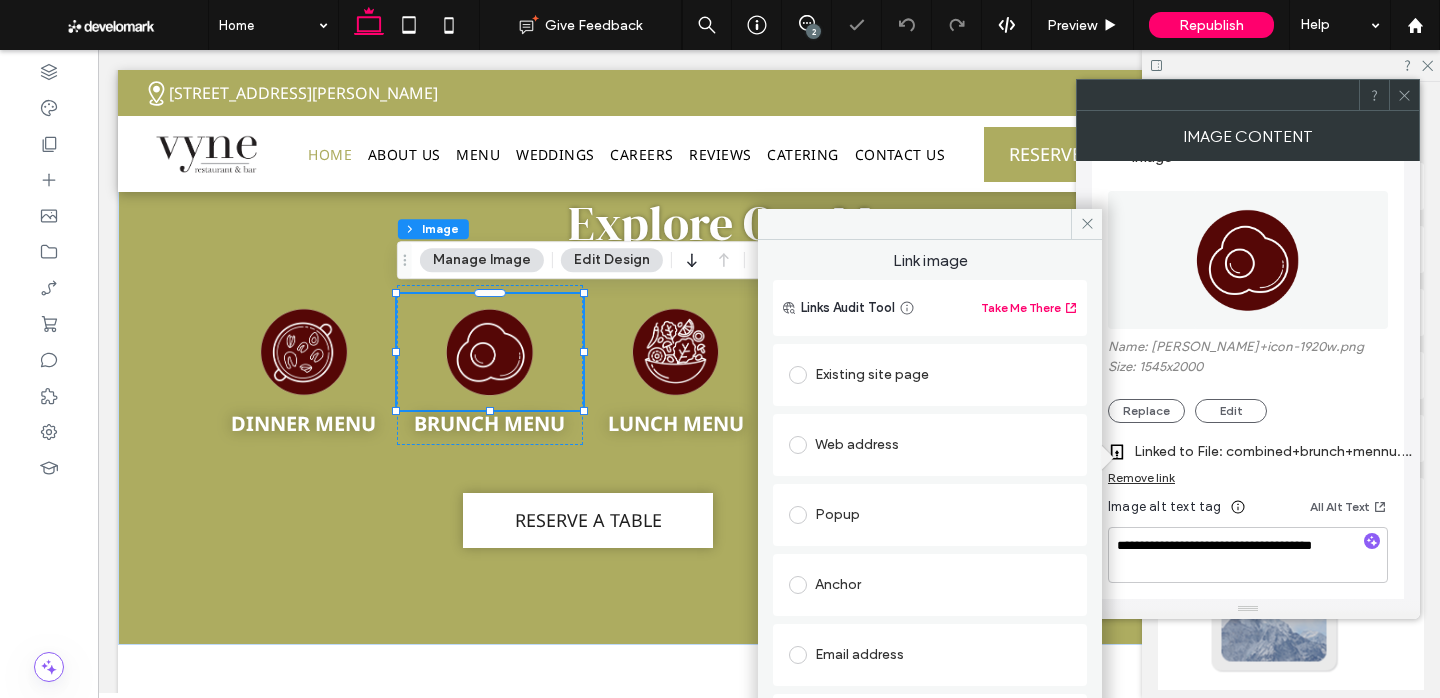 scroll, scrollTop: 129, scrollLeft: 0, axis: vertical 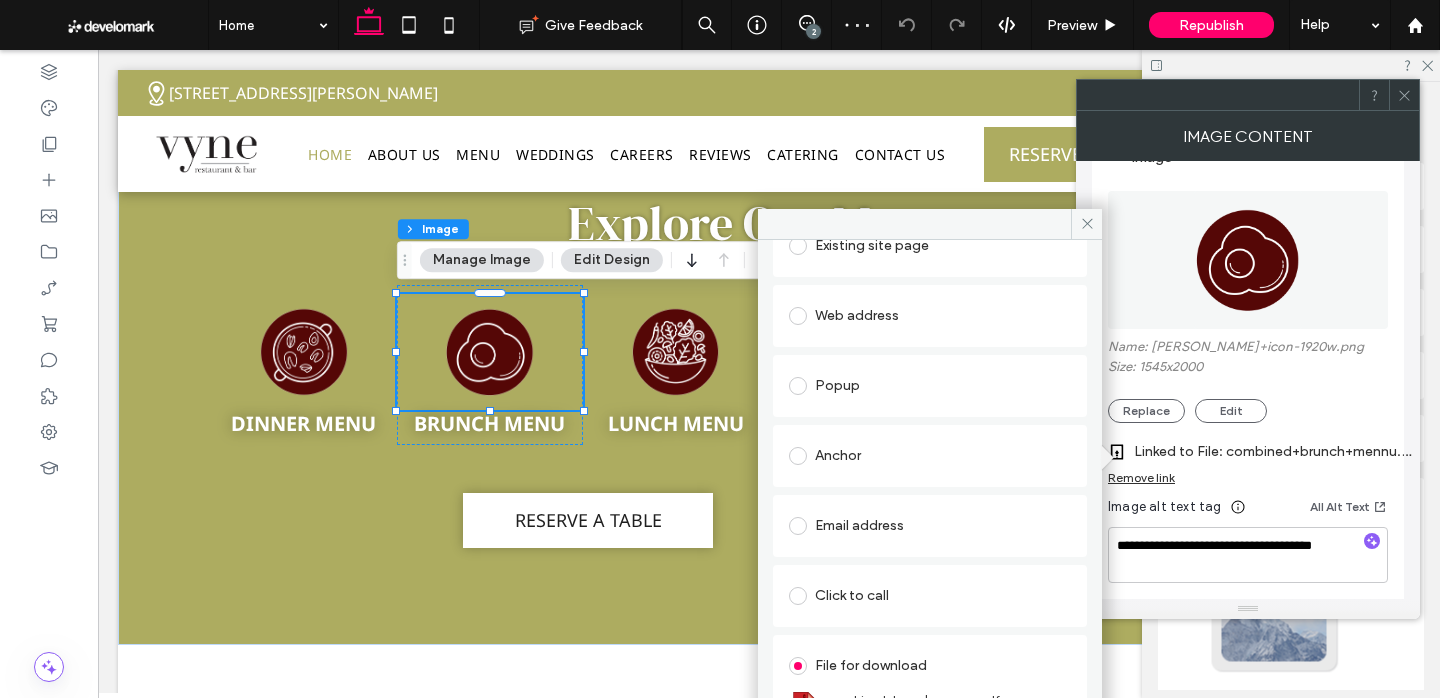 click on "combined+brunch+mennu.pdf" at bounding box center [930, 708] 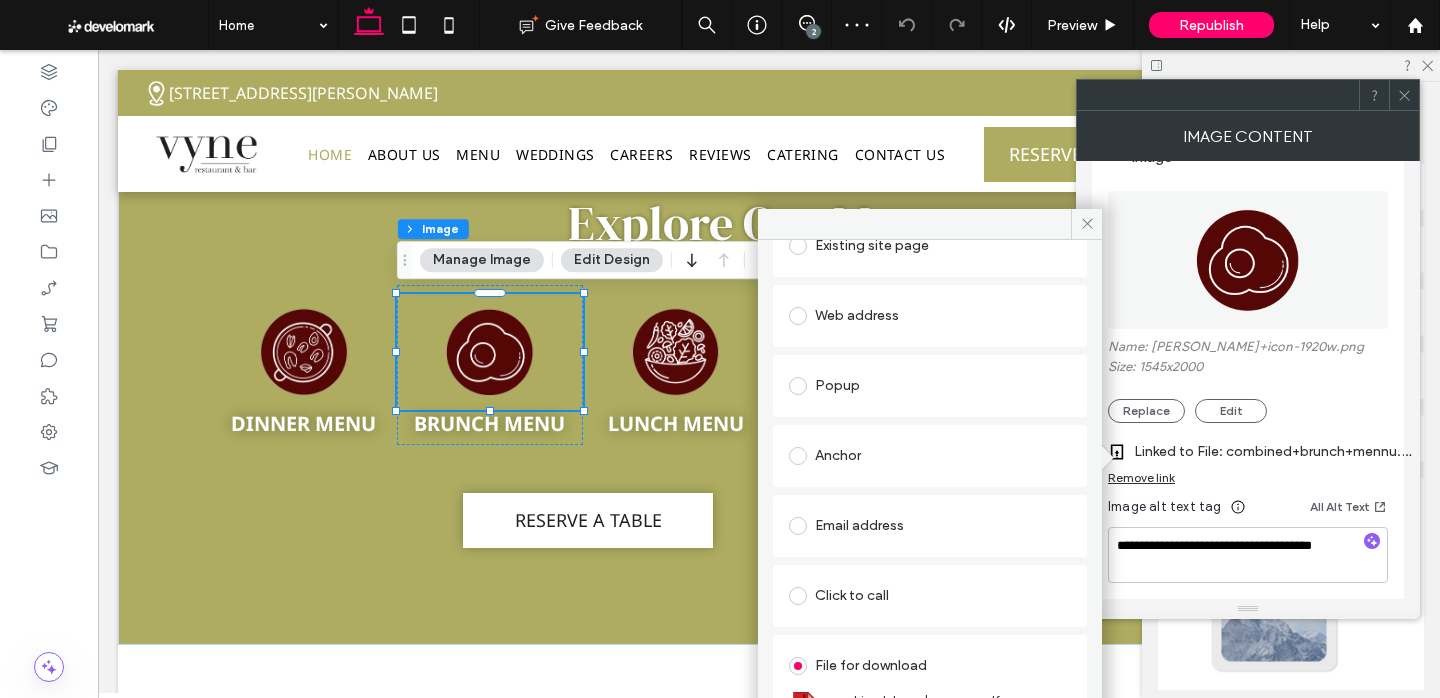 click on "combined+brunch+mennu.pdf" at bounding box center [914, 699] 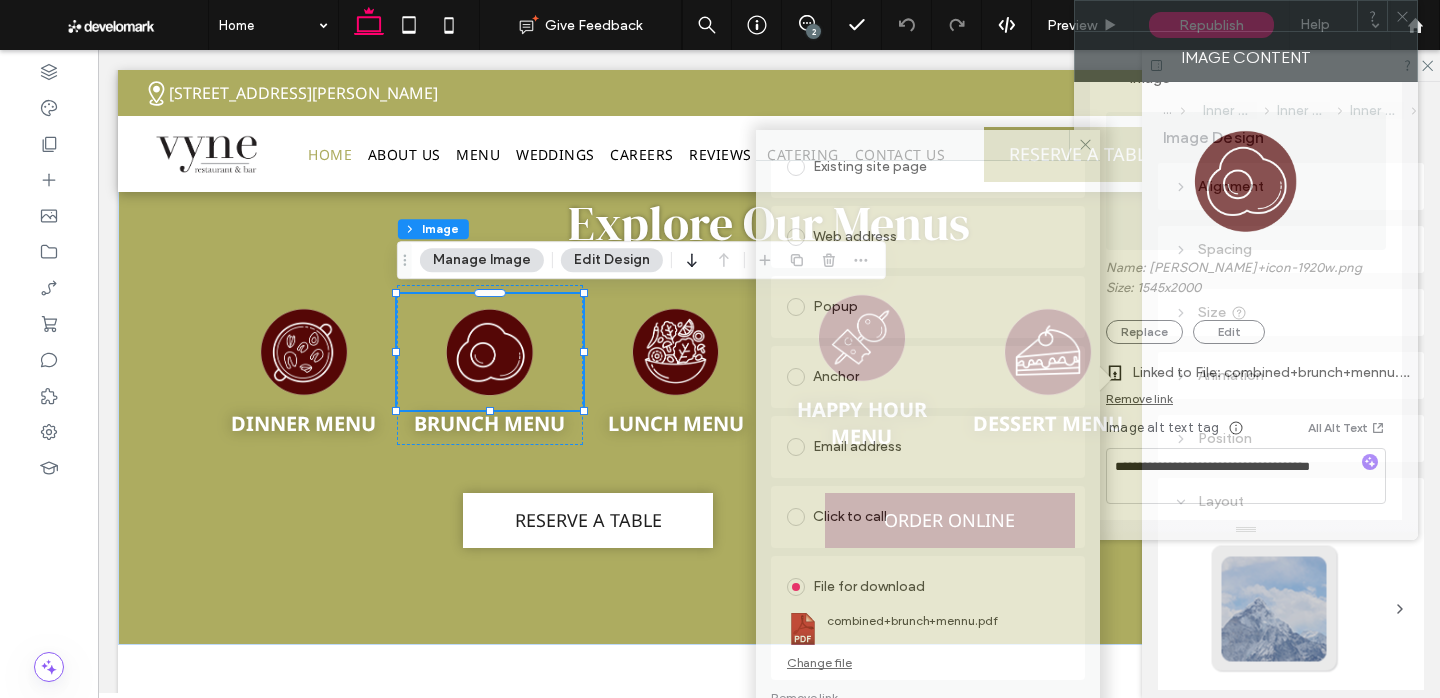 drag, startPoint x: 1154, startPoint y: 108, endPoint x: 1152, endPoint y: -20, distance: 128.01562 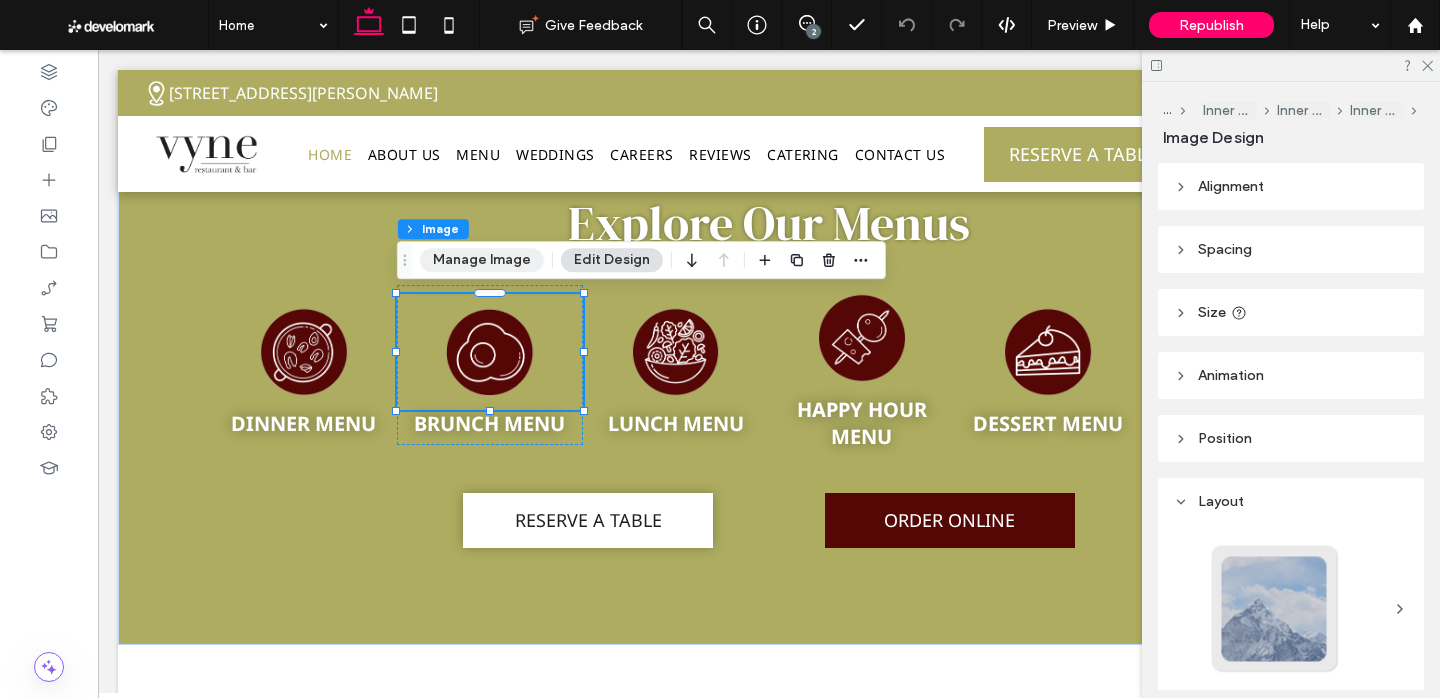 click on "Manage Image" at bounding box center [482, 260] 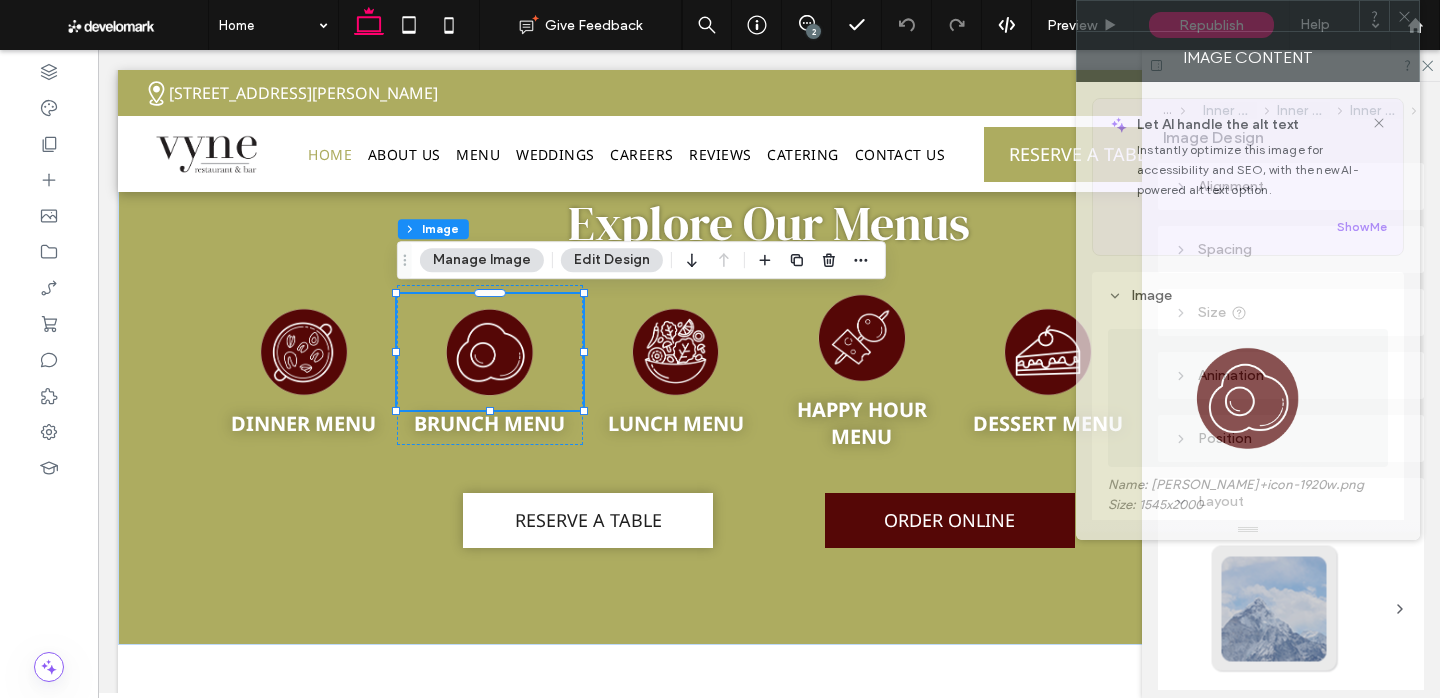 drag, startPoint x: 1229, startPoint y: 101, endPoint x: 1229, endPoint y: -2, distance: 103 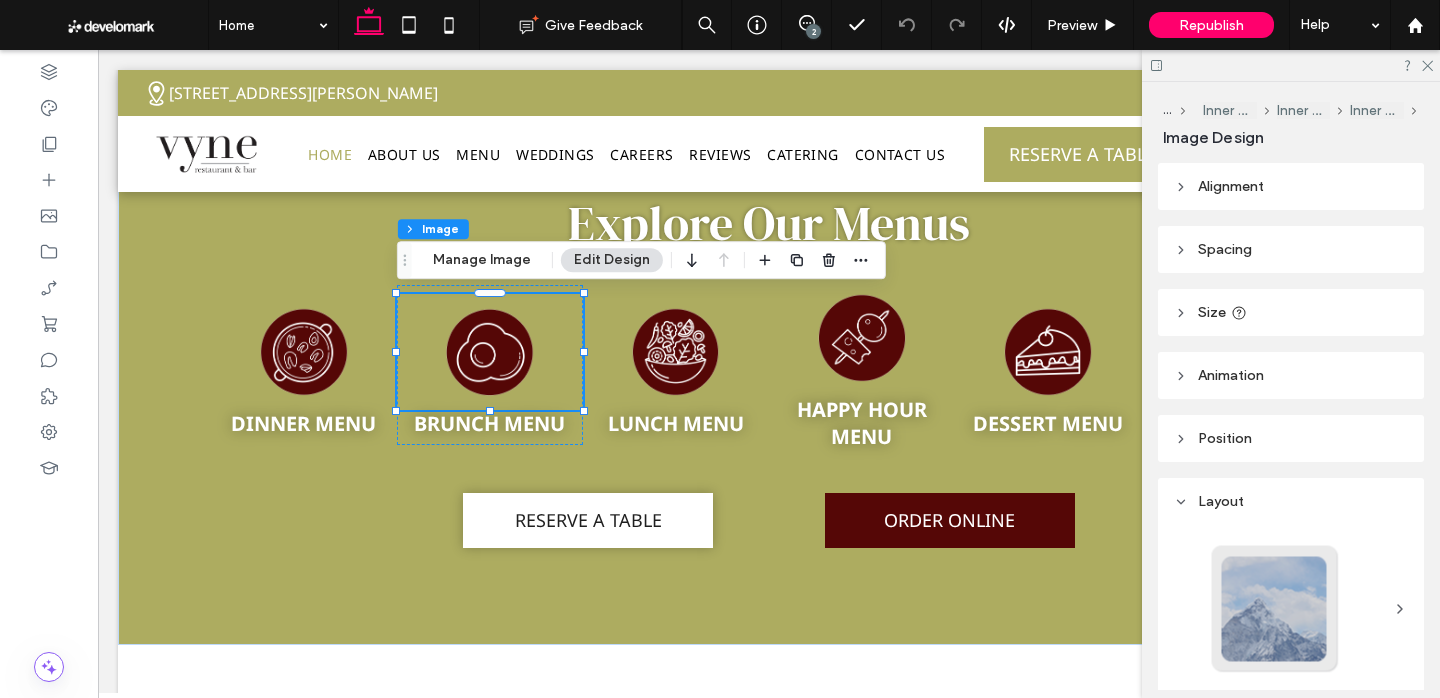 click on "Section Column Inner Column Inner Column Inner Column Inner Column Inner Column Image Manage Image Edit Design" at bounding box center (641, 260) 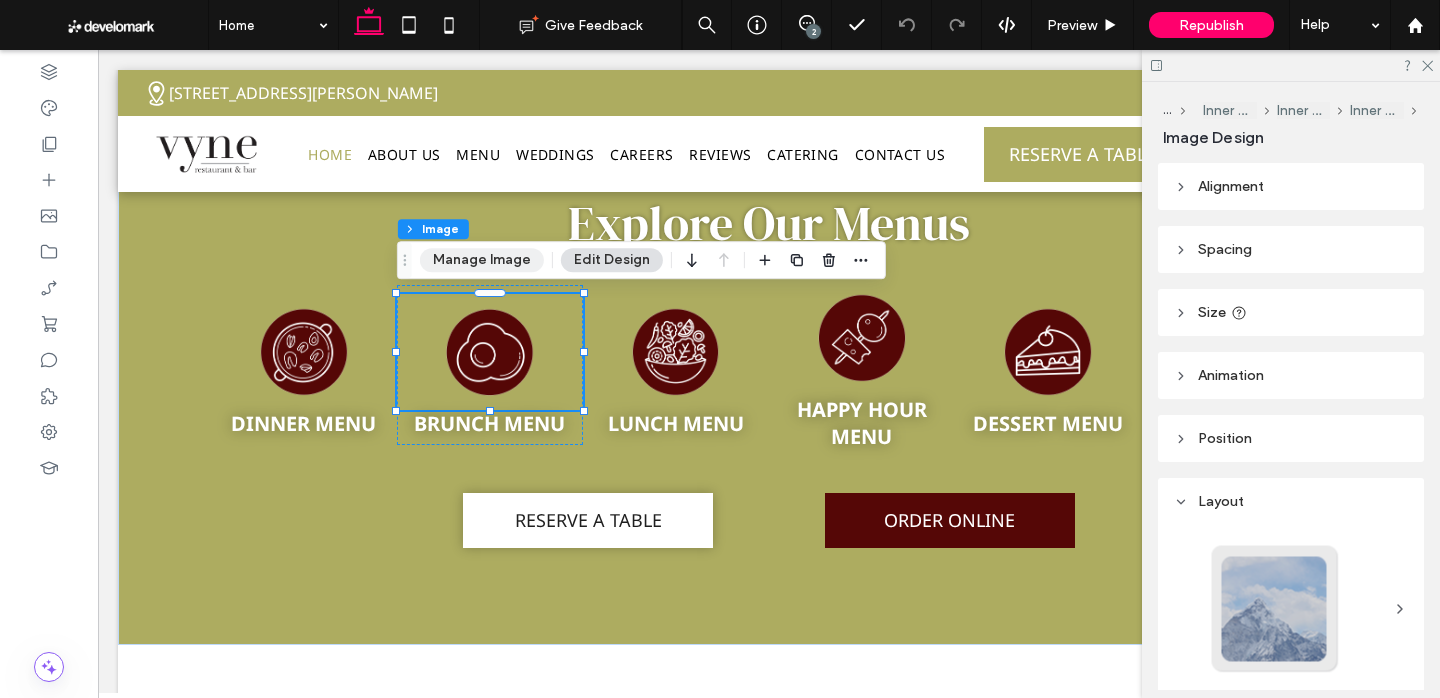 click on "Manage Image" at bounding box center [482, 260] 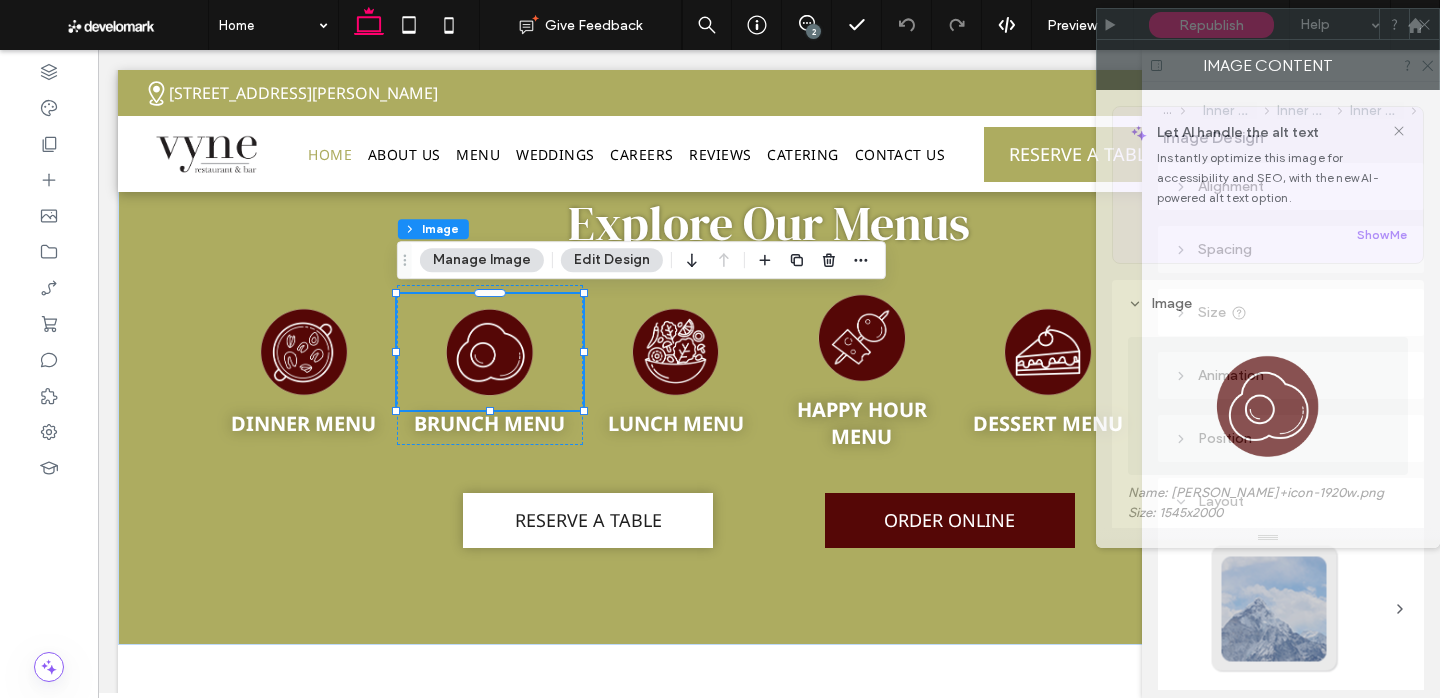 drag, startPoint x: 1267, startPoint y: 100, endPoint x: 1289, endPoint y: 29, distance: 74.330345 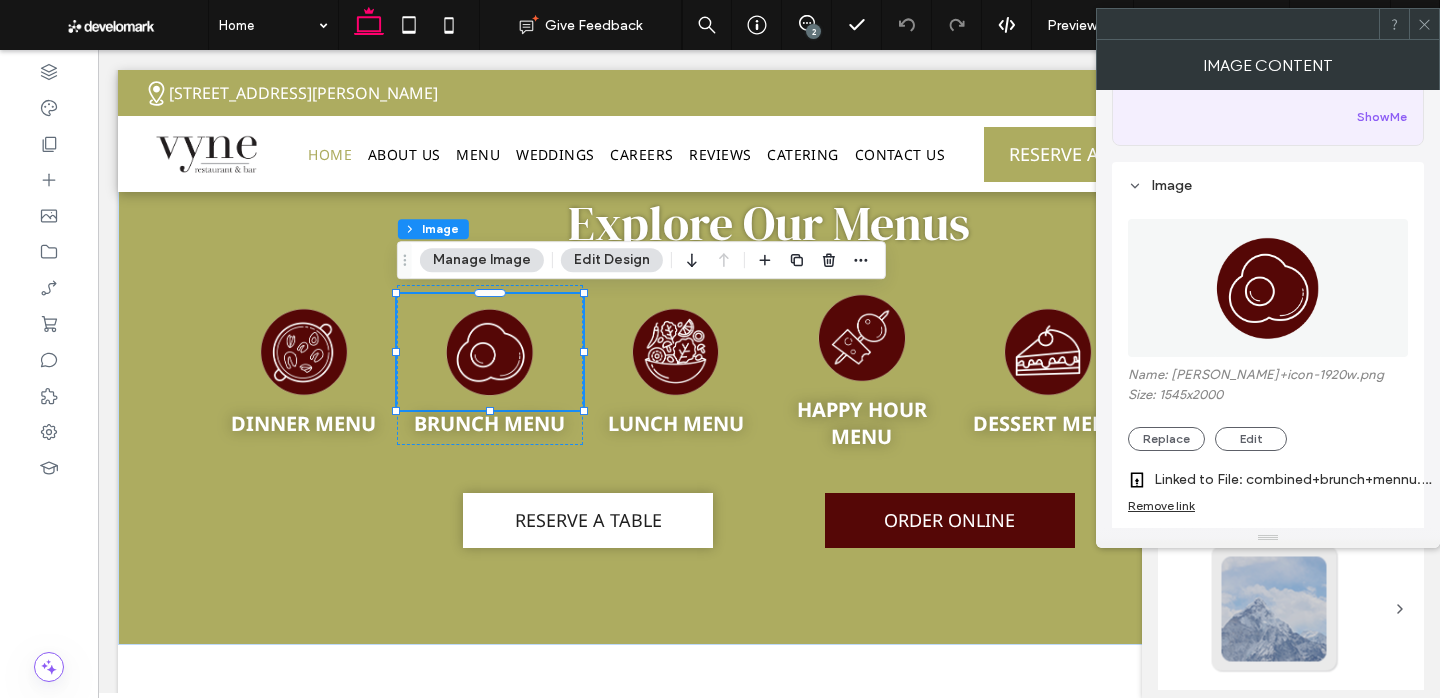 scroll, scrollTop: 323, scrollLeft: 0, axis: vertical 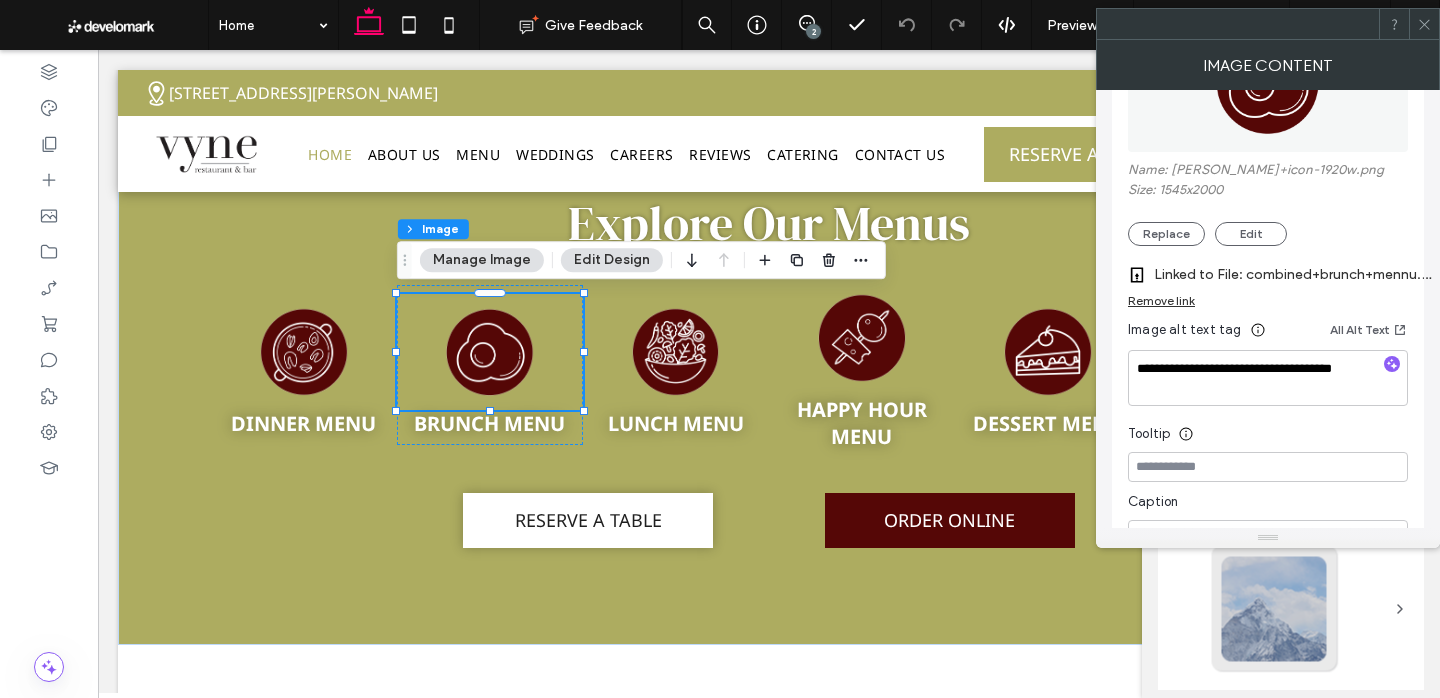 click on "Linked to File: combined+brunch+mennu.pdf" at bounding box center [1294, 274] 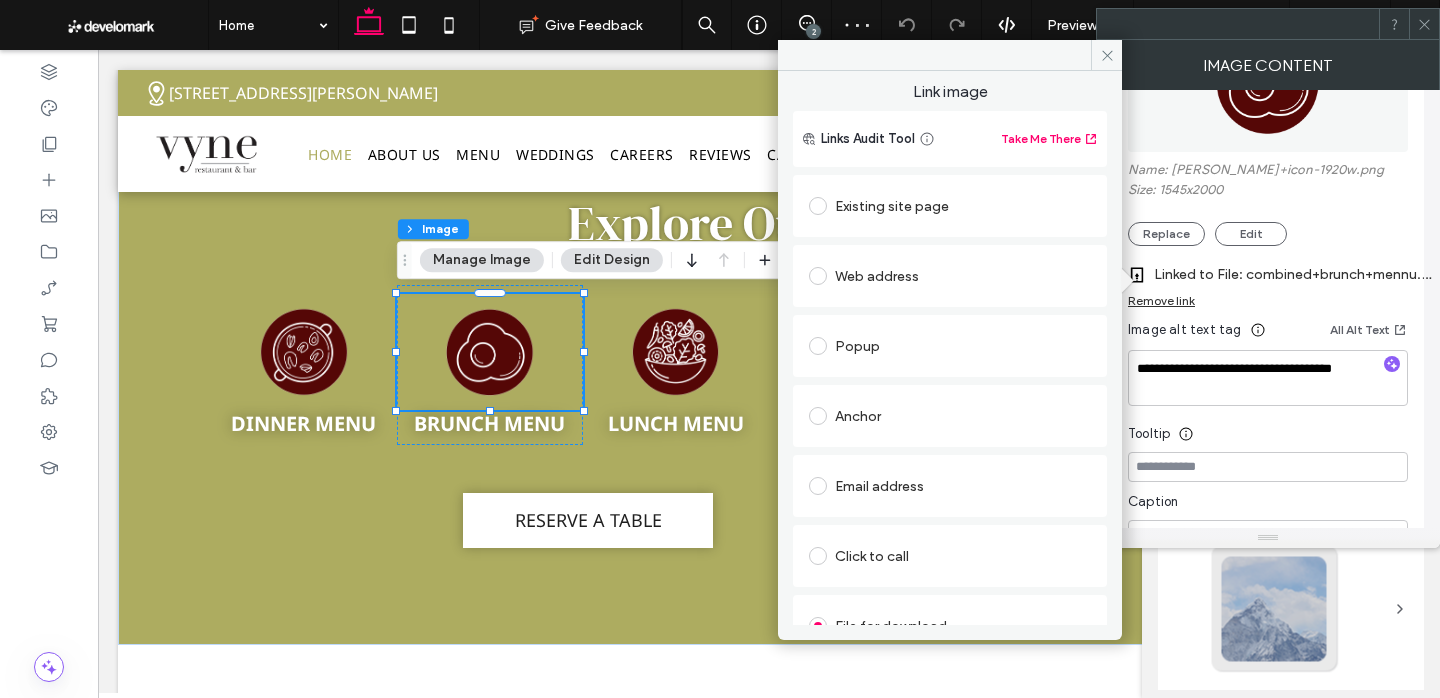 scroll, scrollTop: 129, scrollLeft: 0, axis: vertical 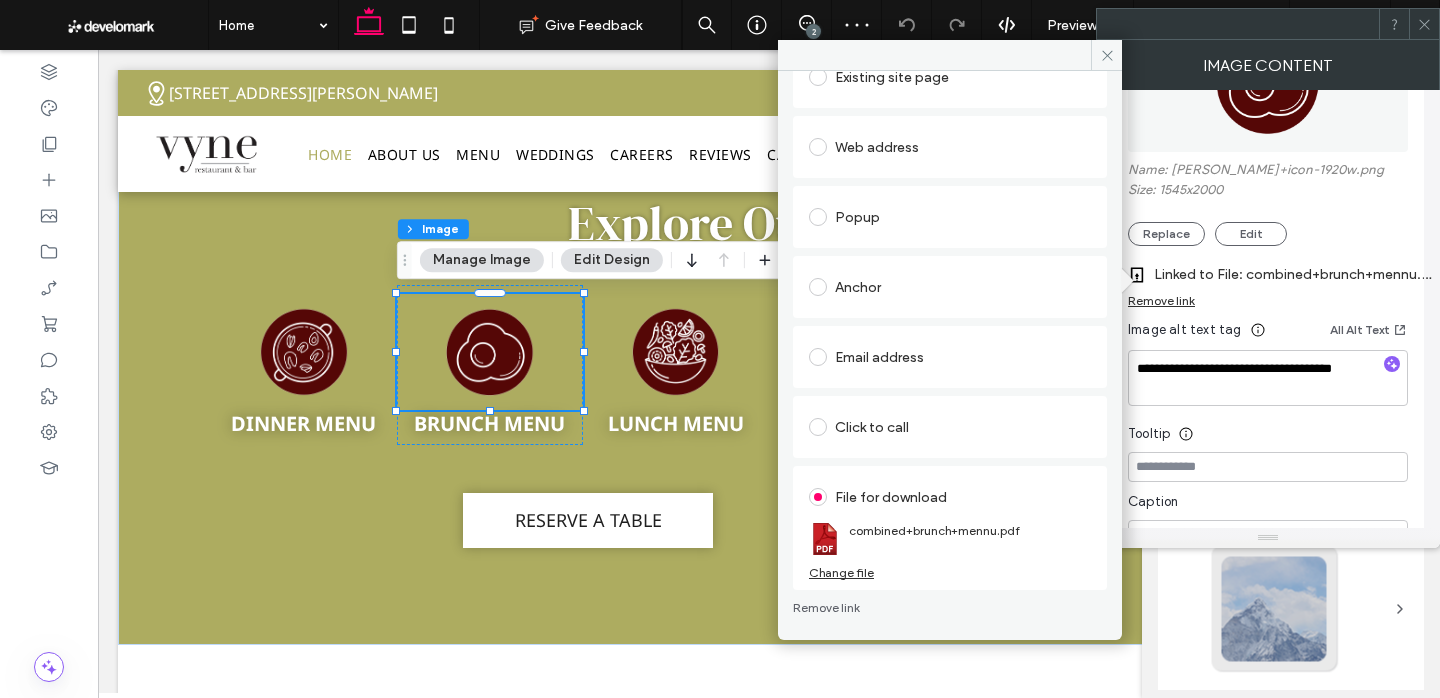 click on "File for download   combined+brunch+mennu.pdf   Change file" at bounding box center [950, 528] 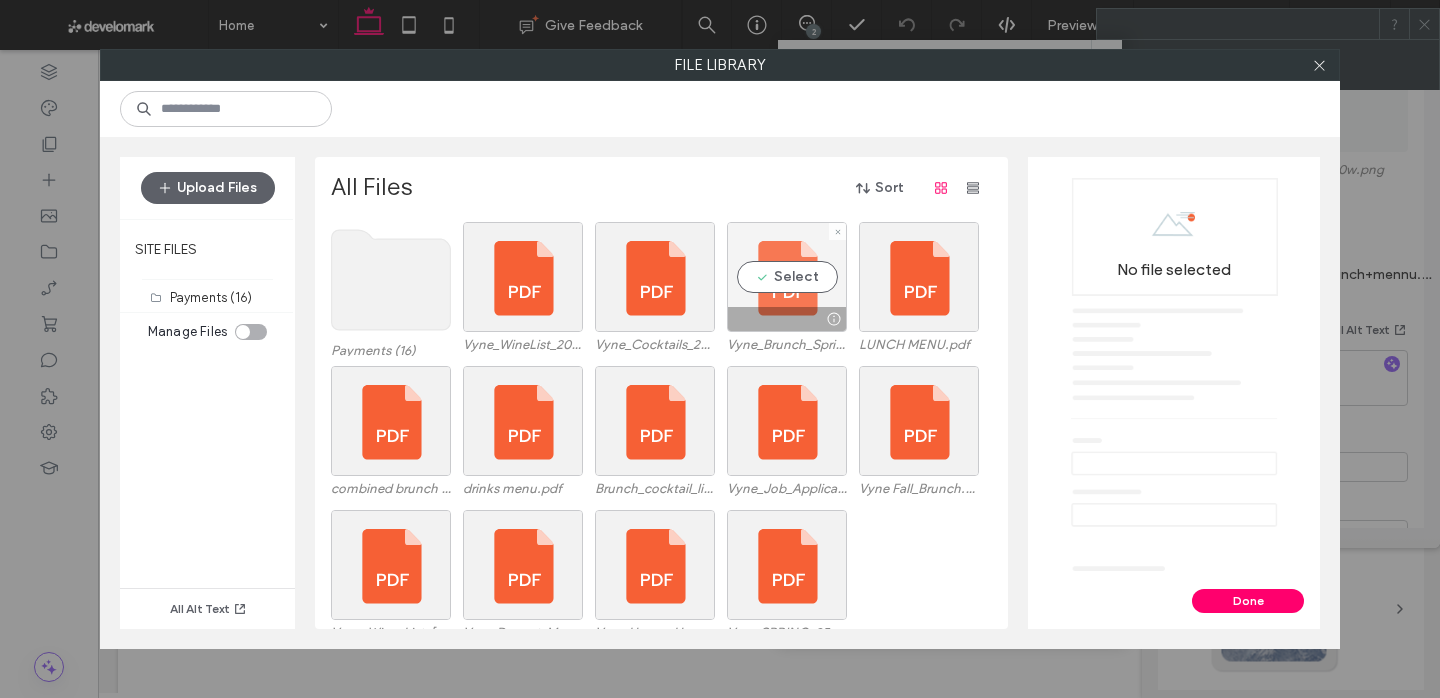 click on "Select" at bounding box center (787, 277) 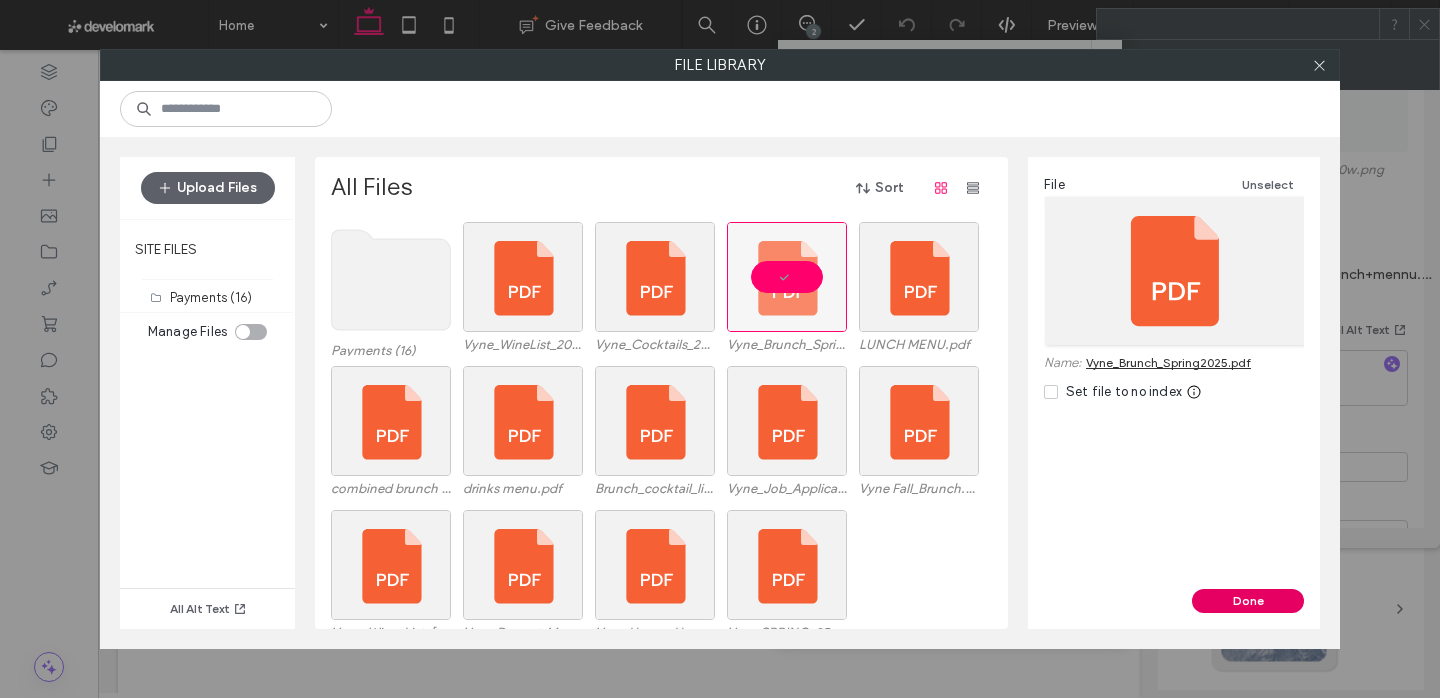 click on "Done" at bounding box center [1248, 601] 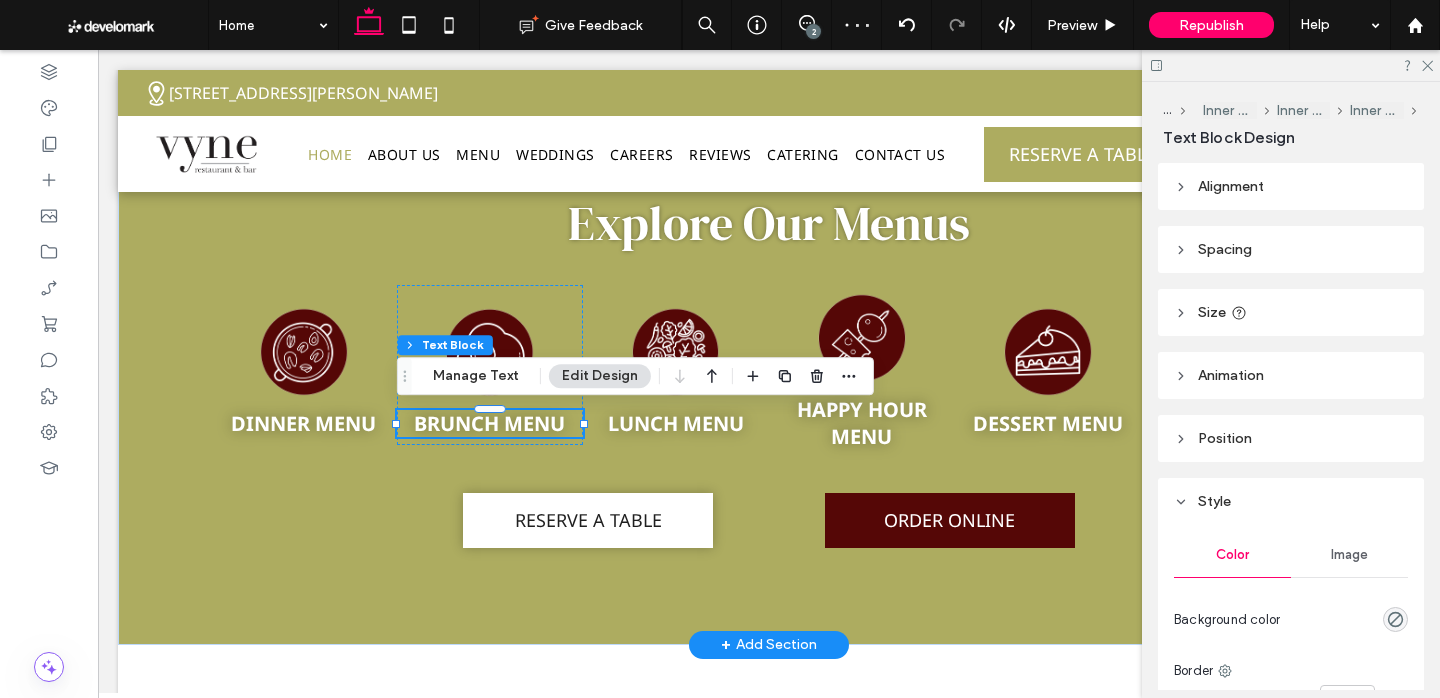 click on "BRUNCH MENU" at bounding box center [489, 423] 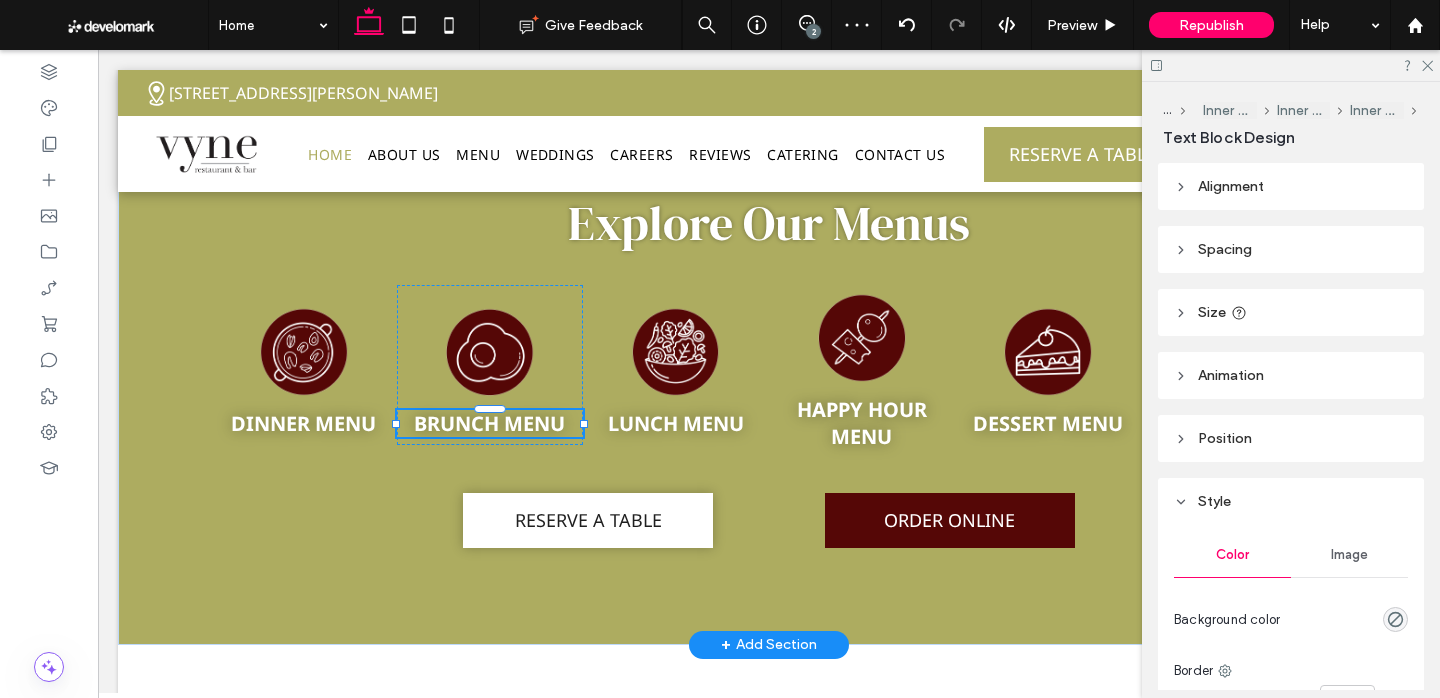 type on "*********" 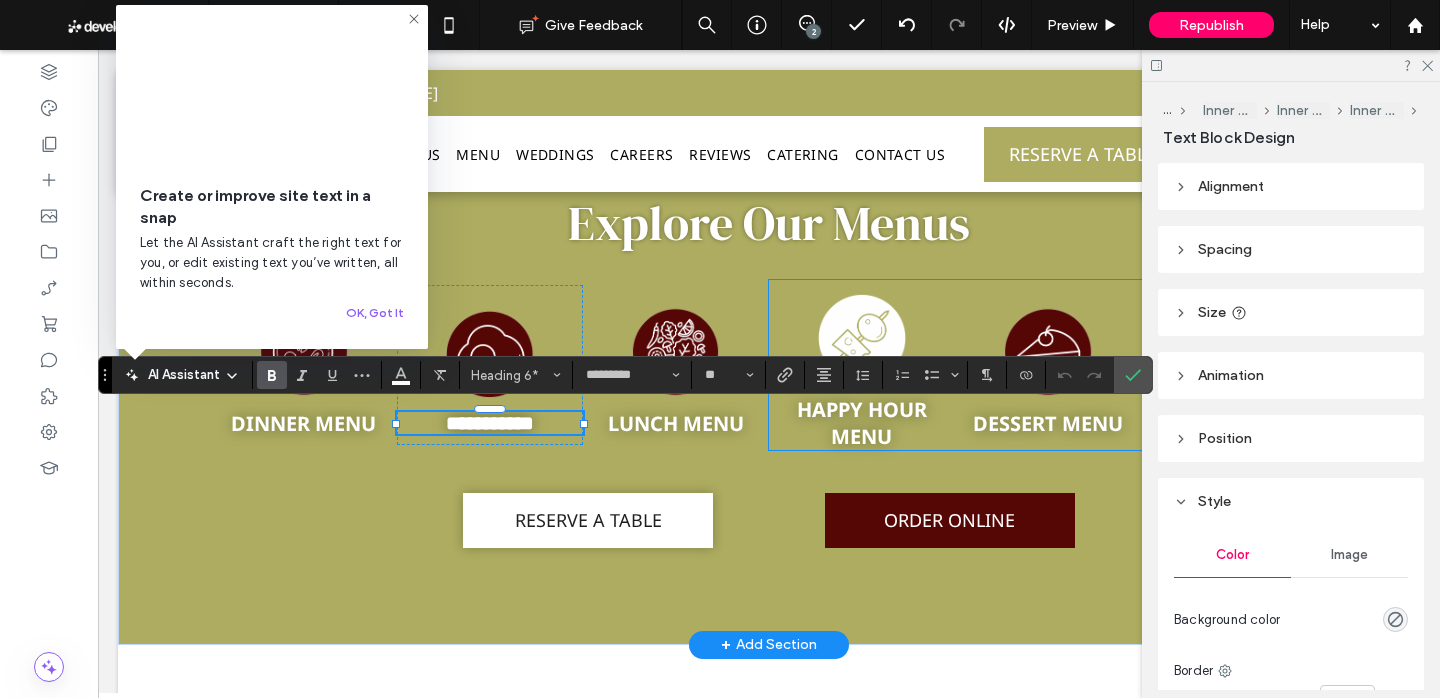 click at bounding box center [862, 338] 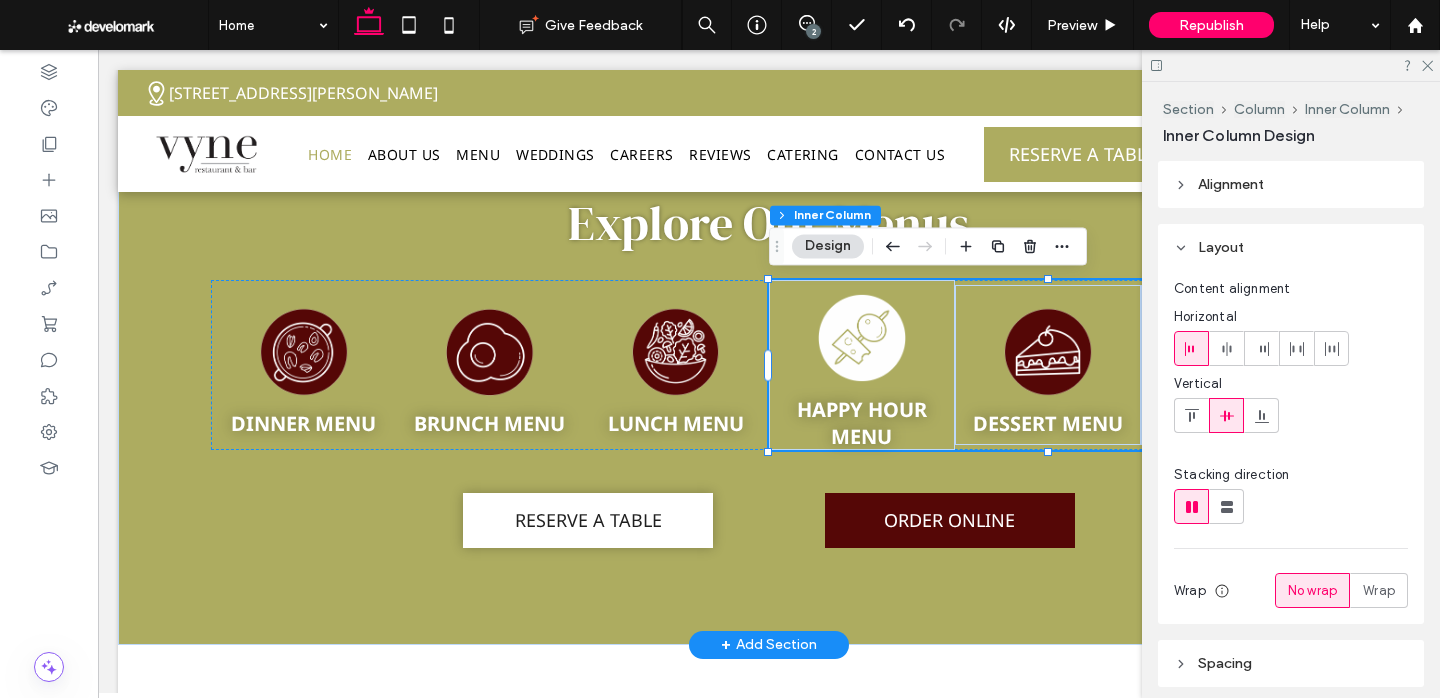 click at bounding box center (862, 338) 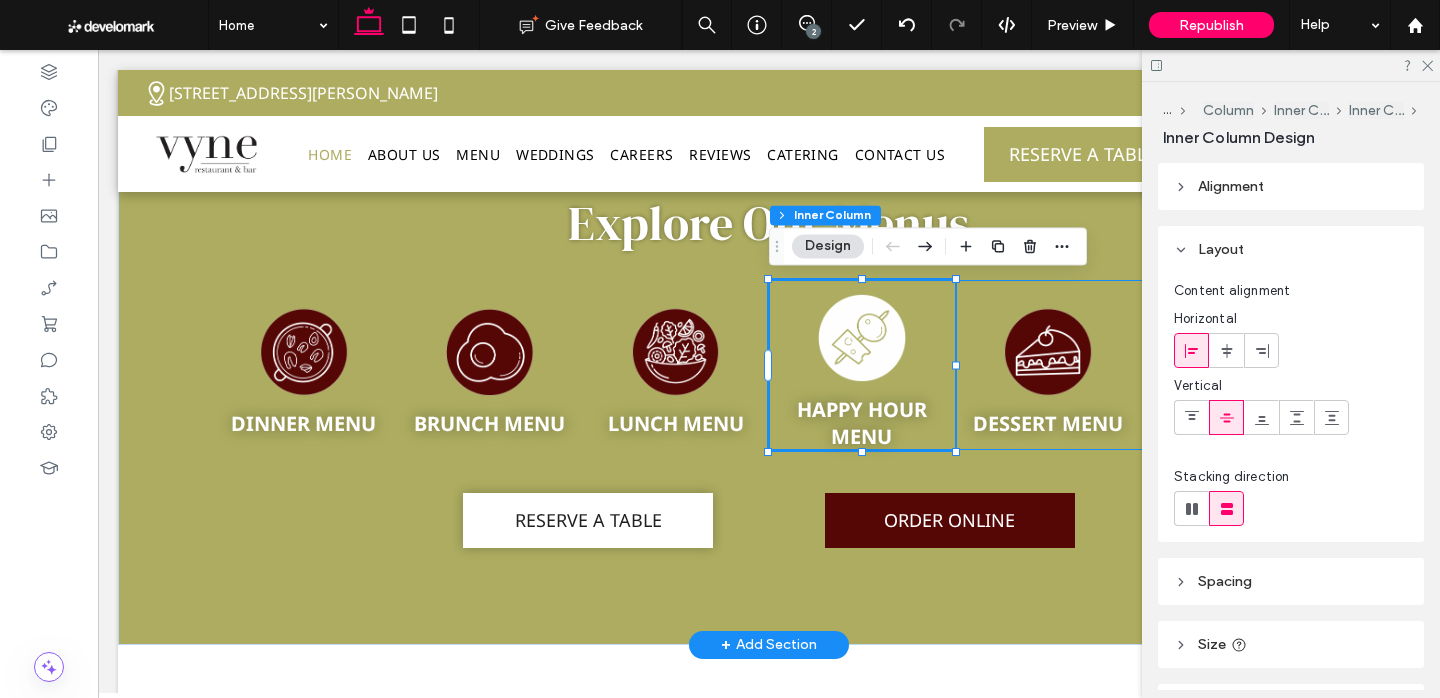 click at bounding box center (862, 338) 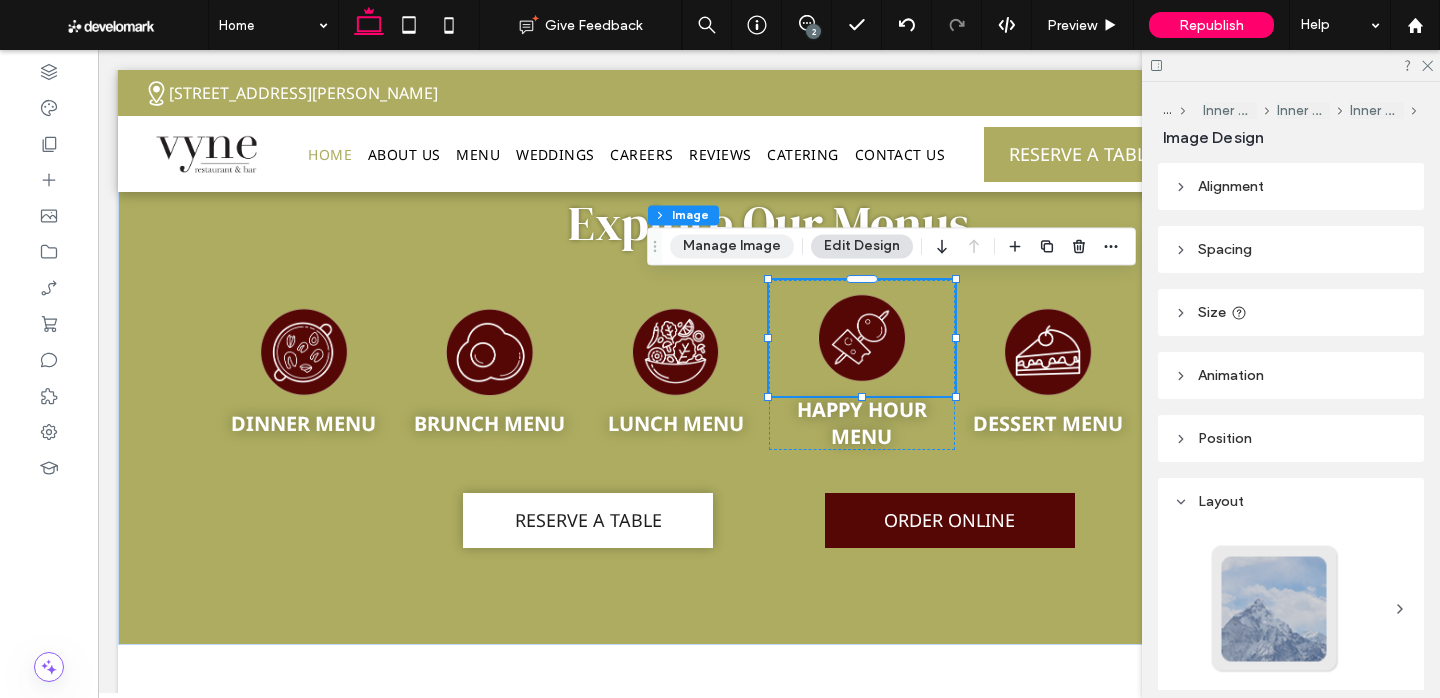 click on "Manage Image" at bounding box center [732, 246] 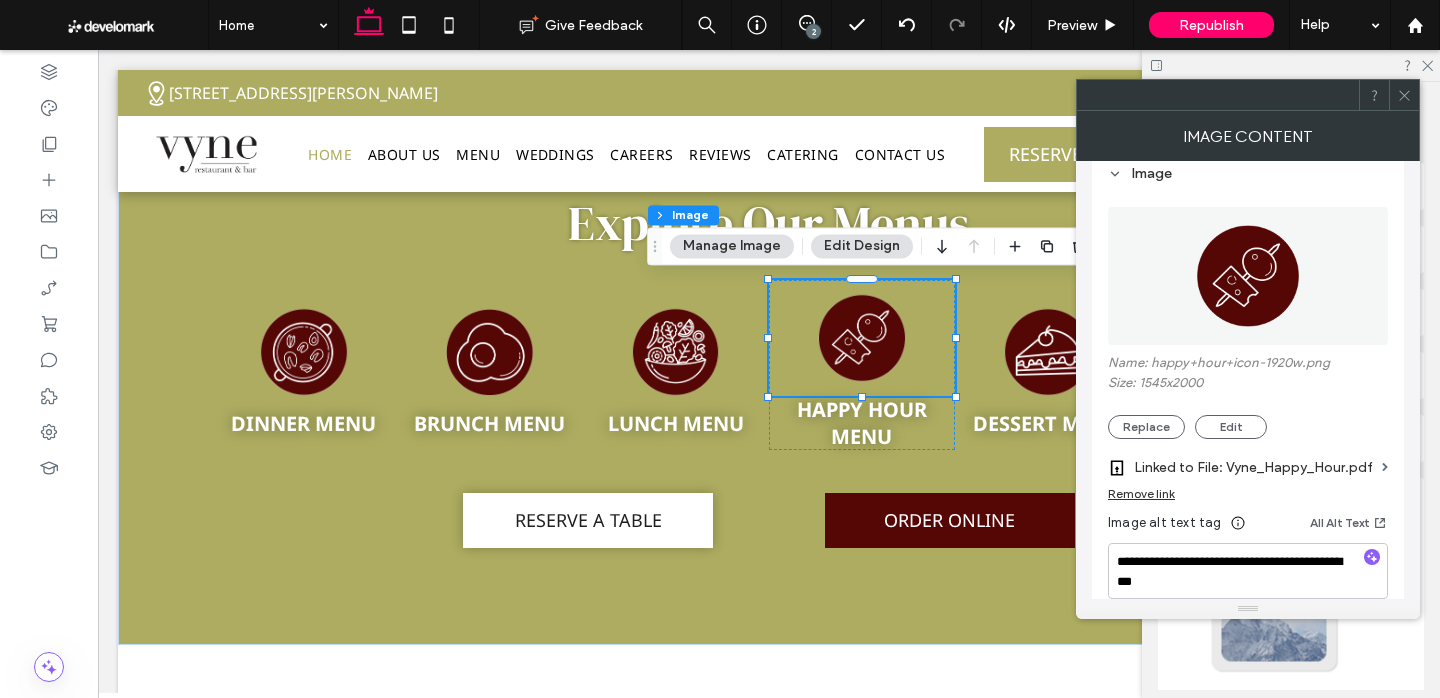 scroll, scrollTop: 208, scrollLeft: 0, axis: vertical 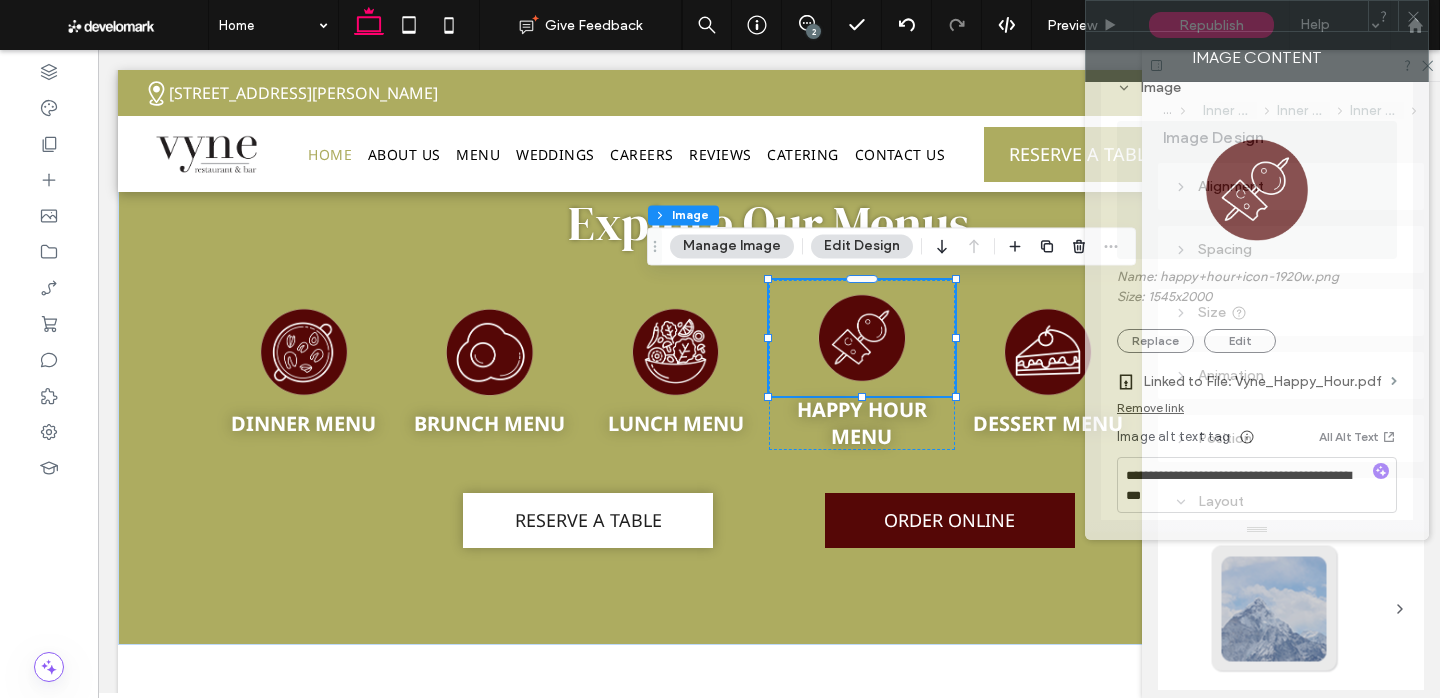 drag, startPoint x: 1269, startPoint y: 94, endPoint x: 1278, endPoint y: 8, distance: 86.46965 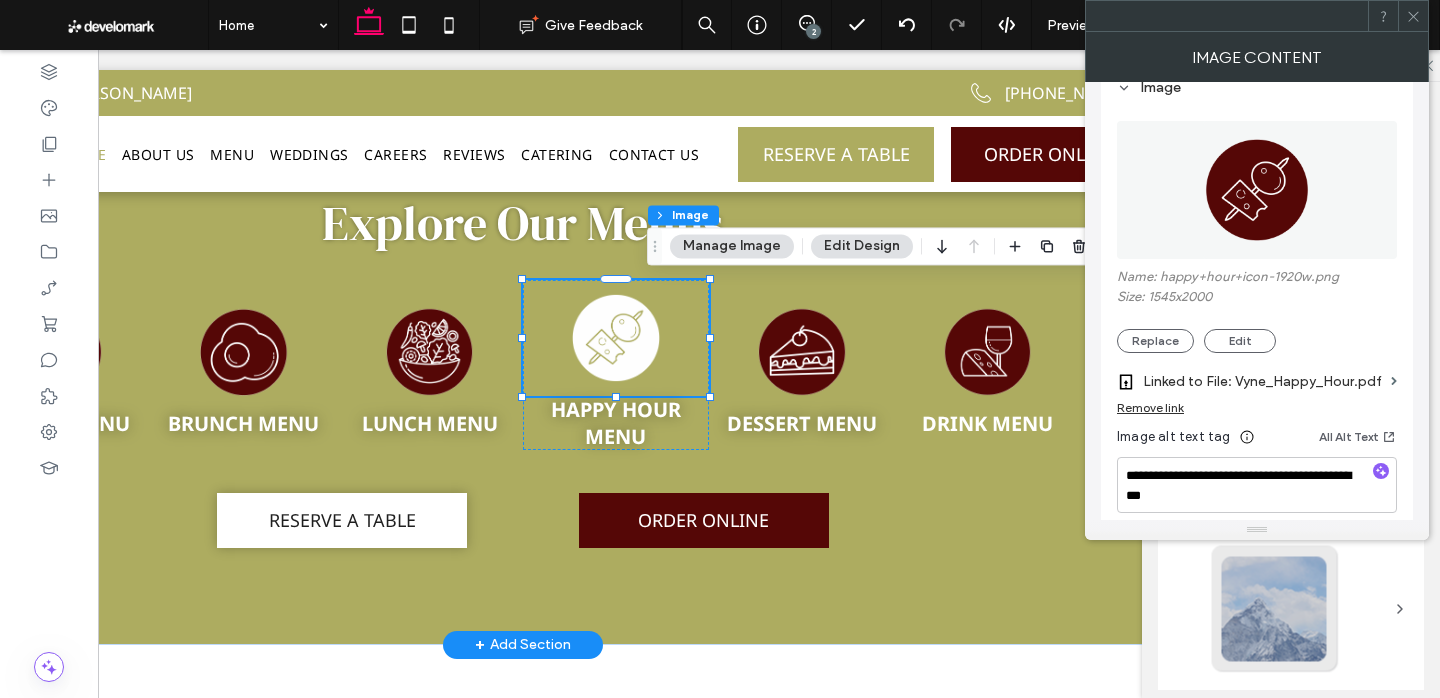 scroll, scrollTop: 0, scrollLeft: 298, axis: horizontal 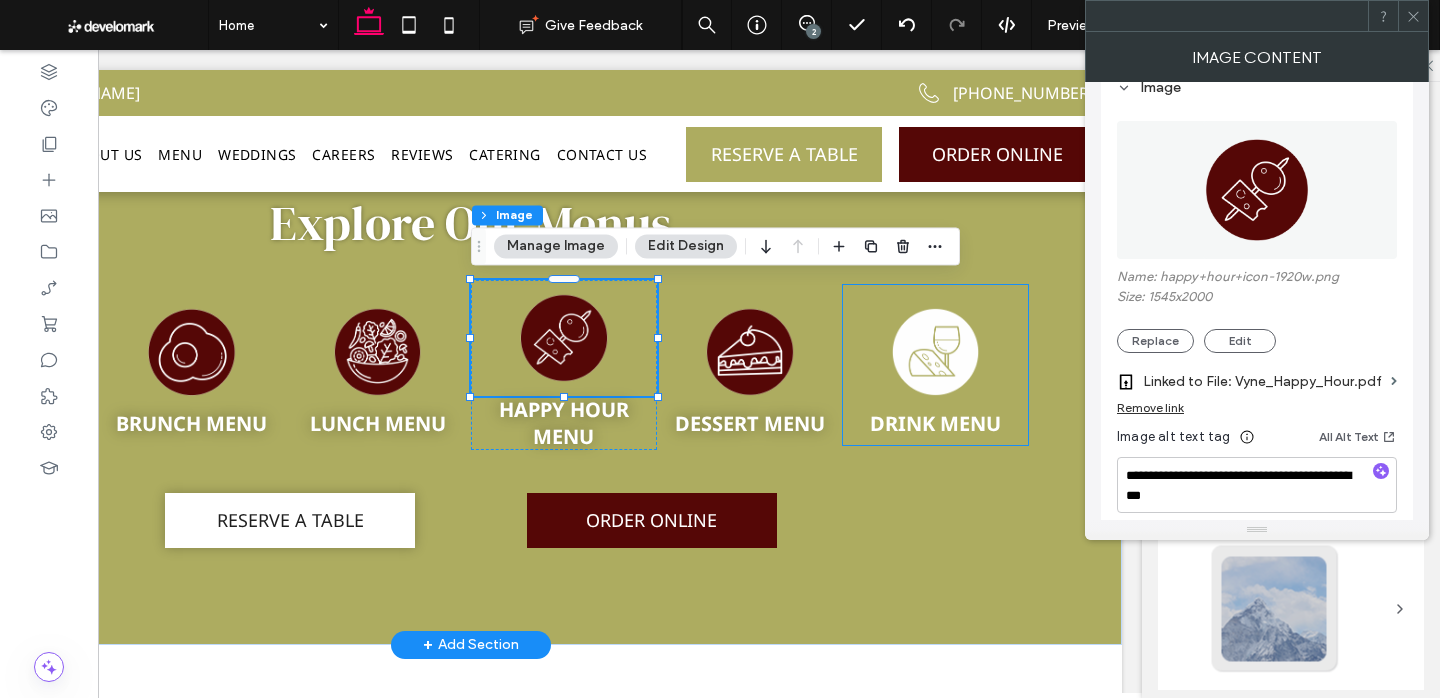 click at bounding box center [936, 352] 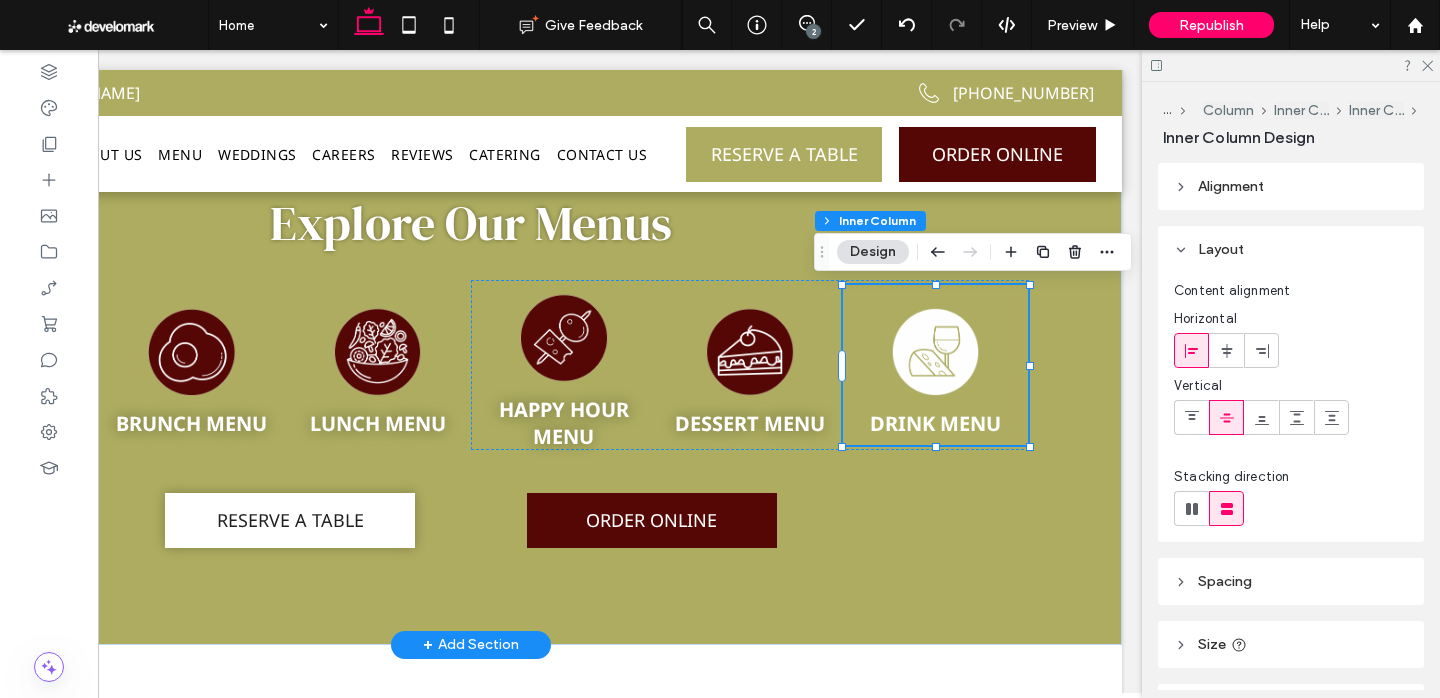 click at bounding box center [936, 352] 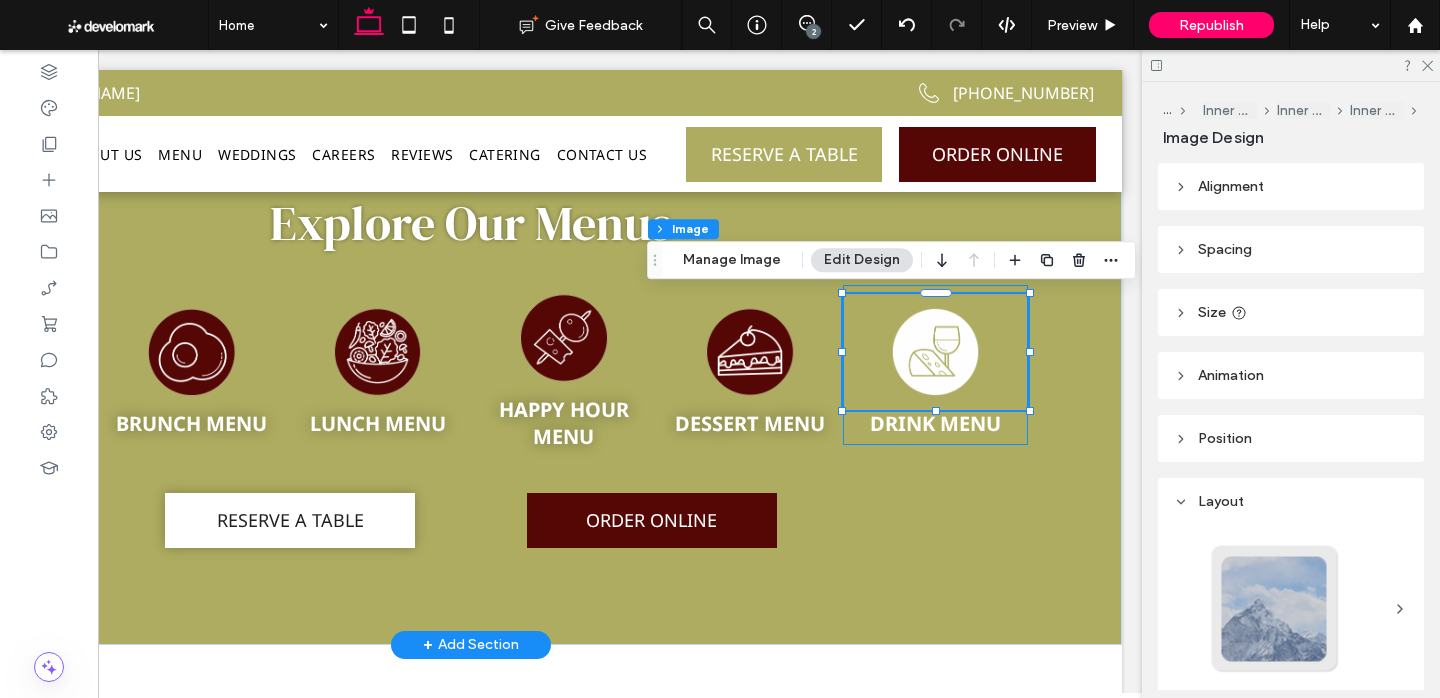 click at bounding box center [936, 352] 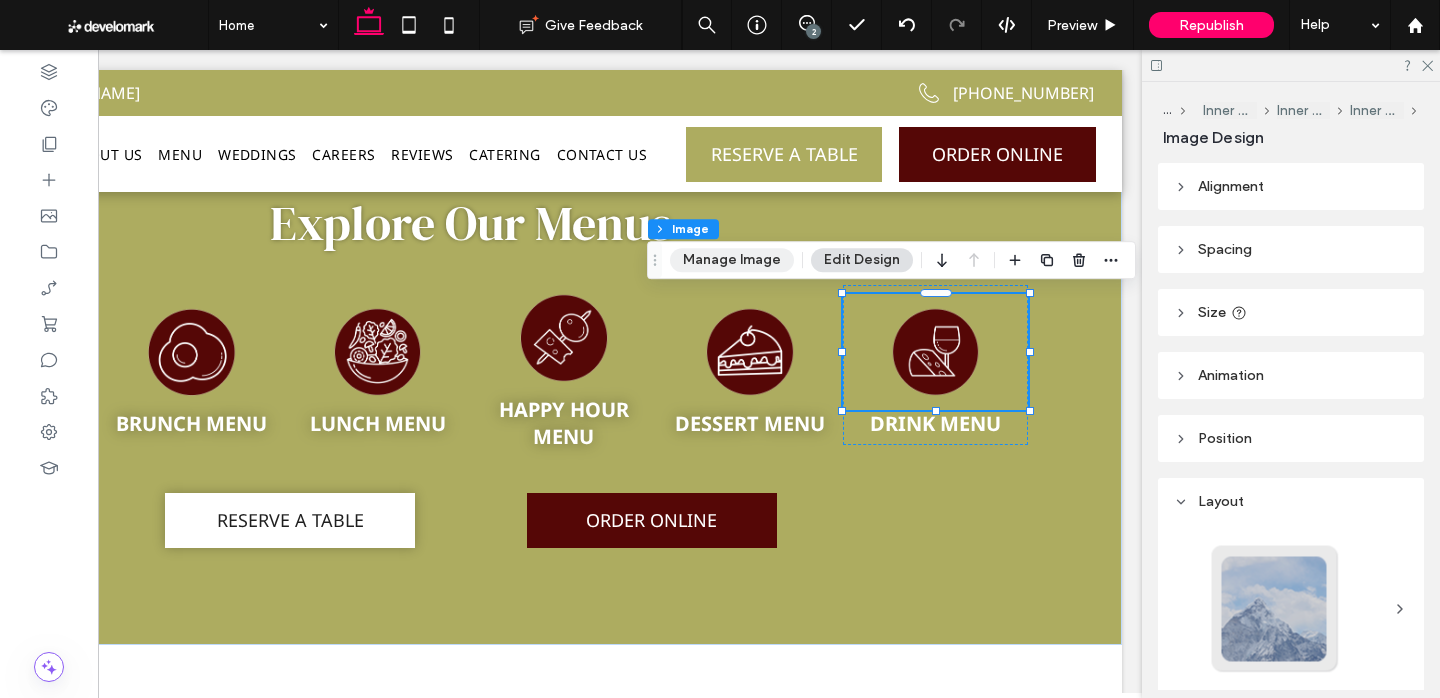 click on "Manage Image" at bounding box center (732, 260) 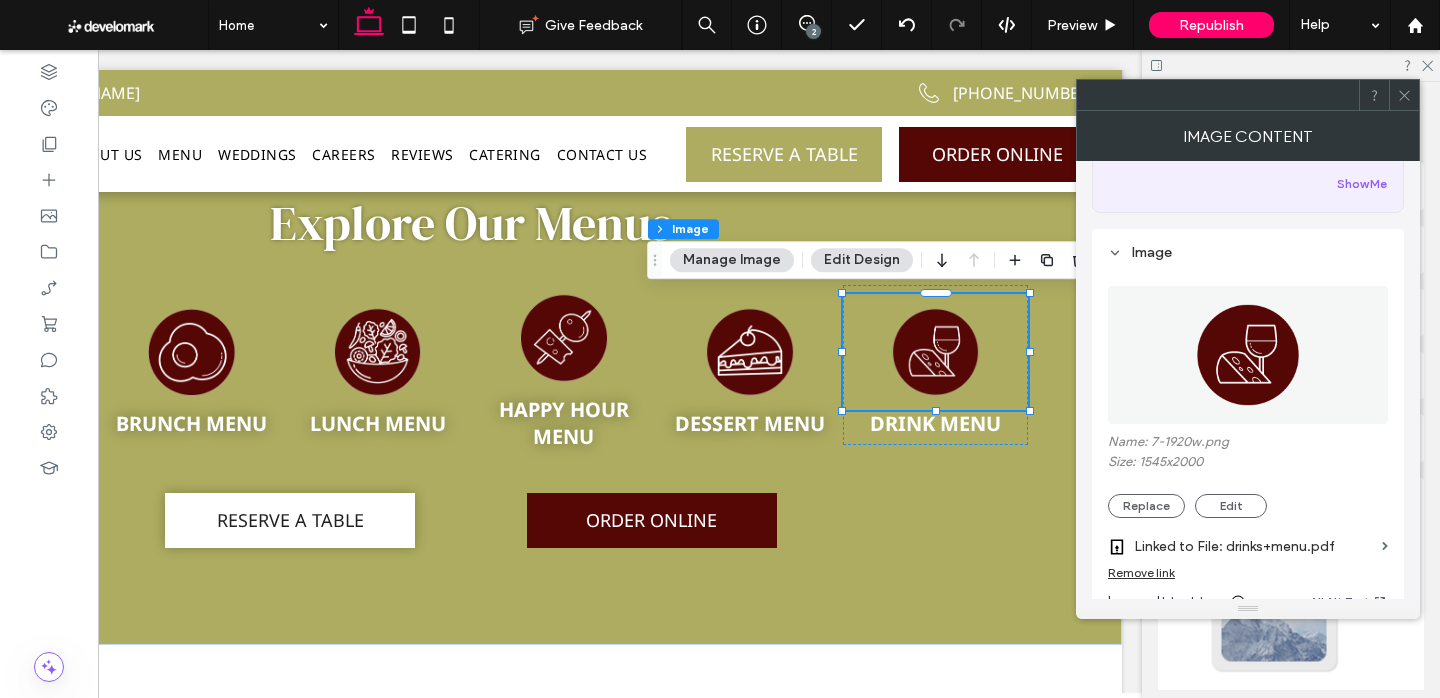 scroll, scrollTop: 334, scrollLeft: 0, axis: vertical 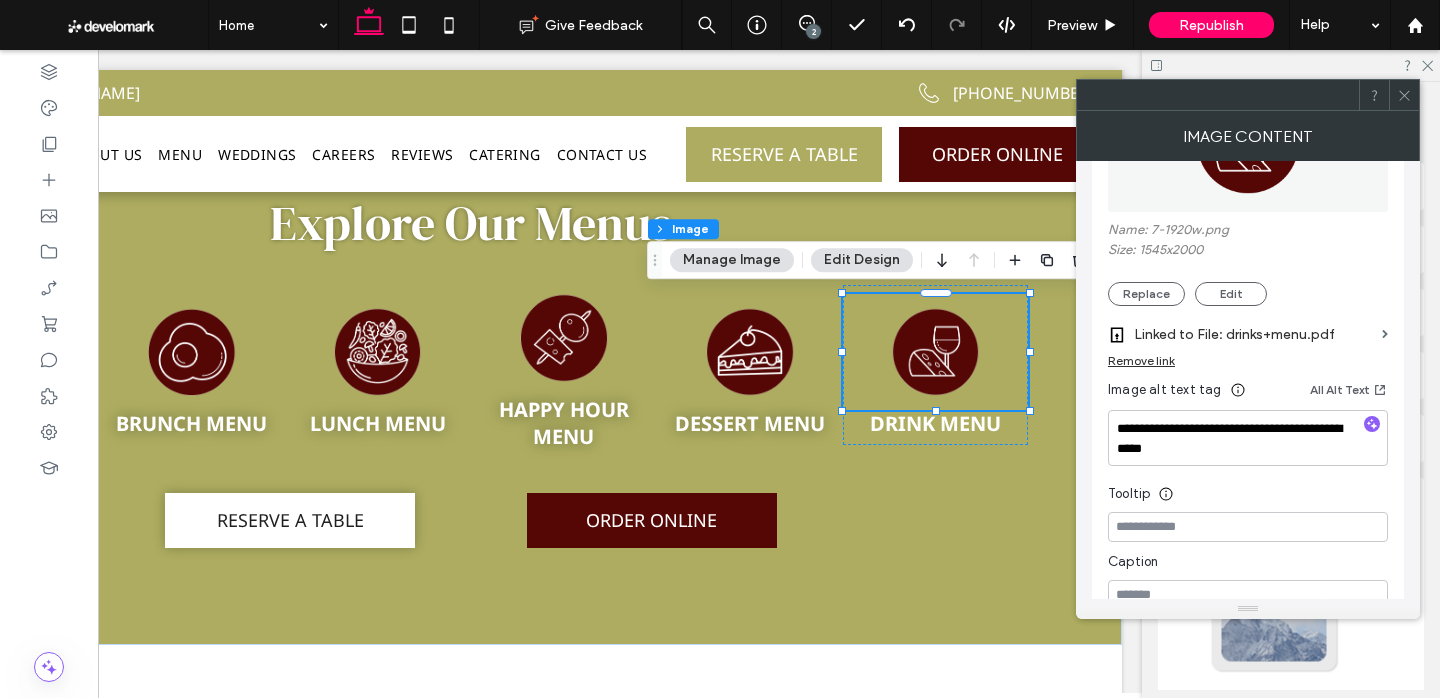 click on "Linked to File: drinks+menu.pdf" at bounding box center [1254, 334] 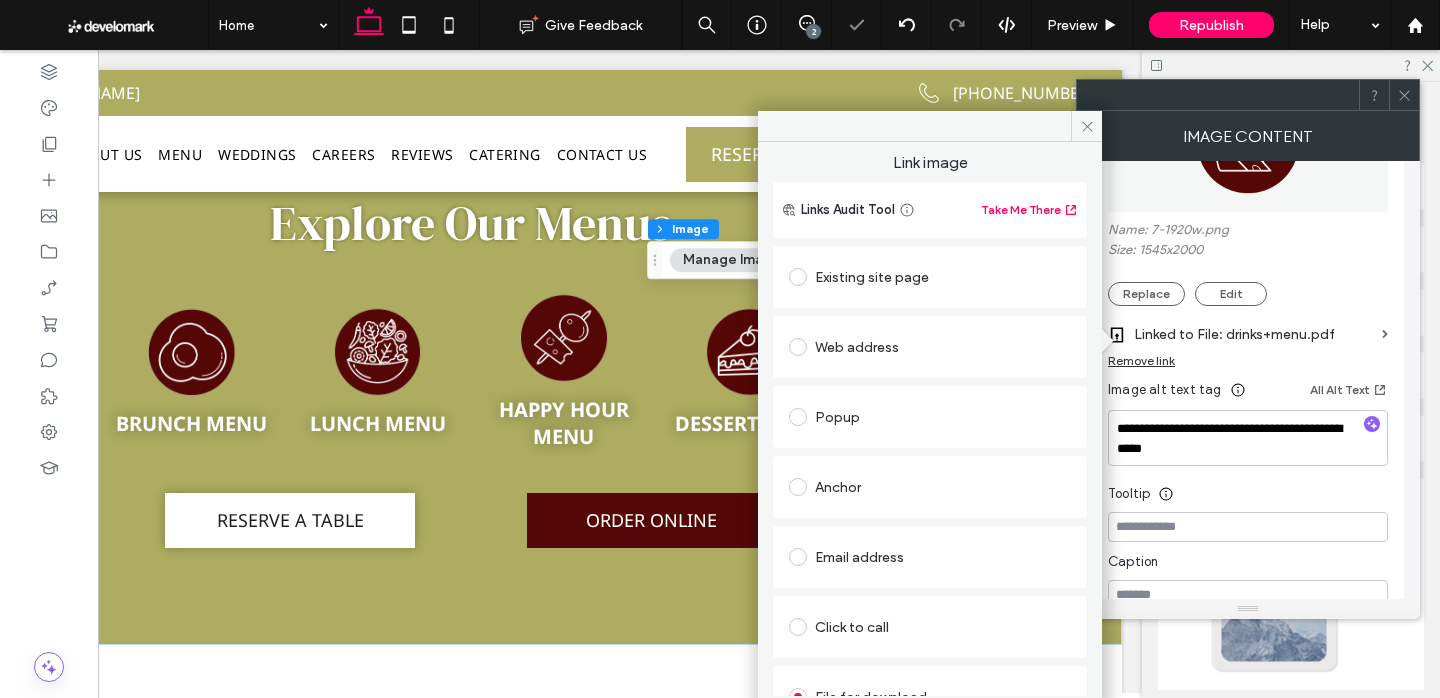 scroll, scrollTop: 129, scrollLeft: 0, axis: vertical 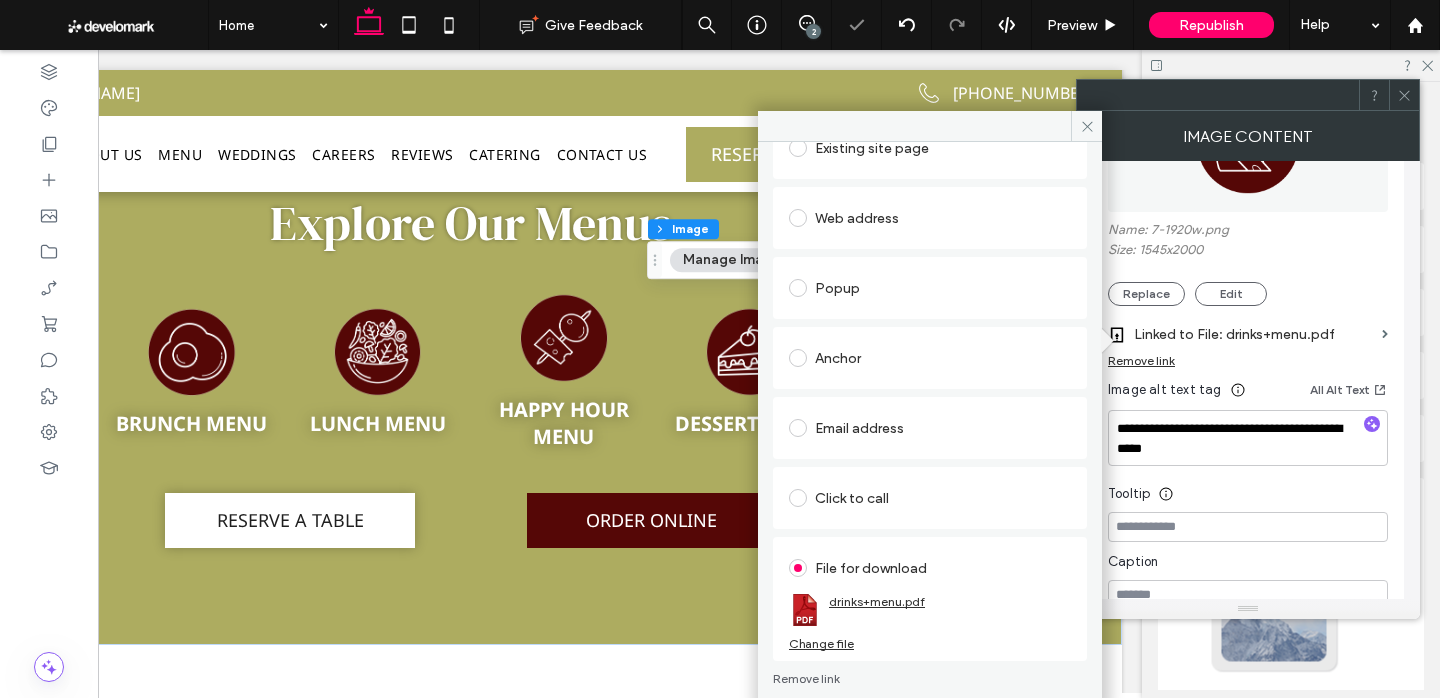 click on "drinks+menu.pdf" at bounding box center [877, 601] 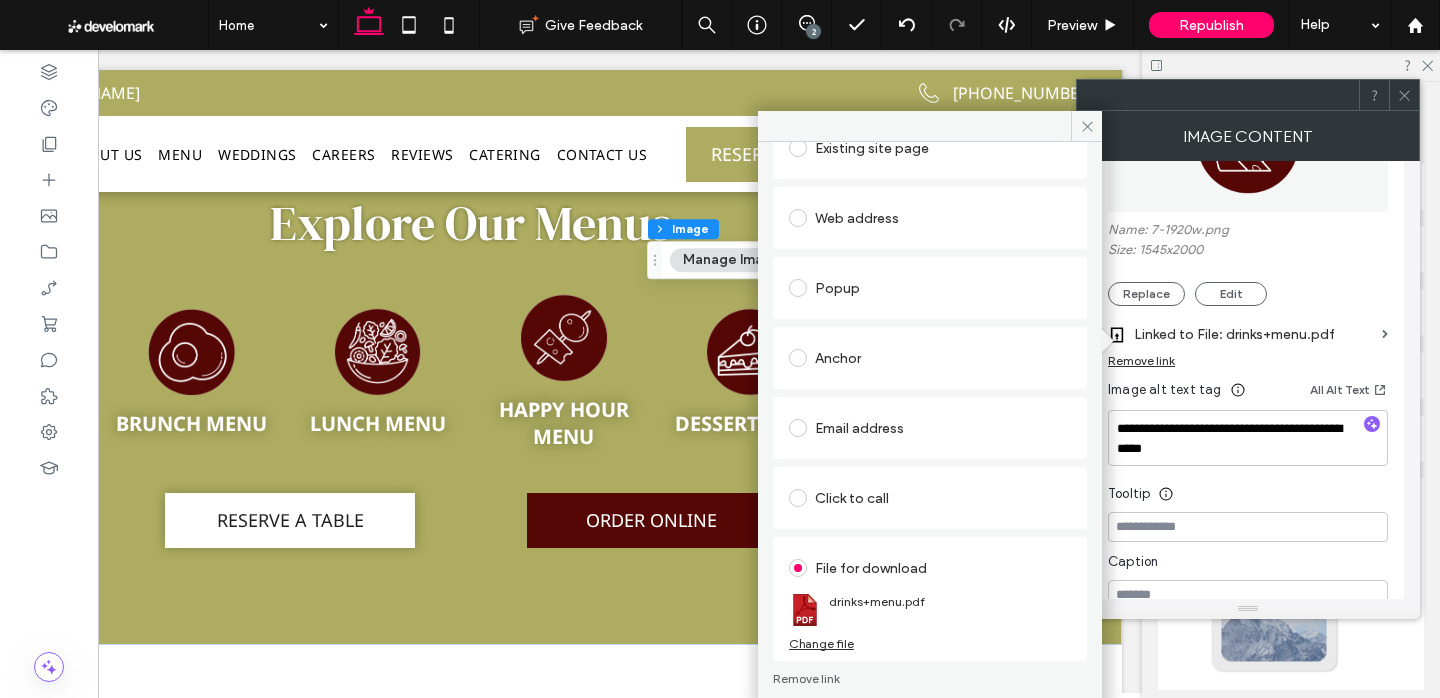 click at bounding box center [1086, 126] 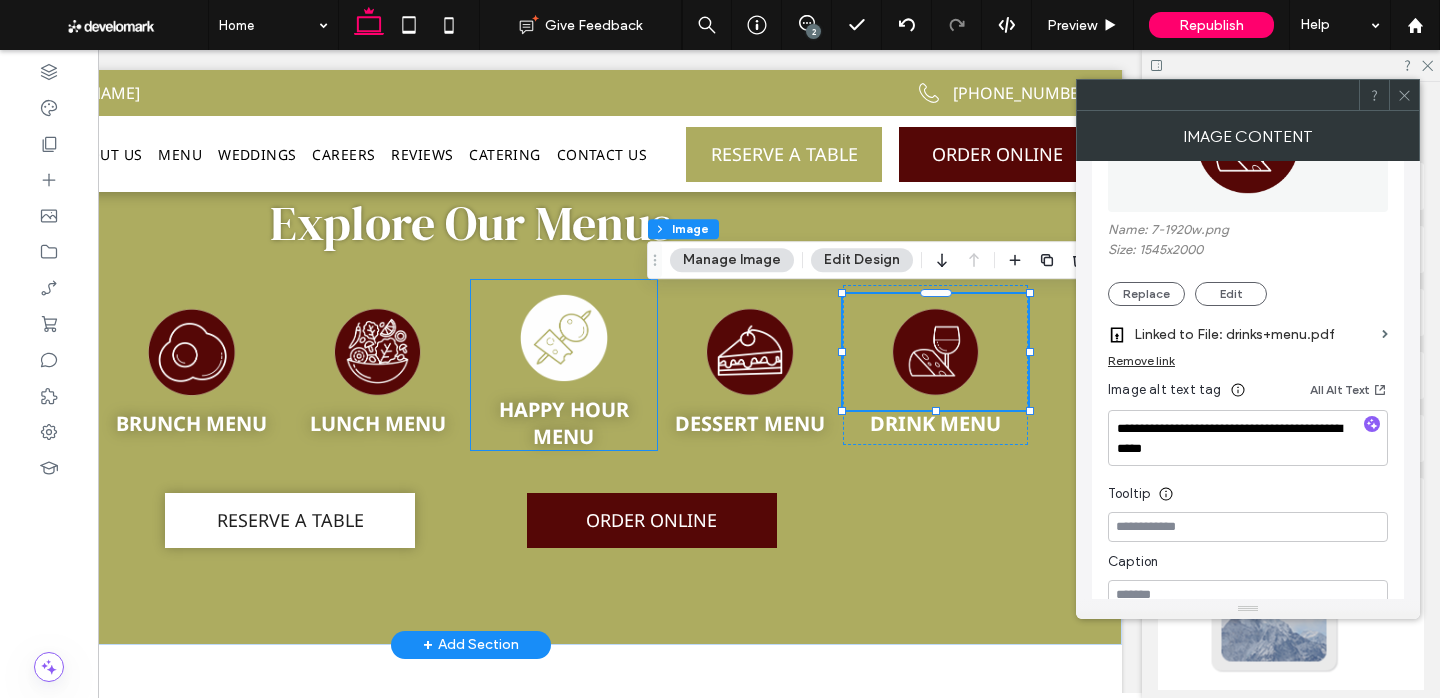 click at bounding box center (564, 338) 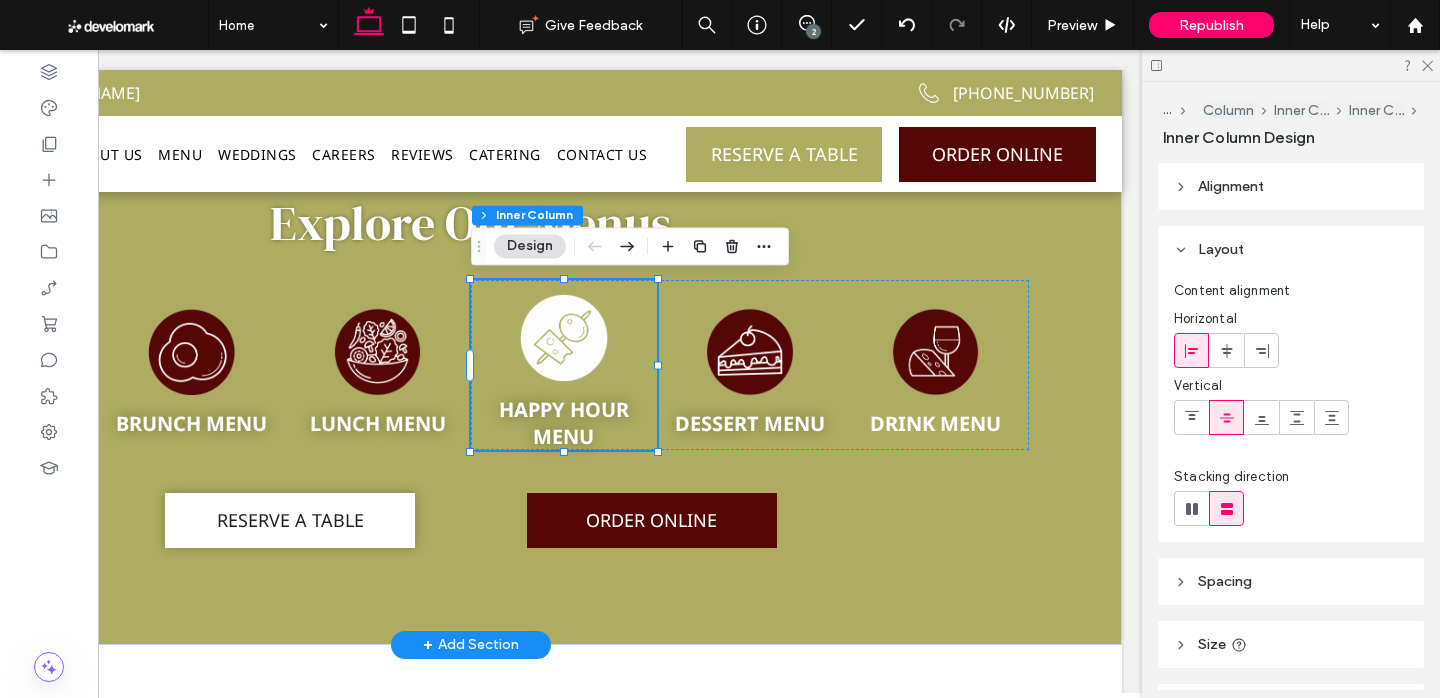click at bounding box center (564, 338) 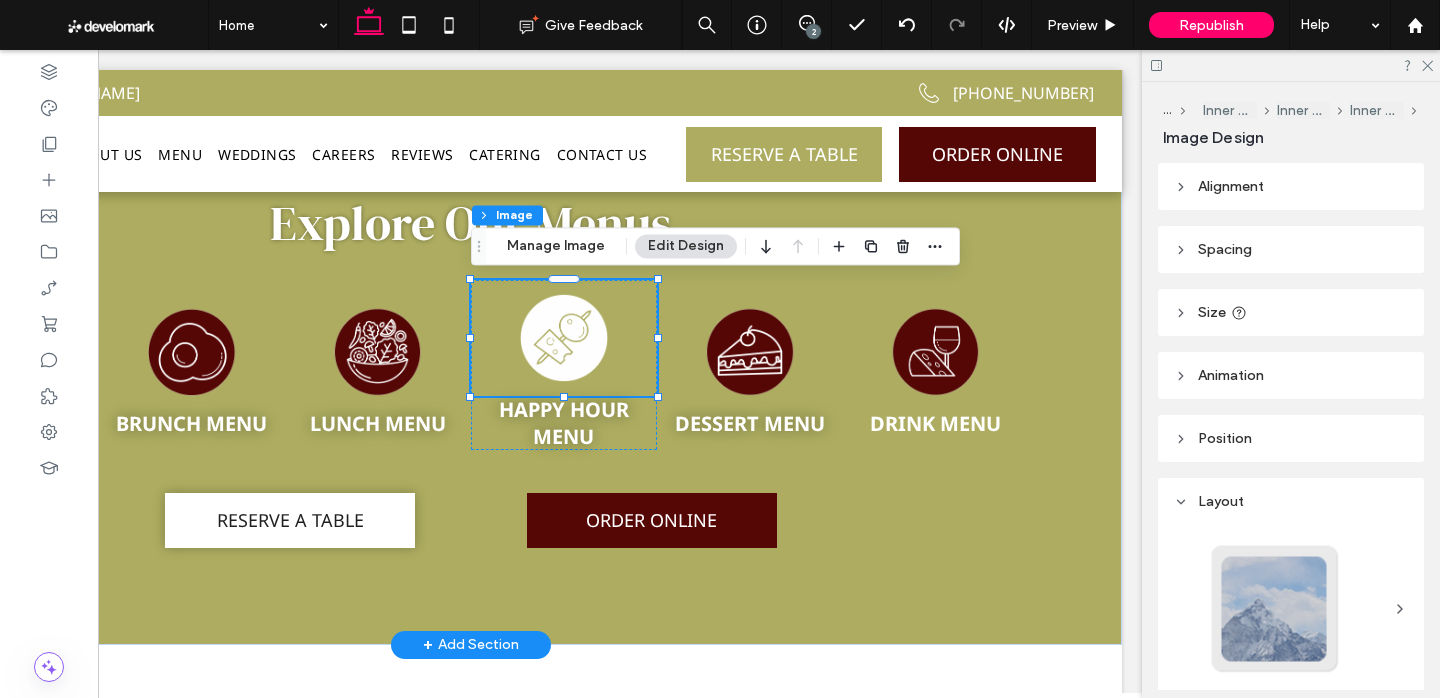 click at bounding box center [564, 338] 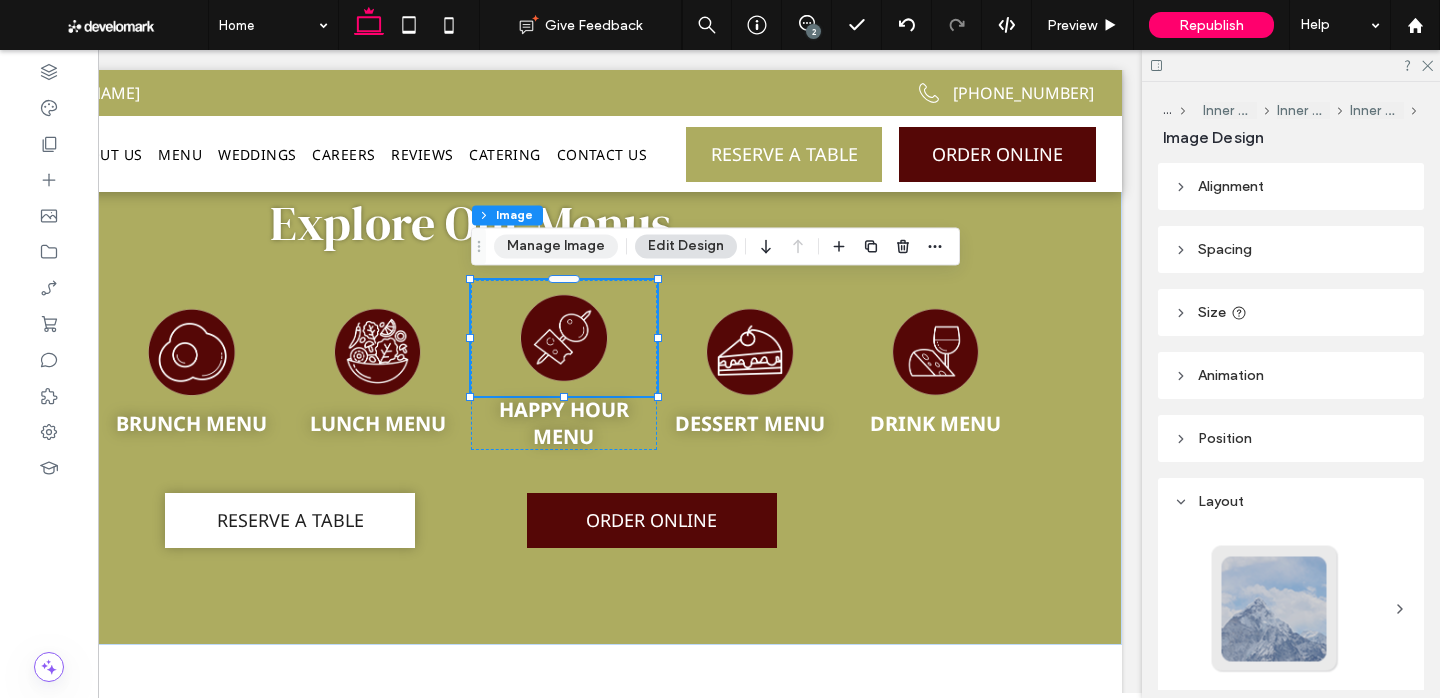 click on "Manage Image" at bounding box center [556, 246] 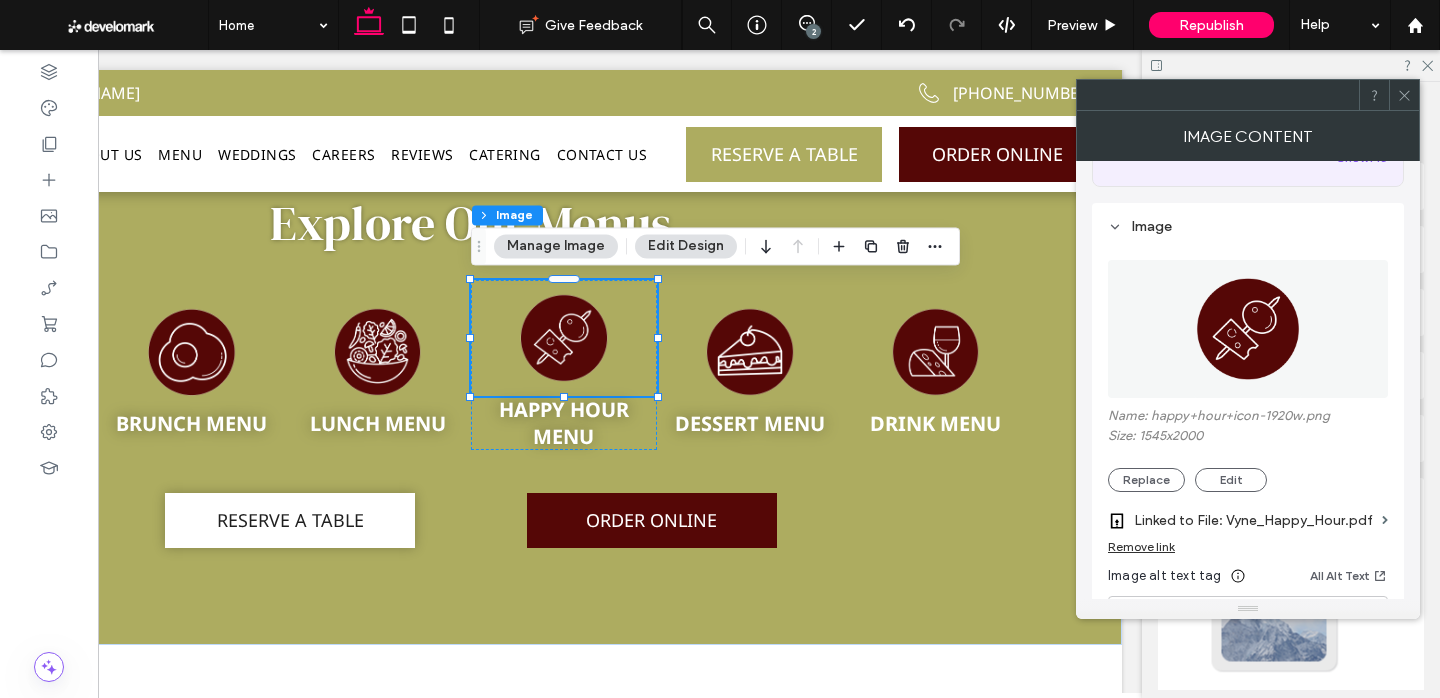 scroll, scrollTop: 167, scrollLeft: 0, axis: vertical 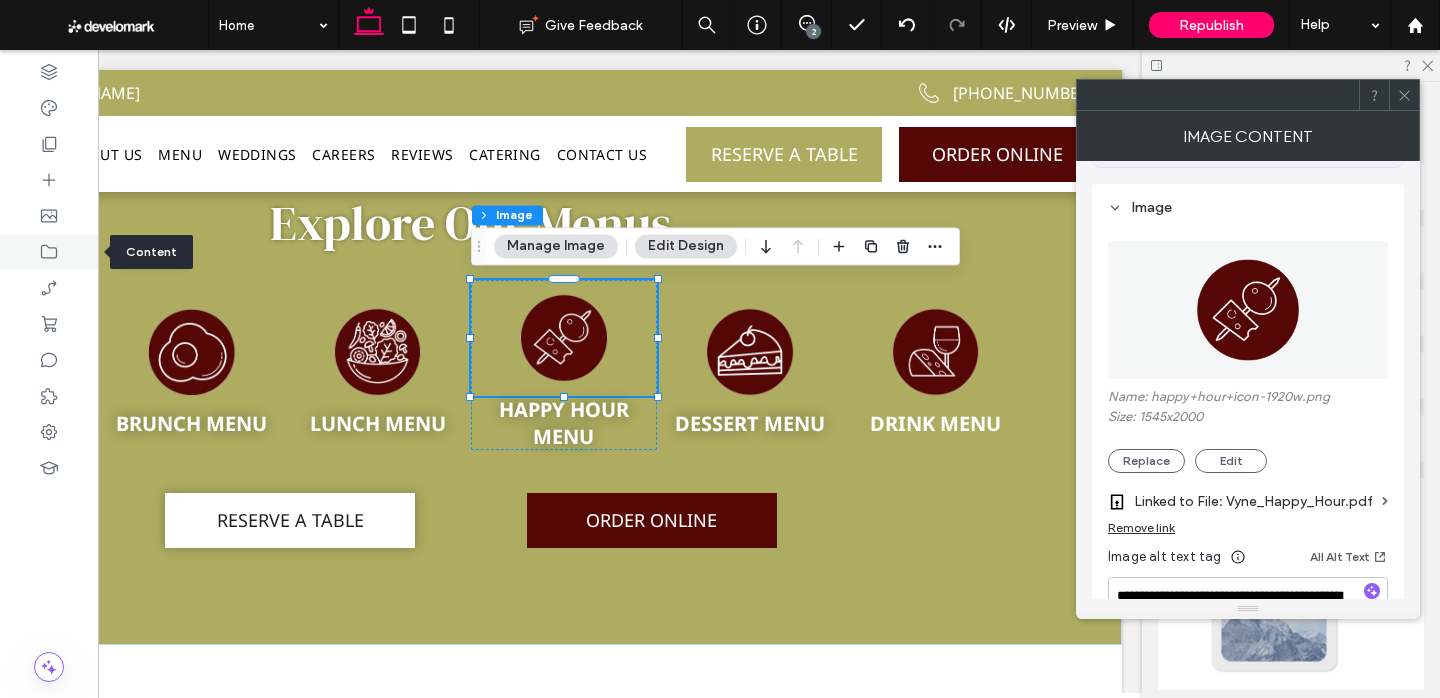click 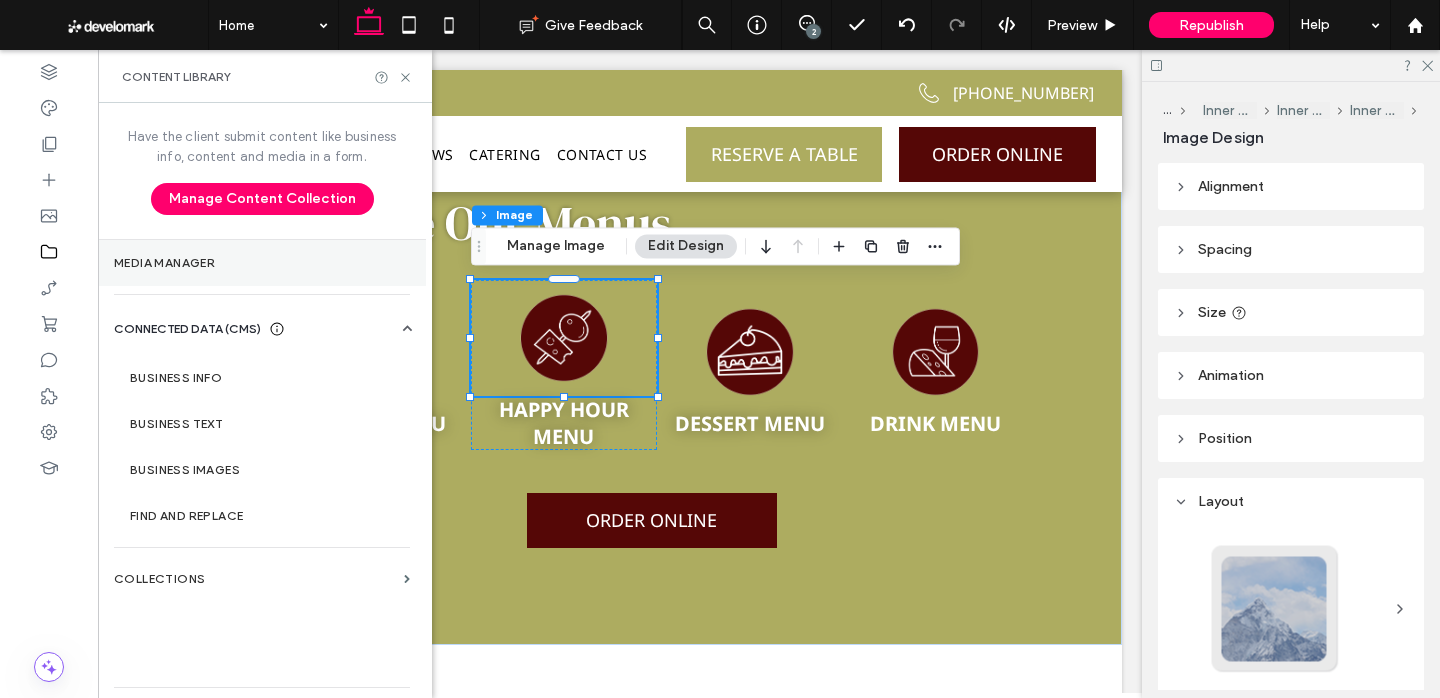 click on "Media Manager" at bounding box center (262, 263) 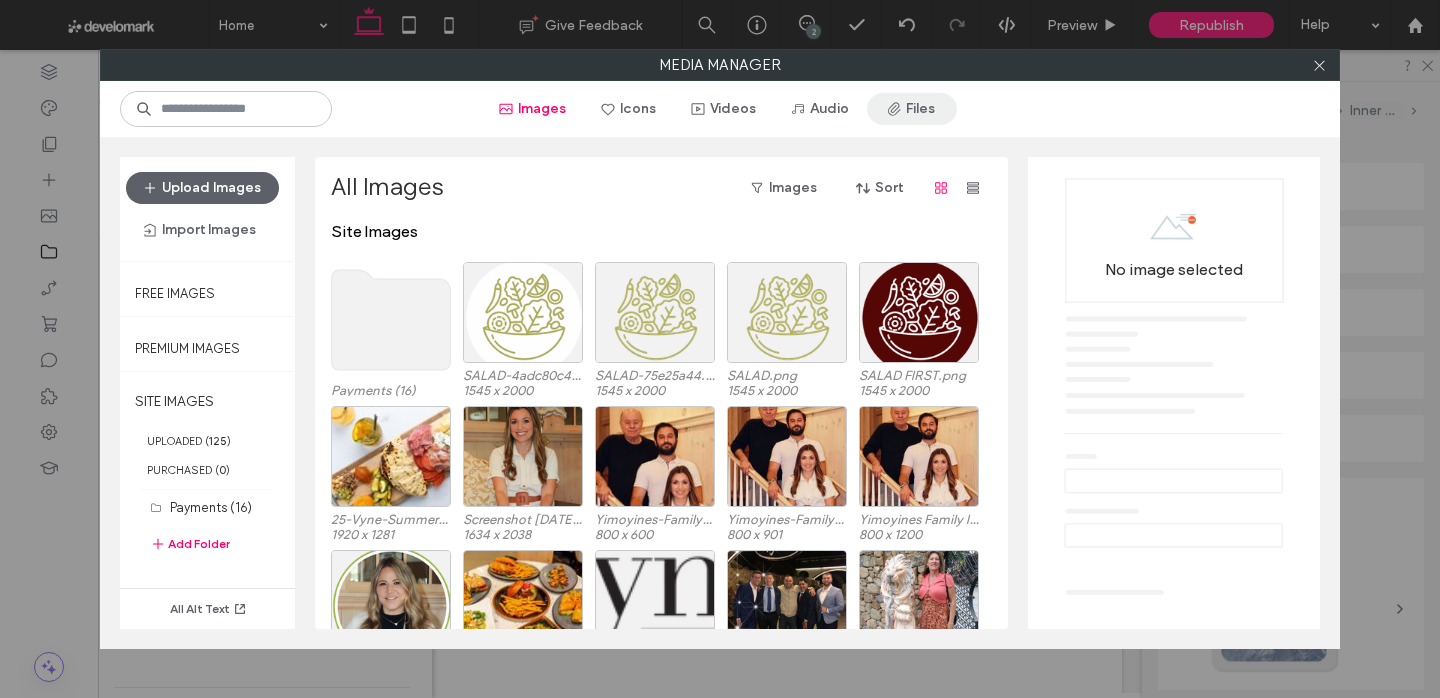 click on "Files" at bounding box center (912, 109) 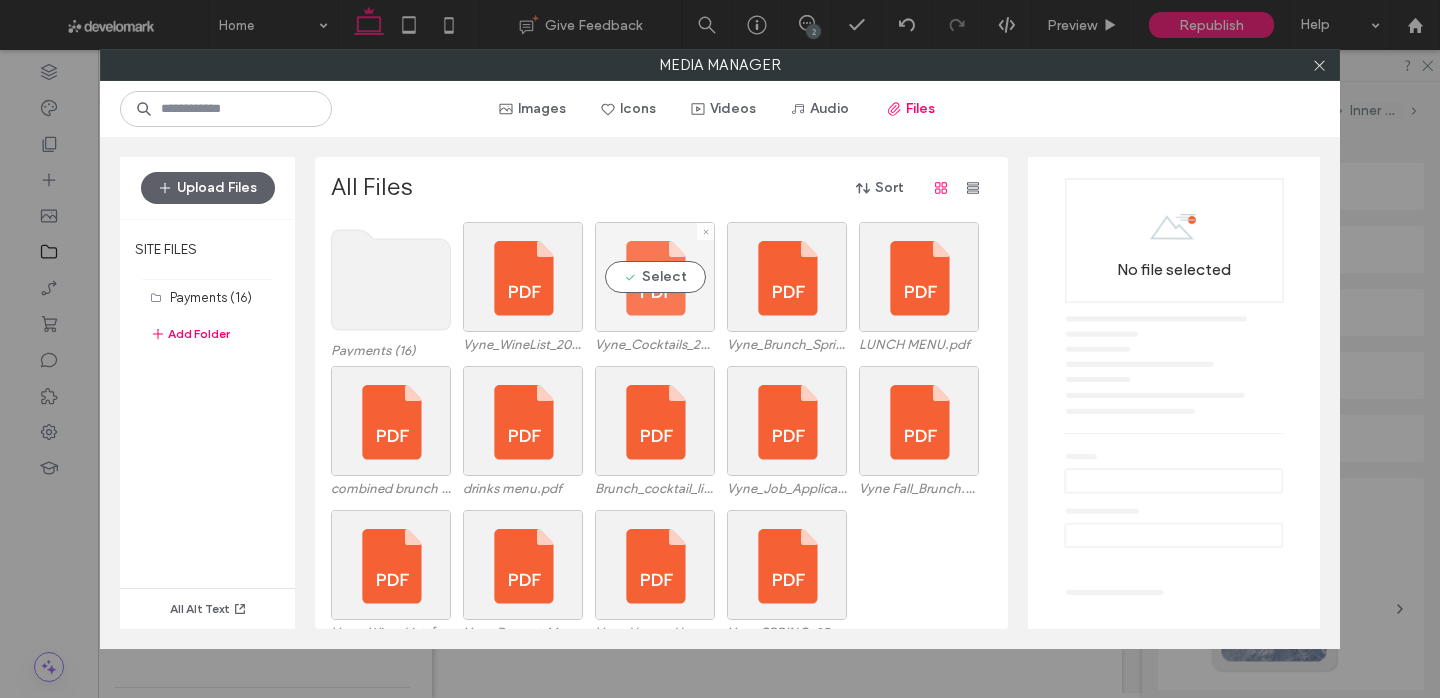 scroll, scrollTop: 25, scrollLeft: 0, axis: vertical 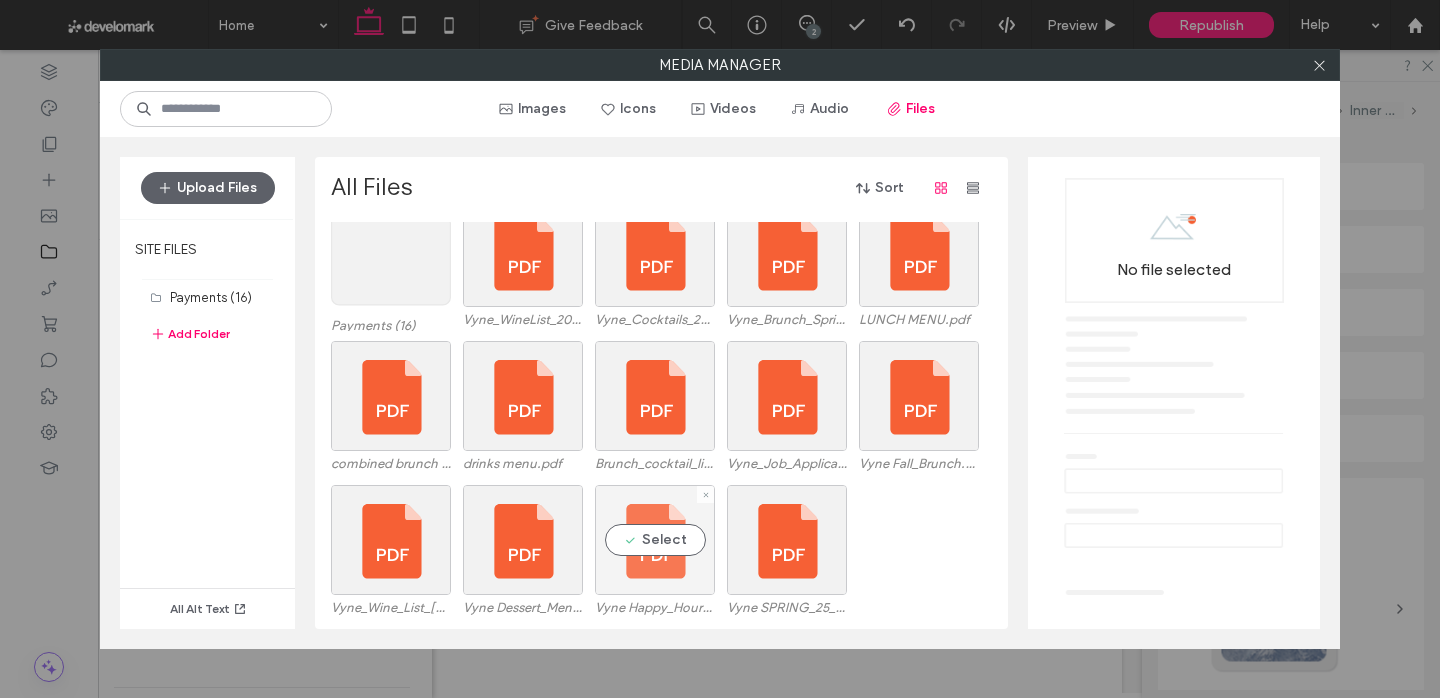 click on "Select" at bounding box center (655, 540) 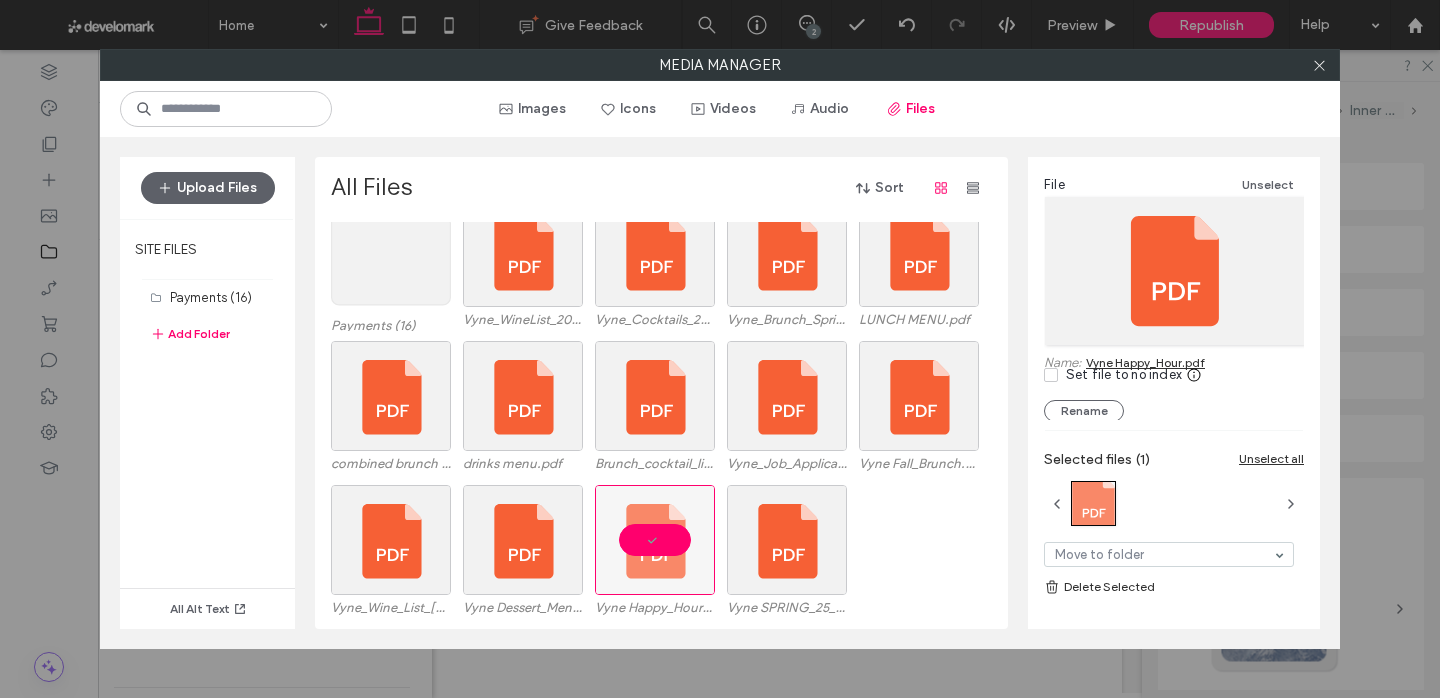 click on "Vyne Happy_Hour.pdf" at bounding box center (1145, 362) 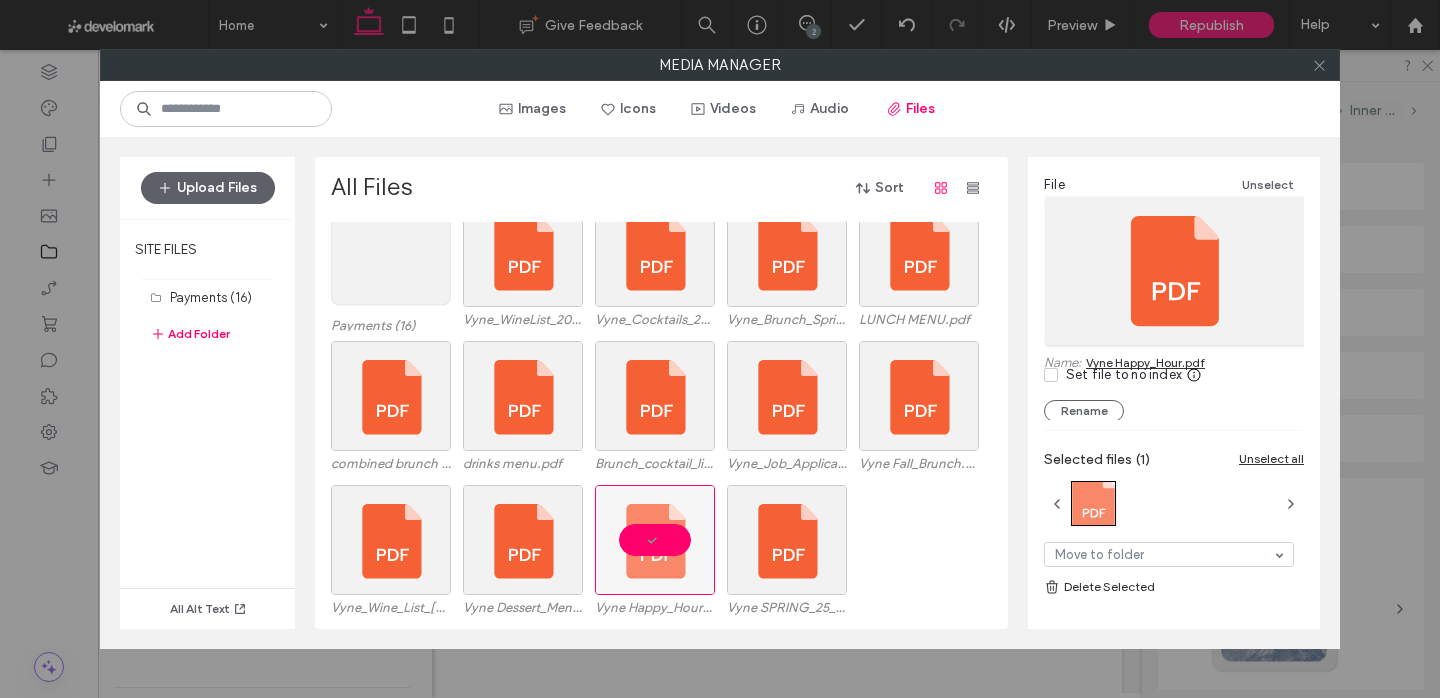 click 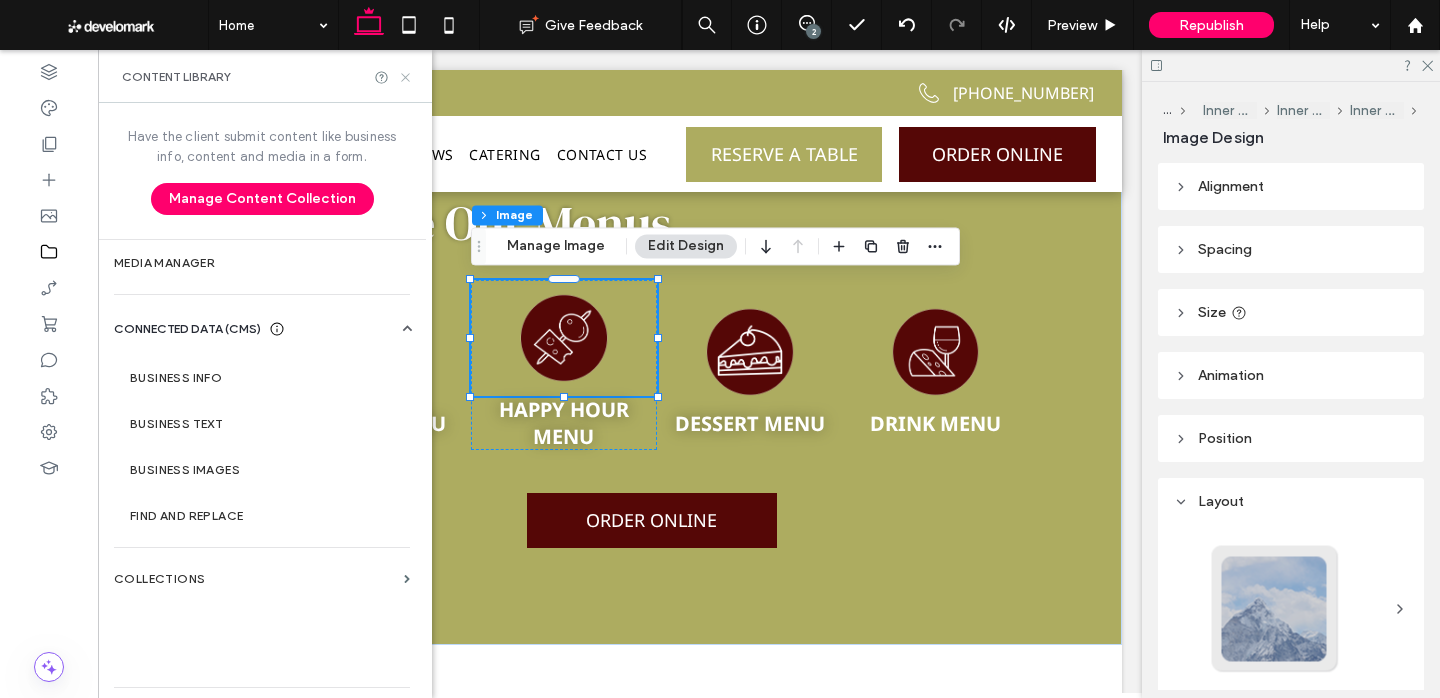 click 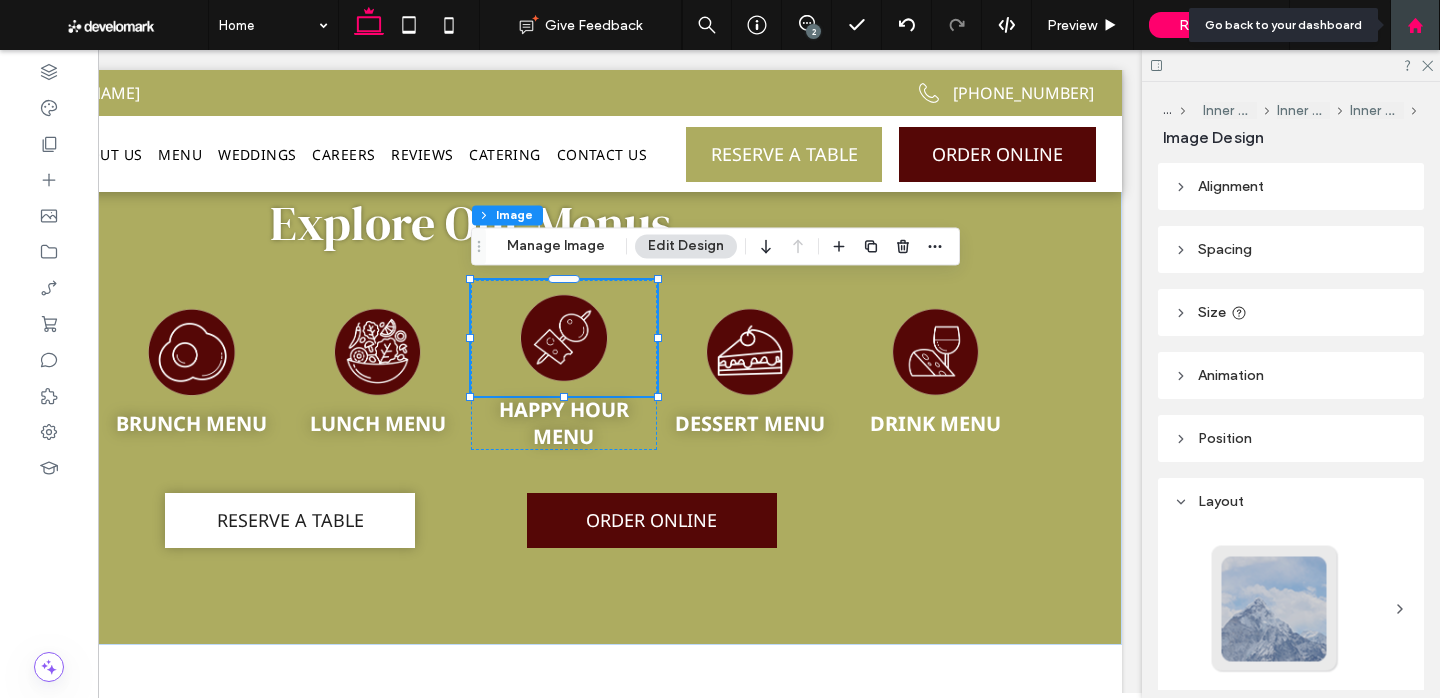 click at bounding box center (1415, 25) 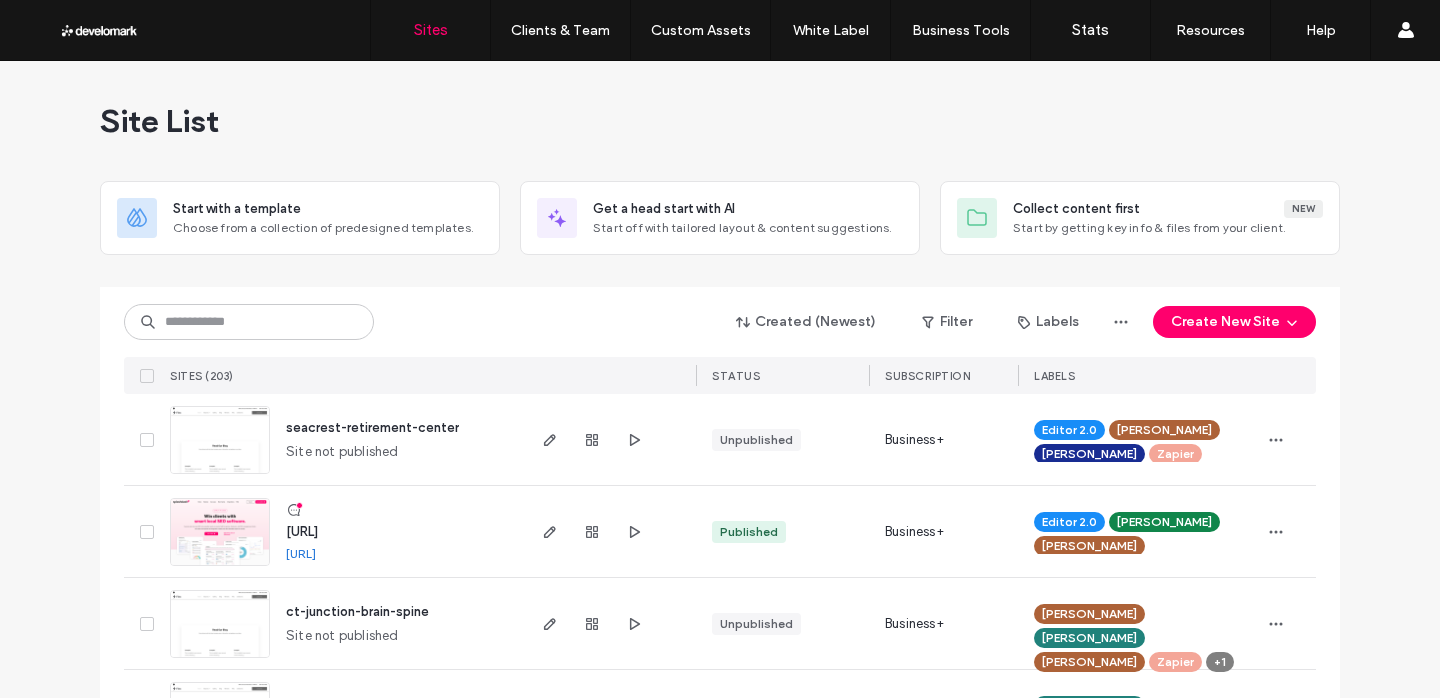 scroll, scrollTop: 0, scrollLeft: 0, axis: both 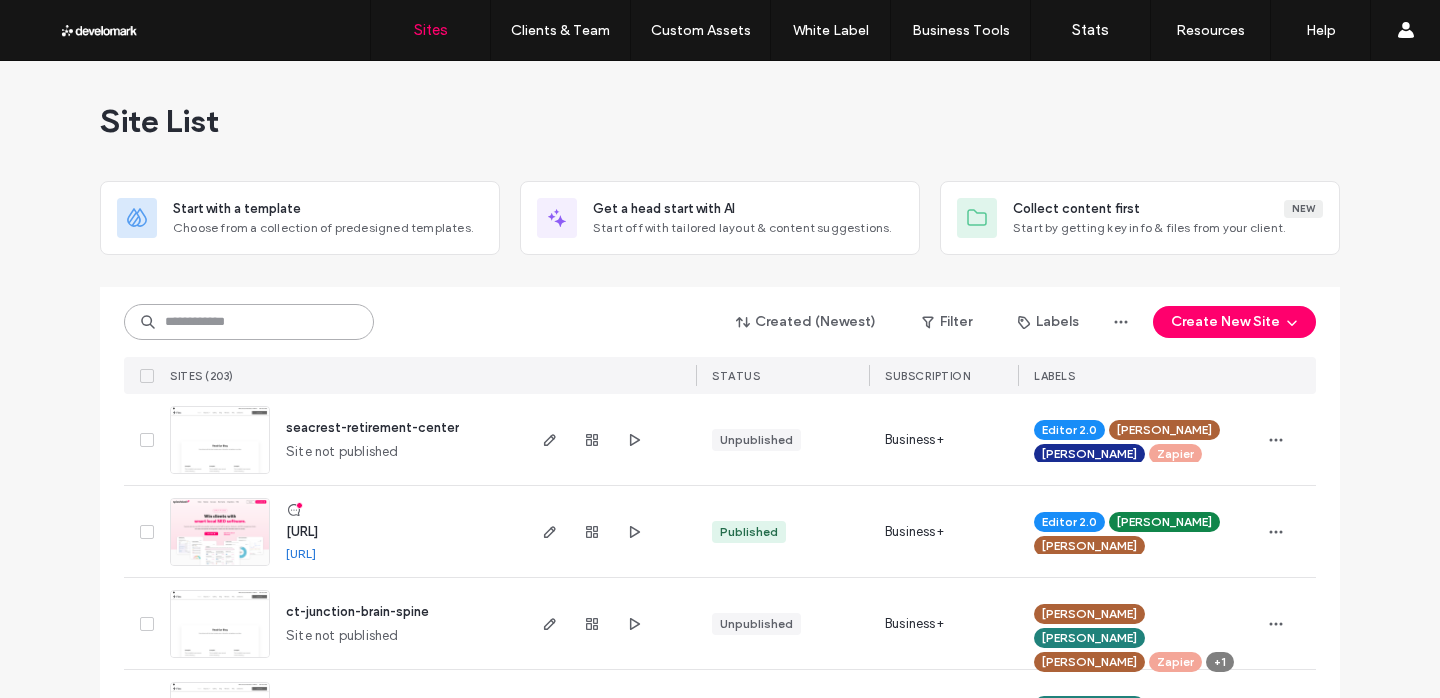 click at bounding box center [249, 322] 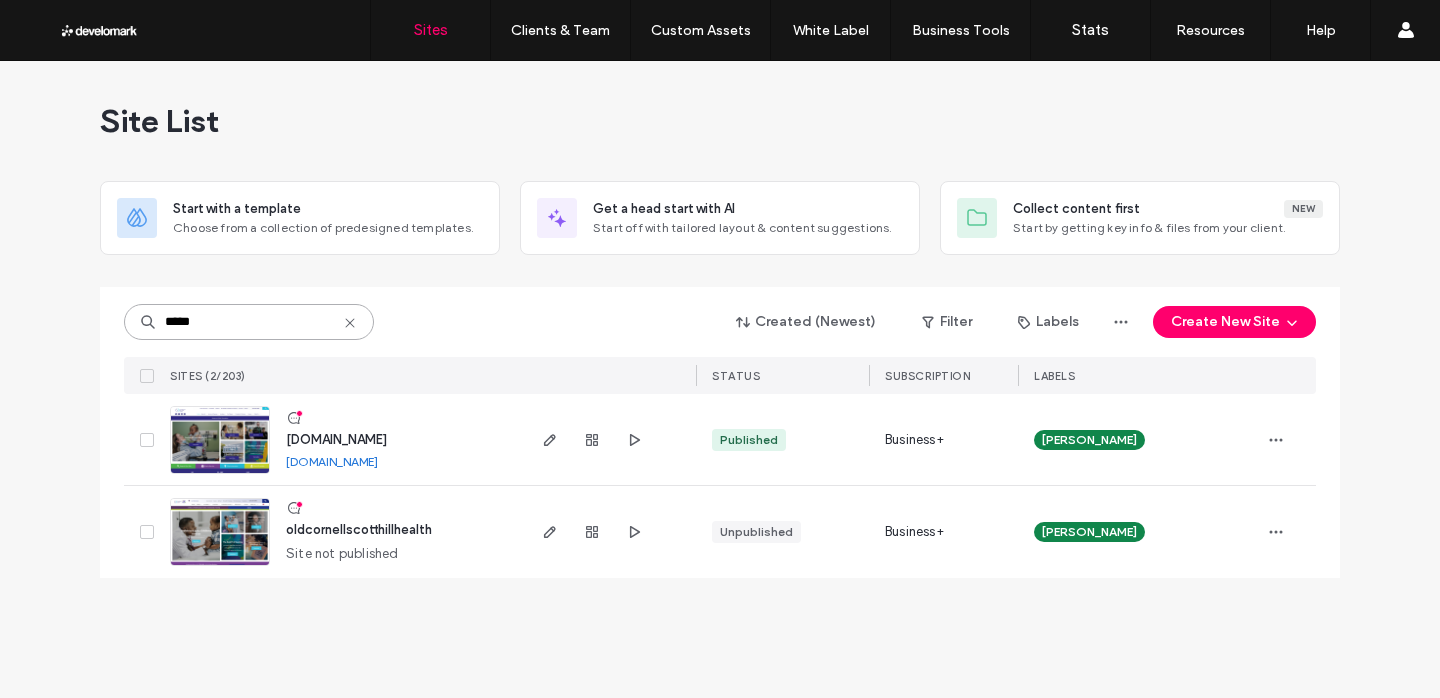 type on "*****" 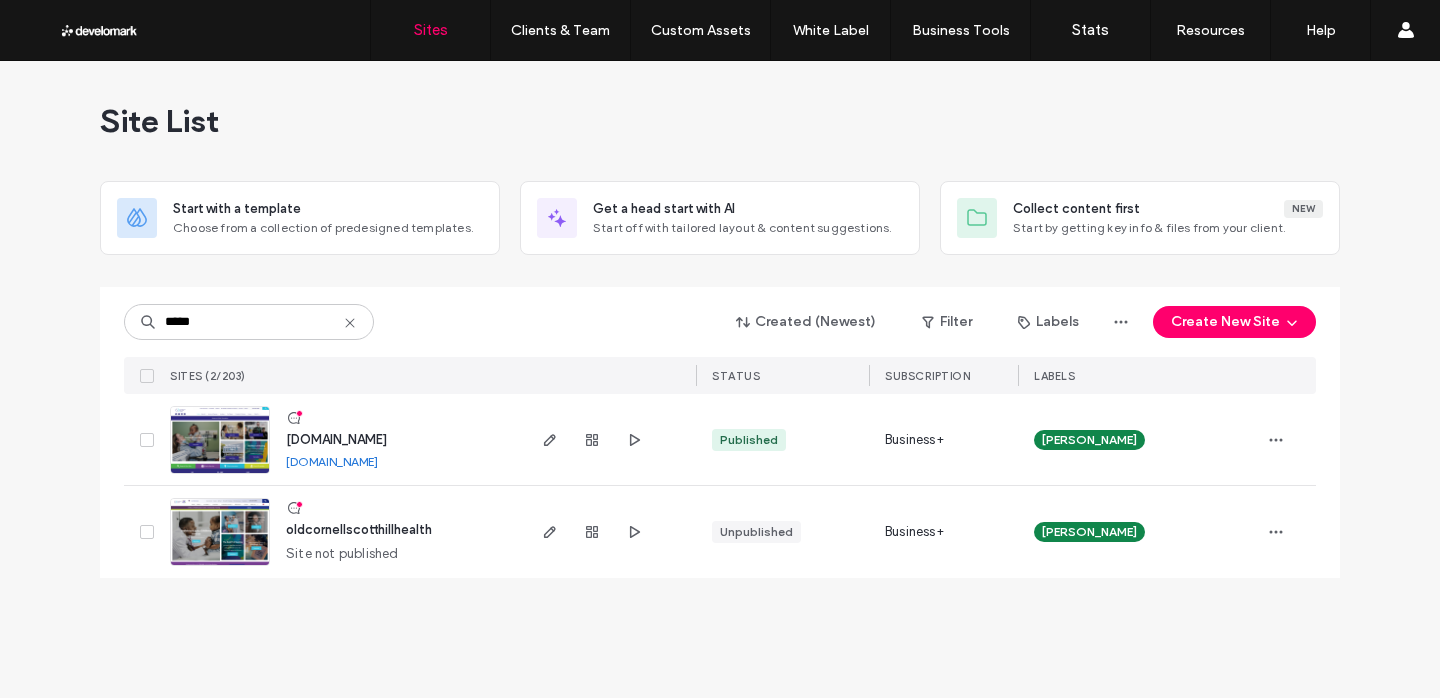 click on "www.cornellscott.org" at bounding box center (336, 439) 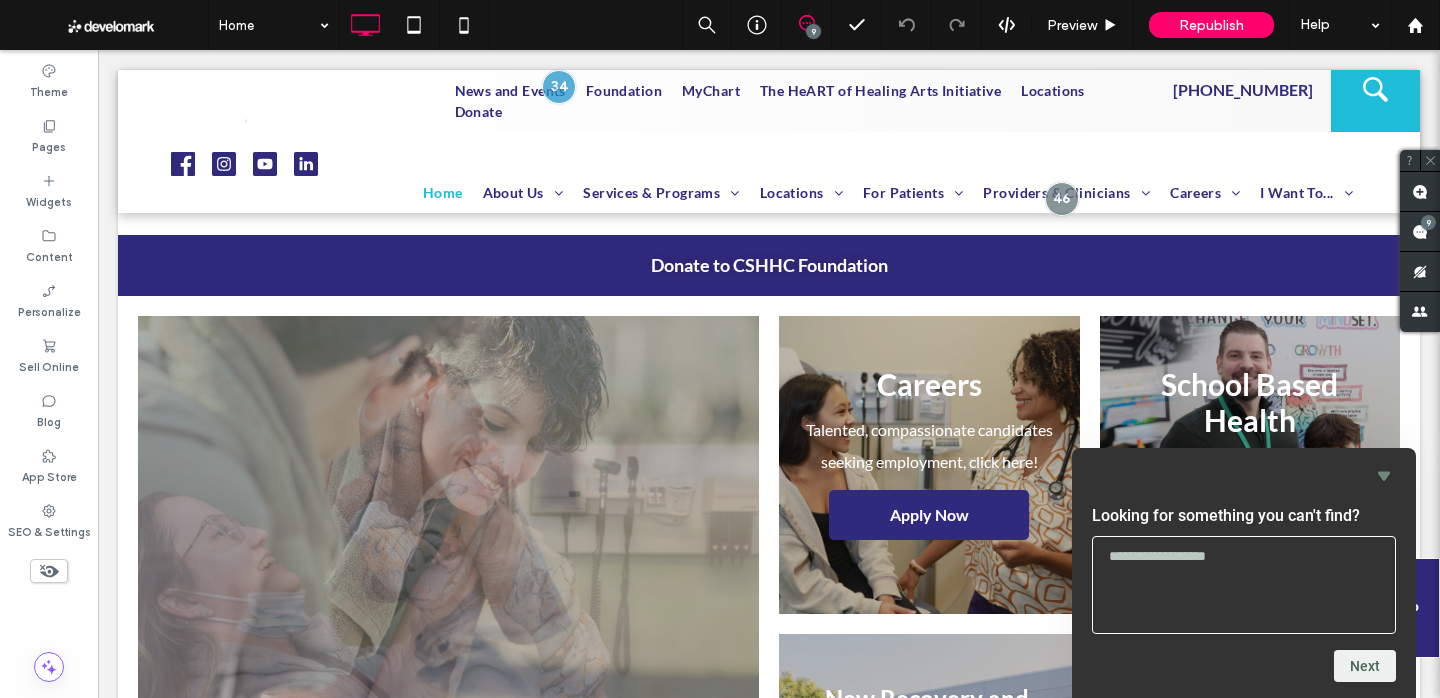scroll, scrollTop: 0, scrollLeft: 0, axis: both 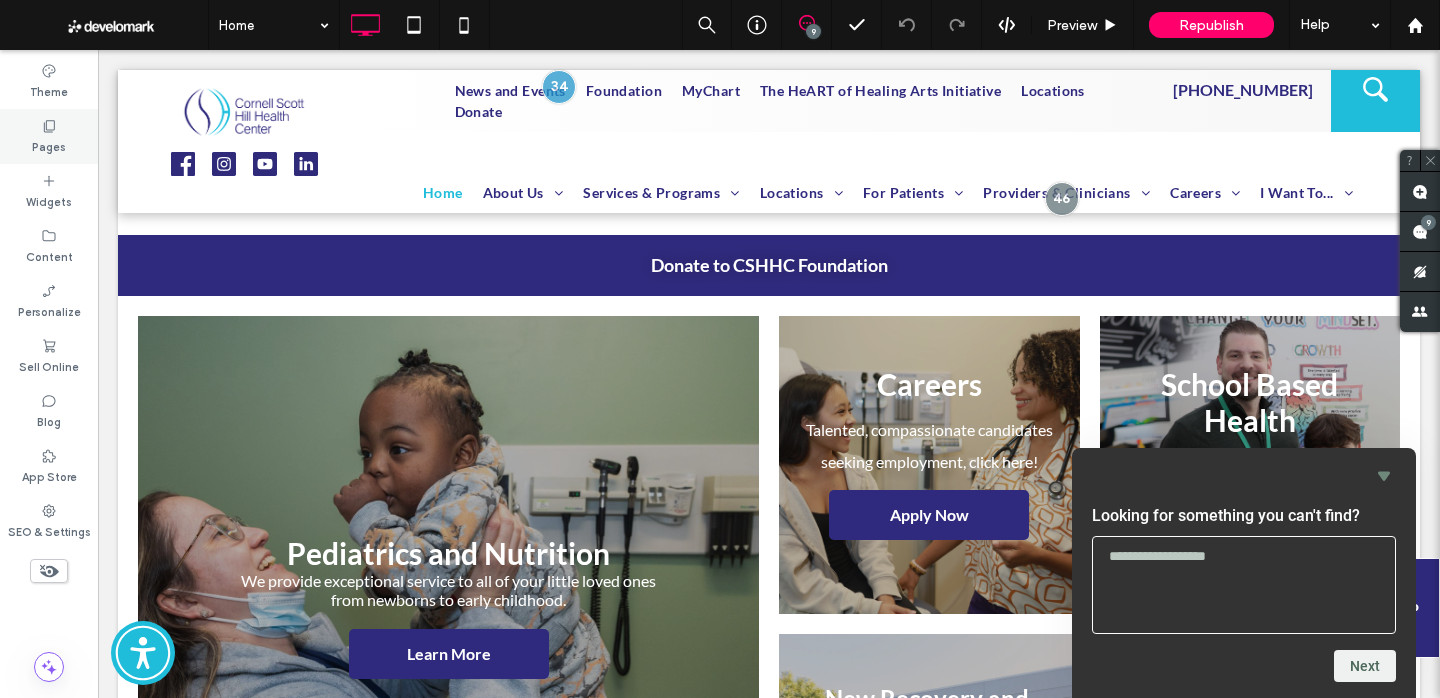click on "Pages" at bounding box center (49, 145) 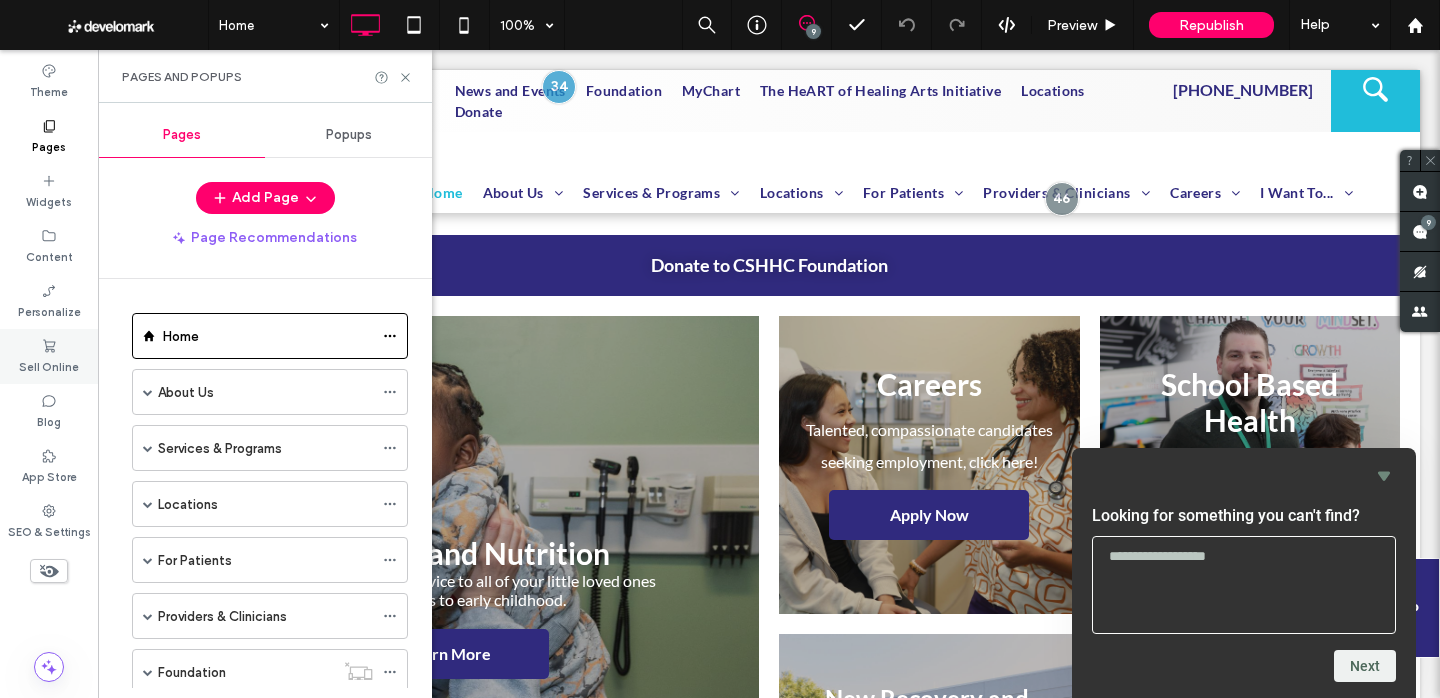 click on "Sell Online" at bounding box center (49, 365) 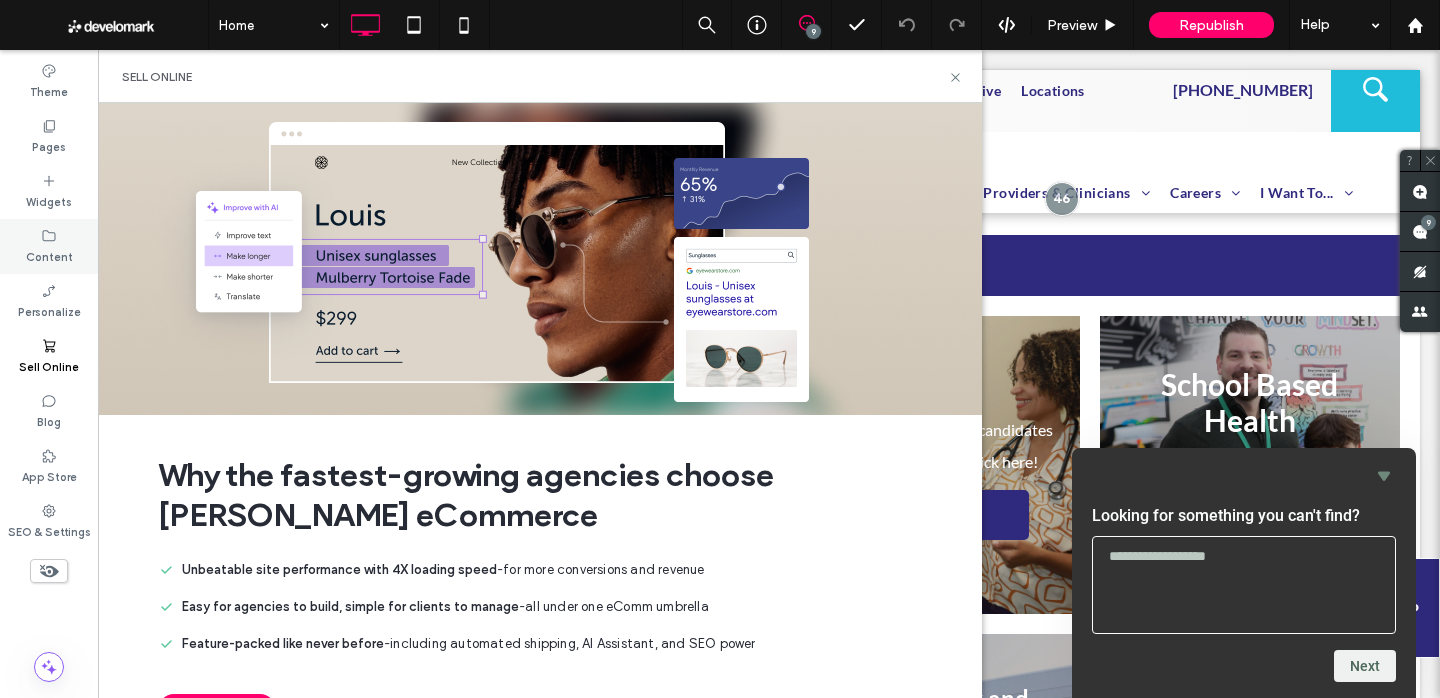 click on "Content" at bounding box center (49, 255) 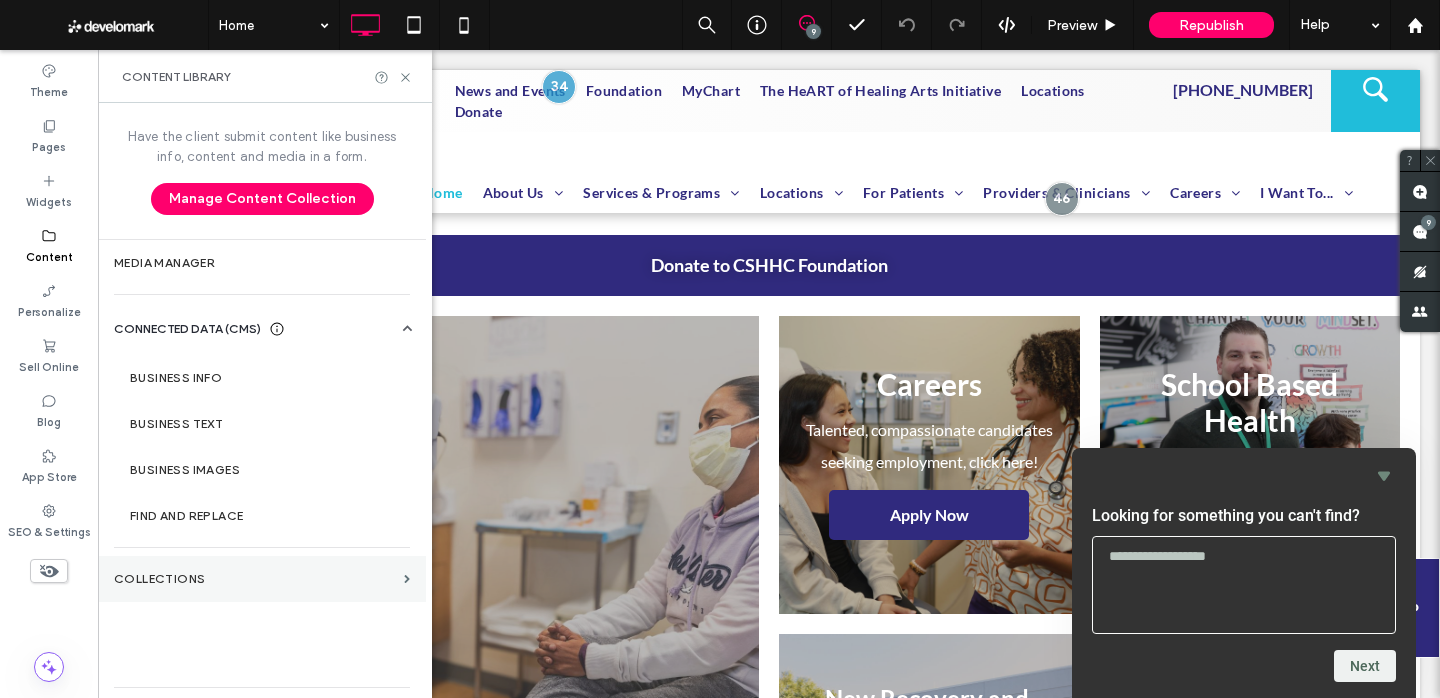 click on "Collections" at bounding box center (262, 579) 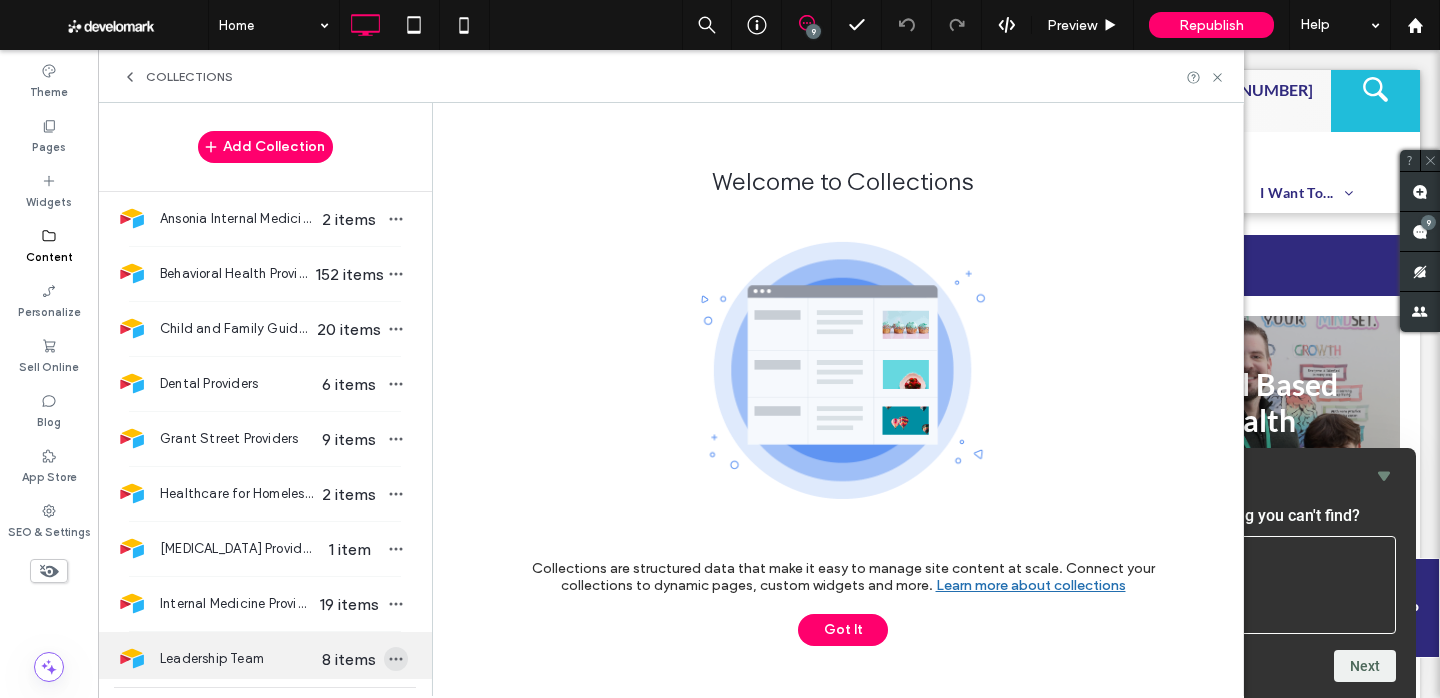 click 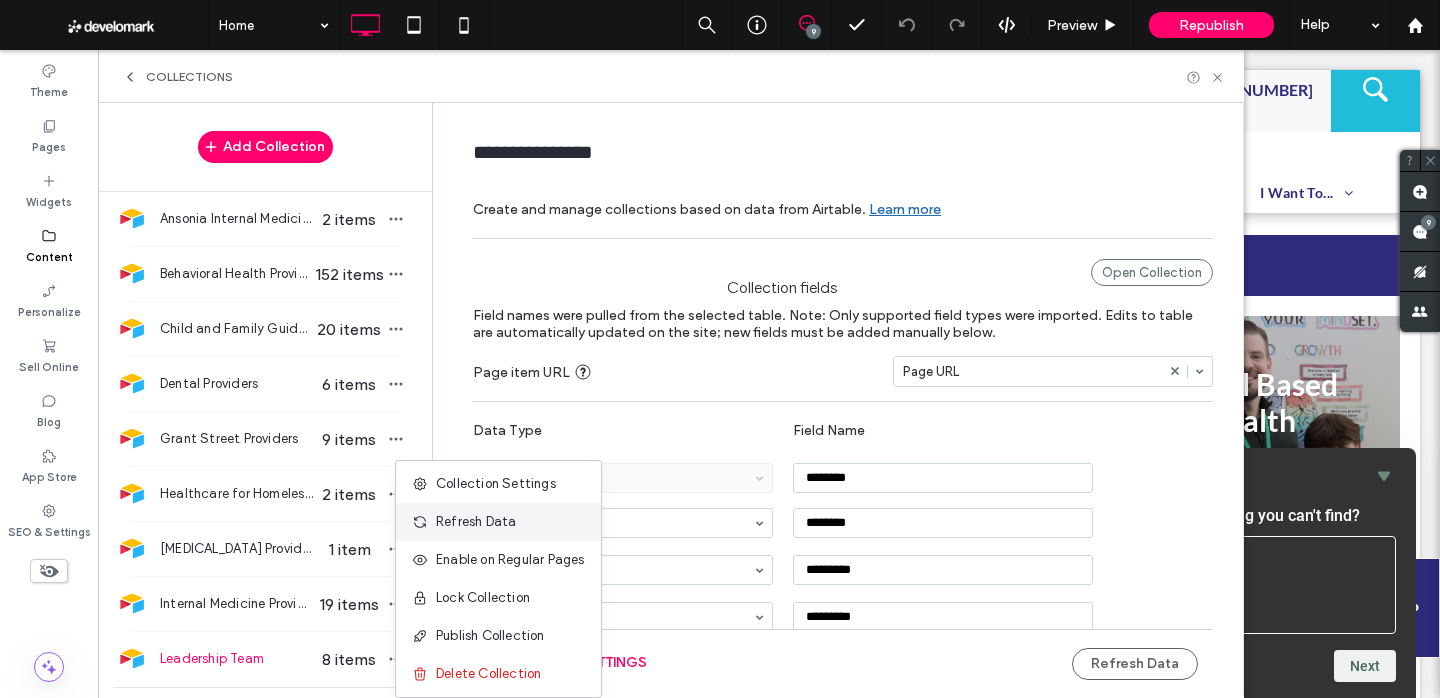 click on "Refresh Data" at bounding box center [476, 522] 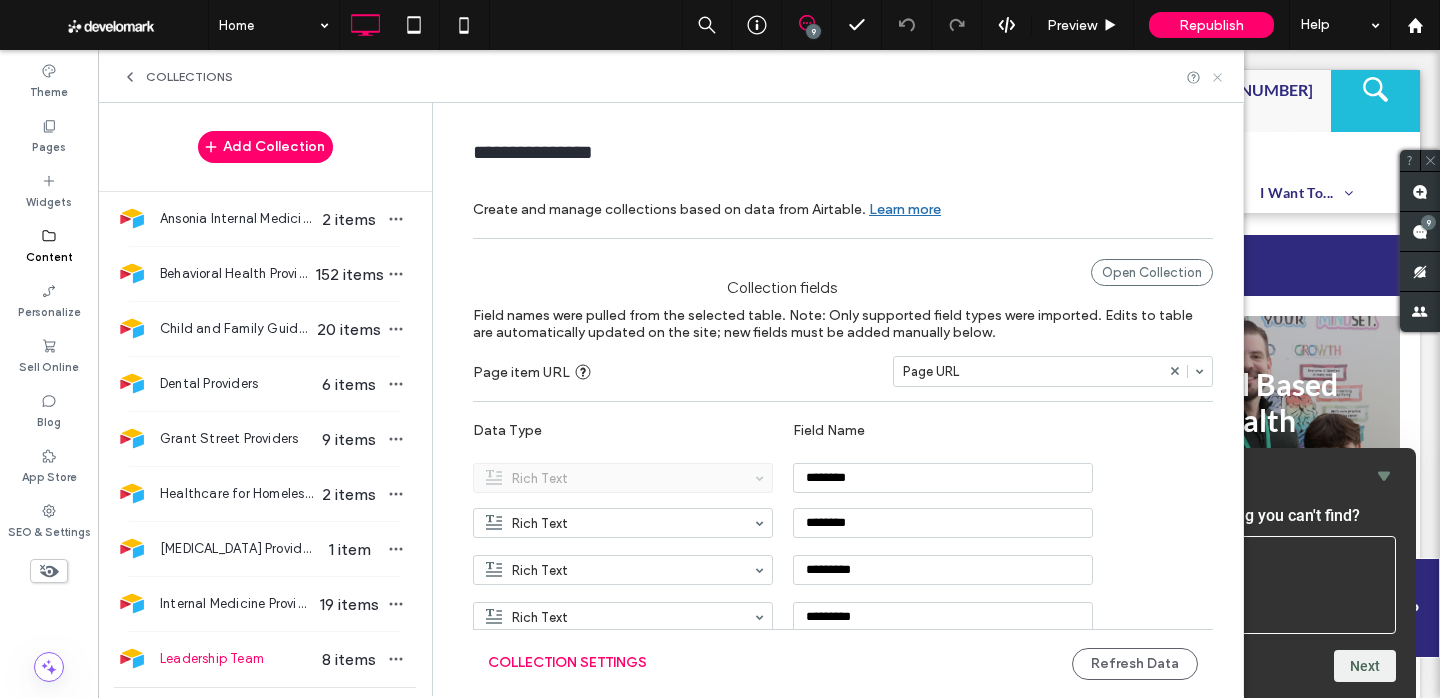 click 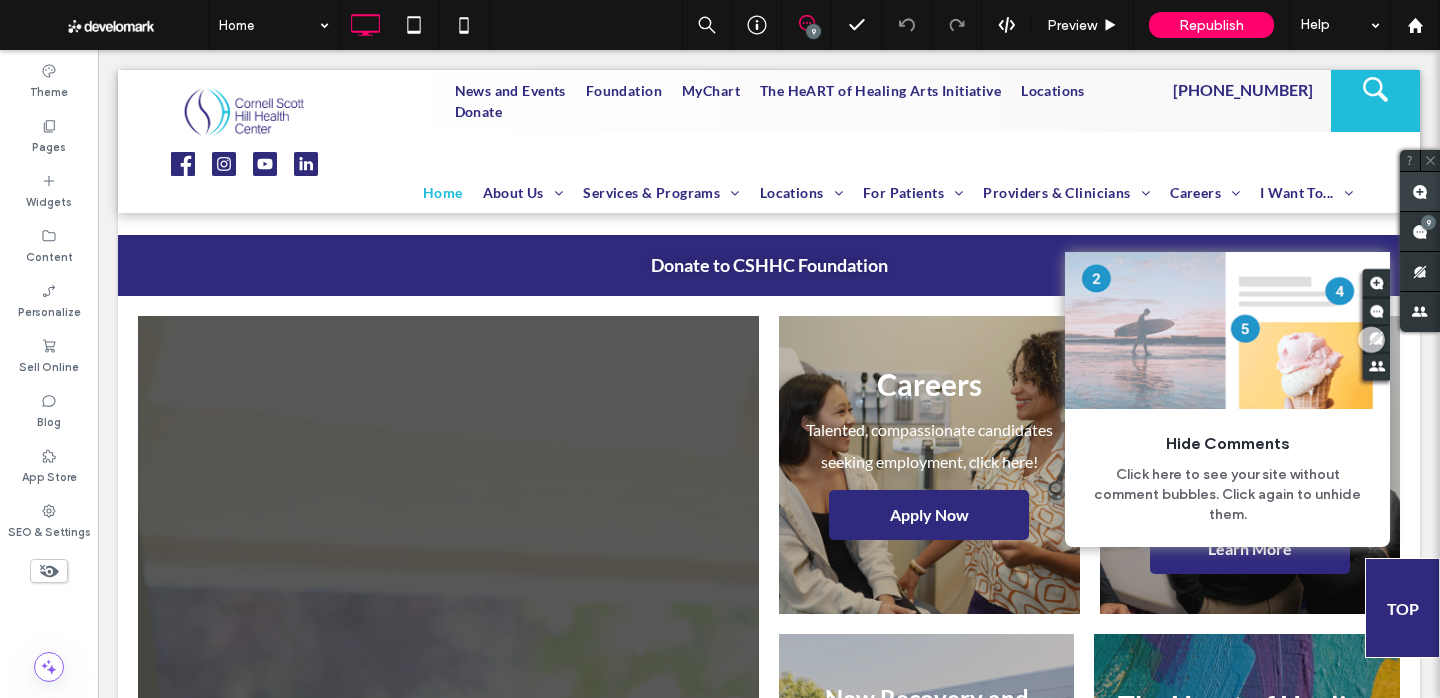 scroll, scrollTop: 0, scrollLeft: 0, axis: both 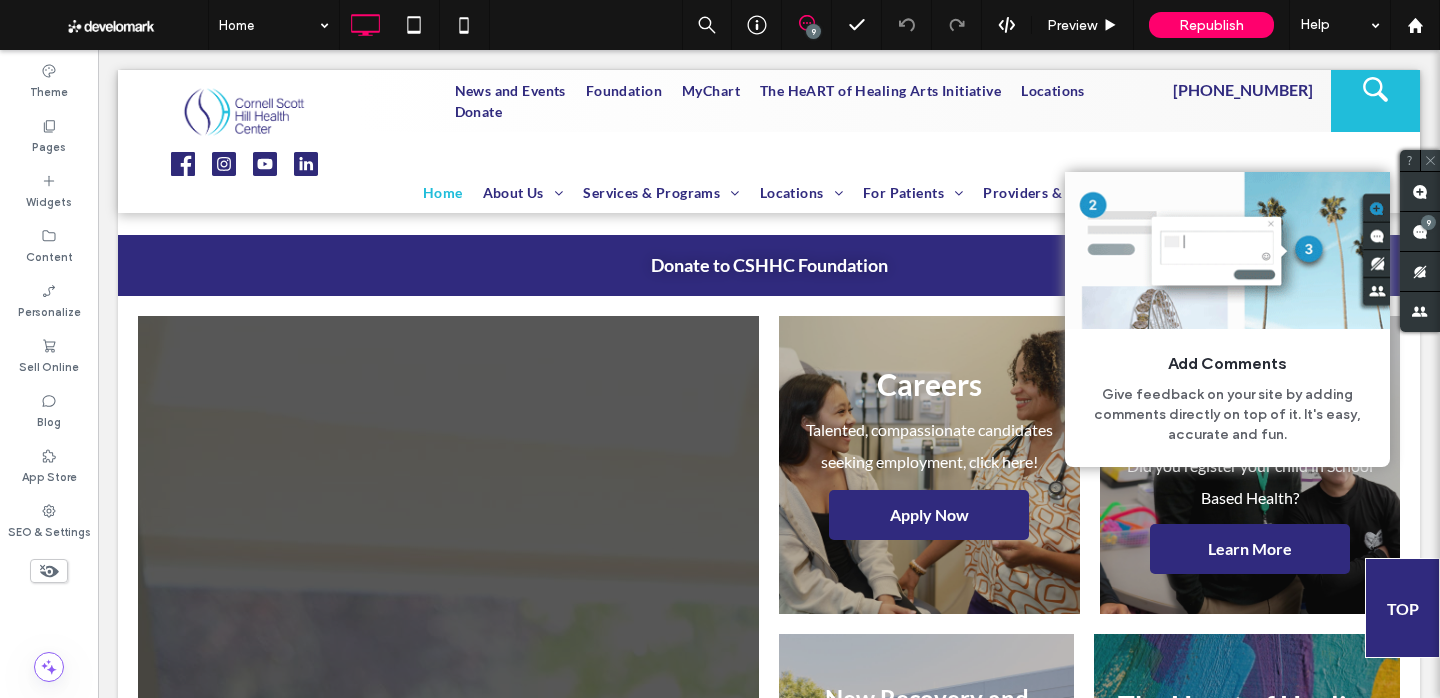 click 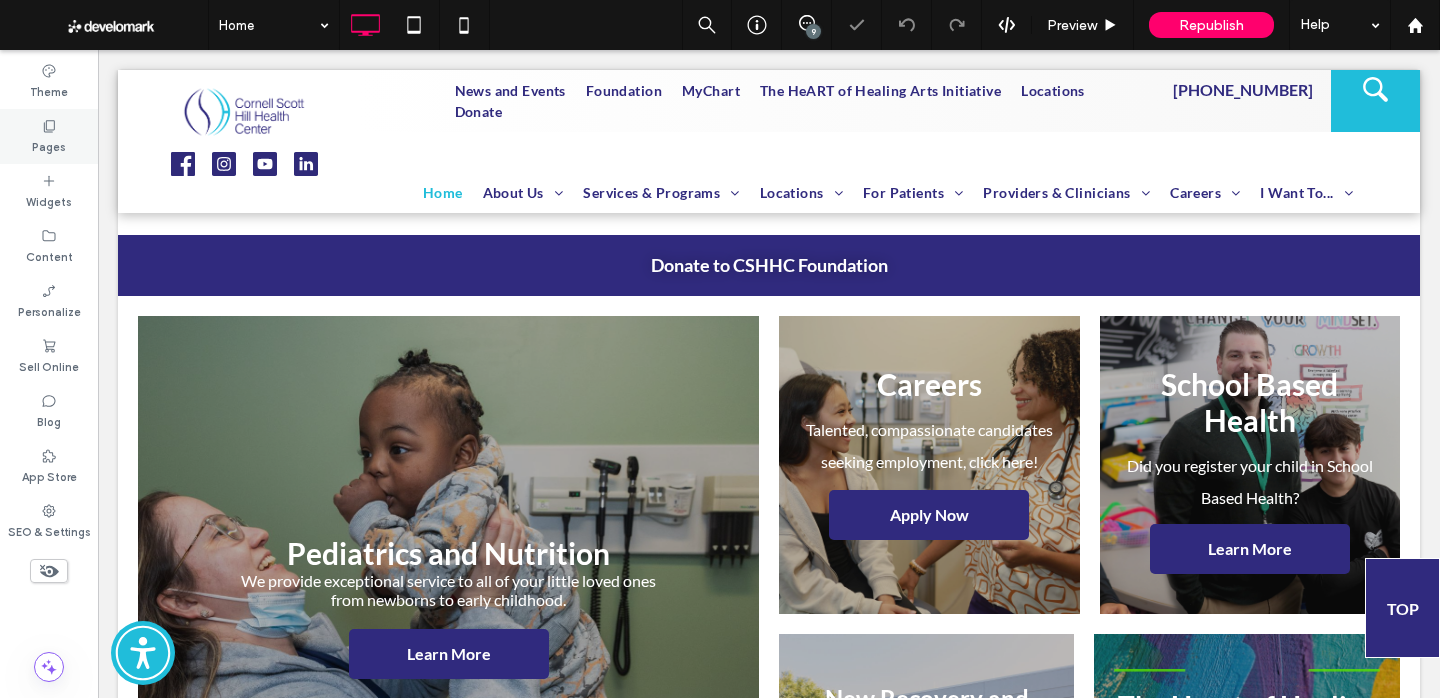 click on "Pages" at bounding box center (49, 136) 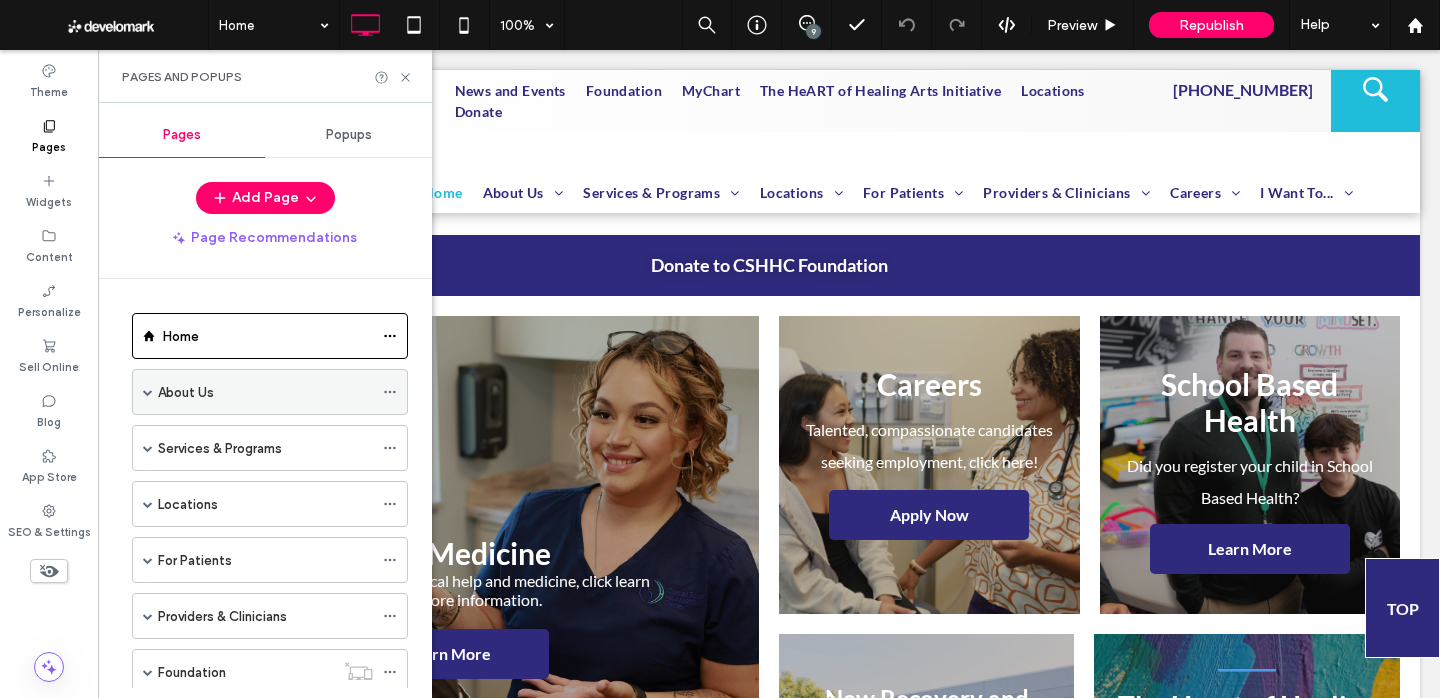 click at bounding box center [148, 392] 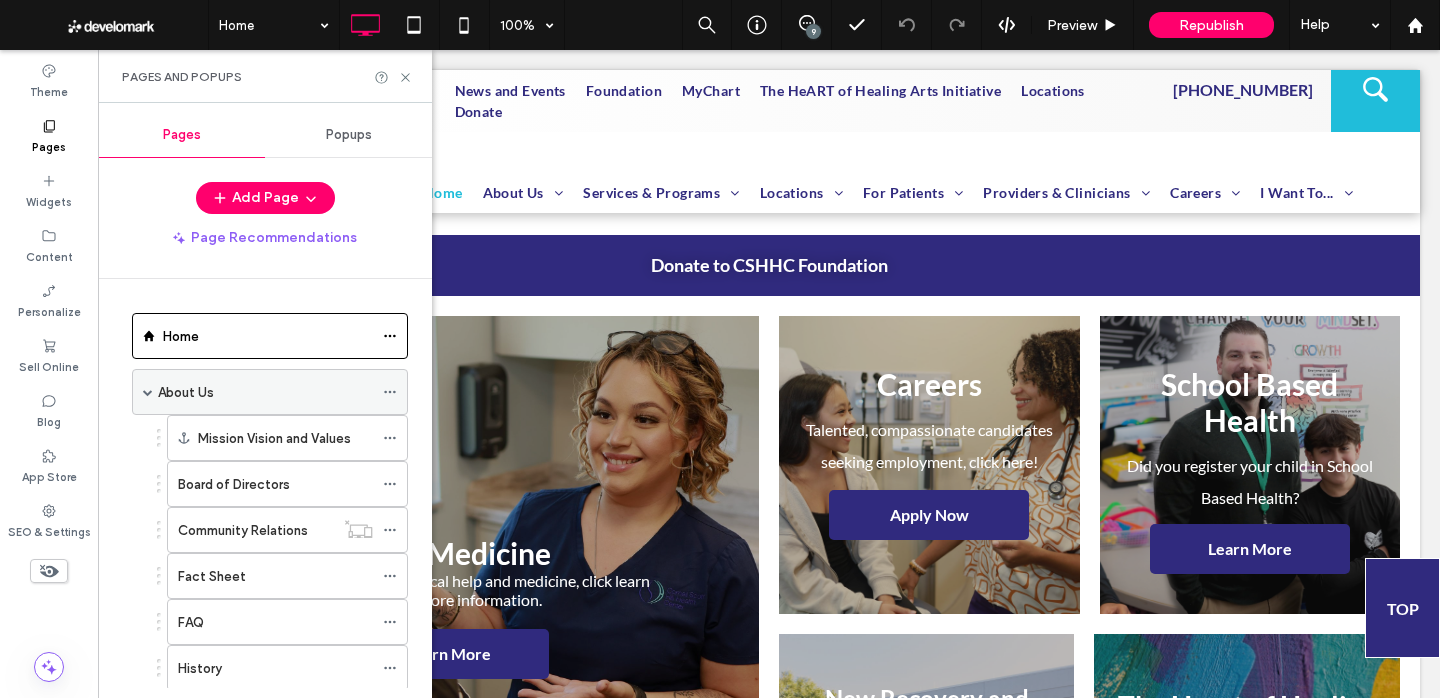 click at bounding box center [148, 392] 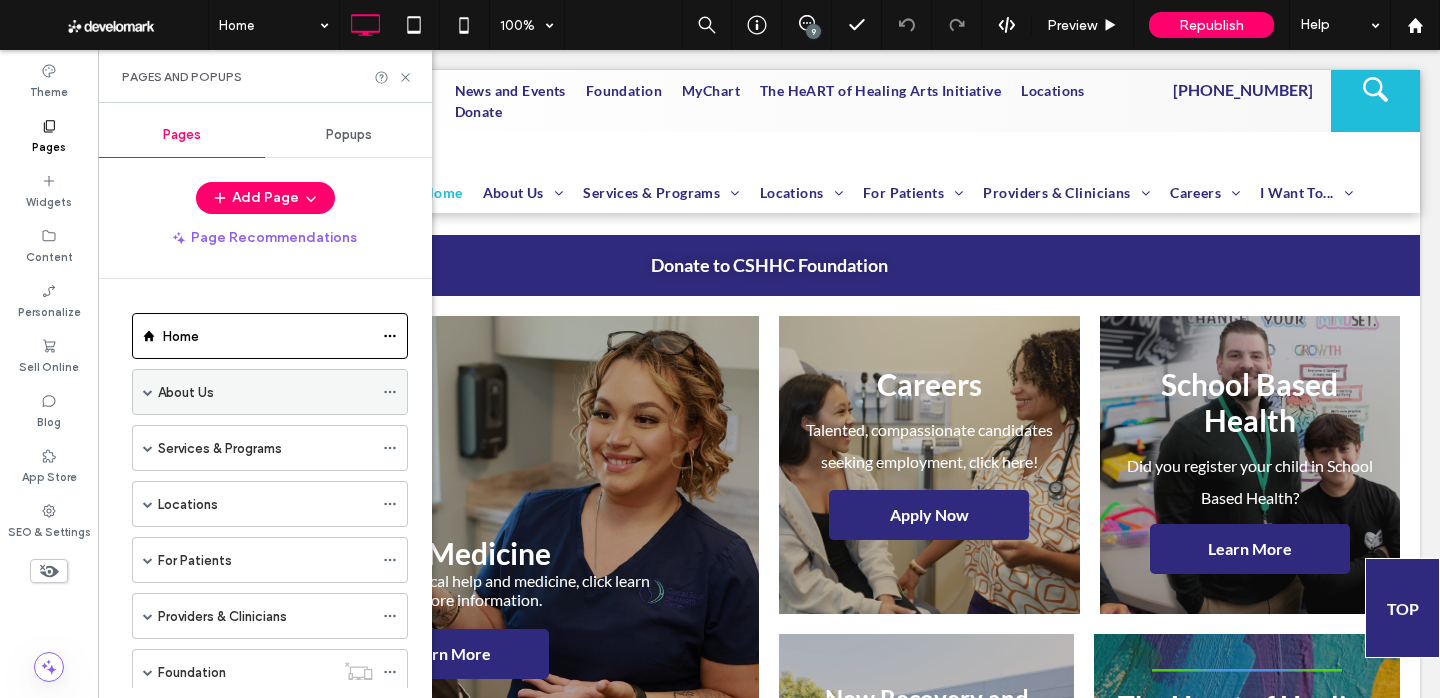 click at bounding box center [148, 392] 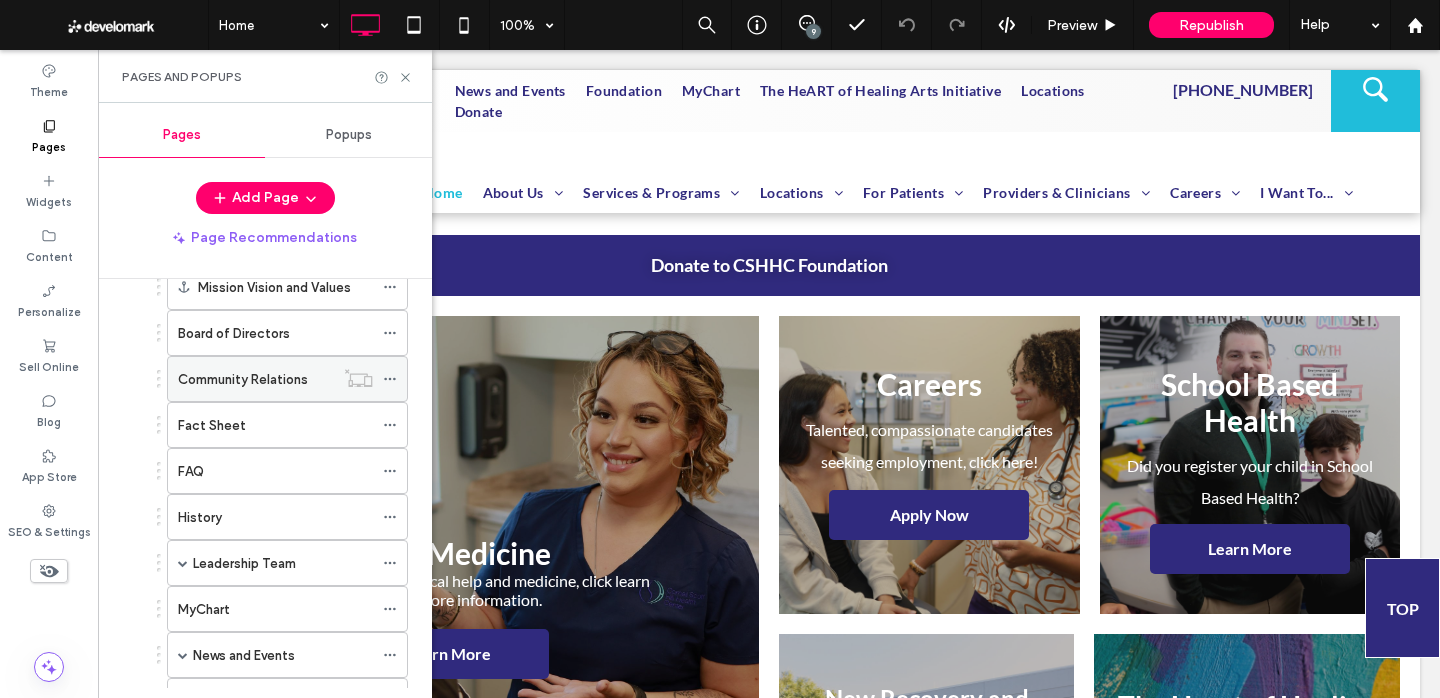 scroll, scrollTop: 153, scrollLeft: 0, axis: vertical 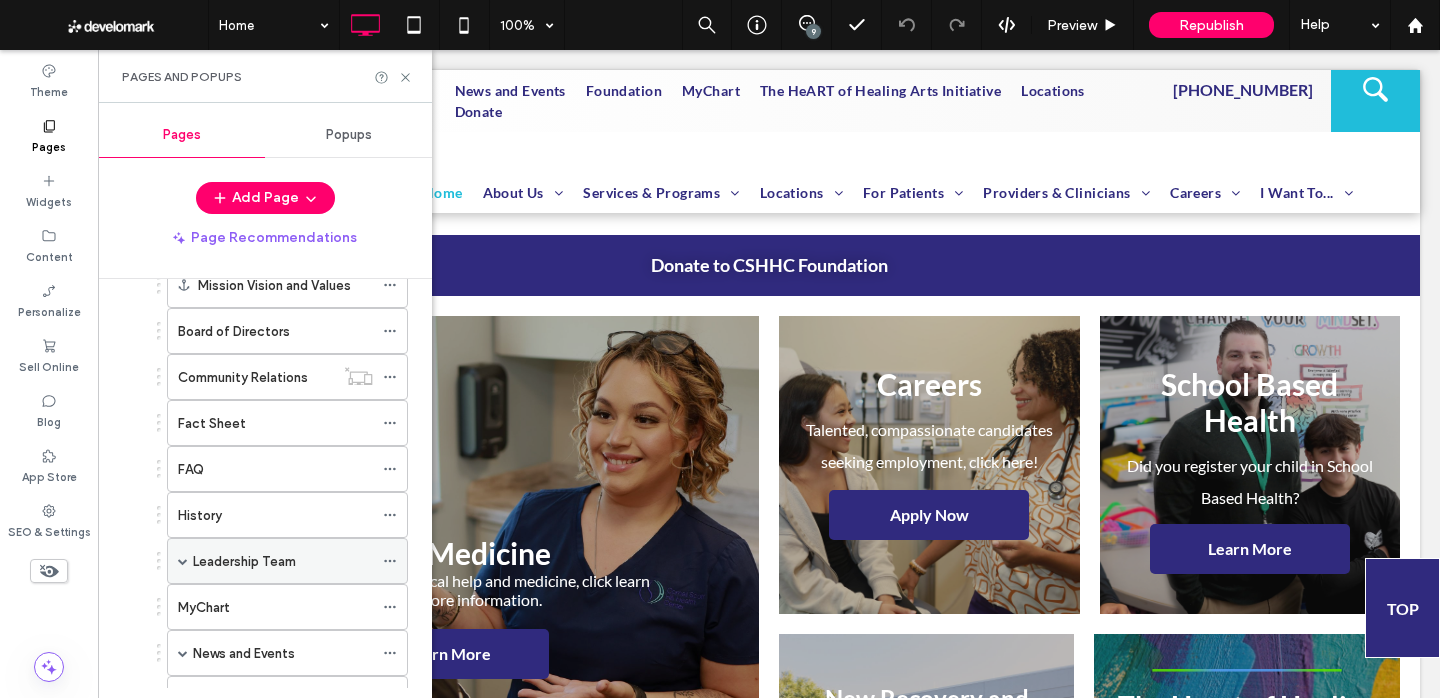click at bounding box center (183, 561) 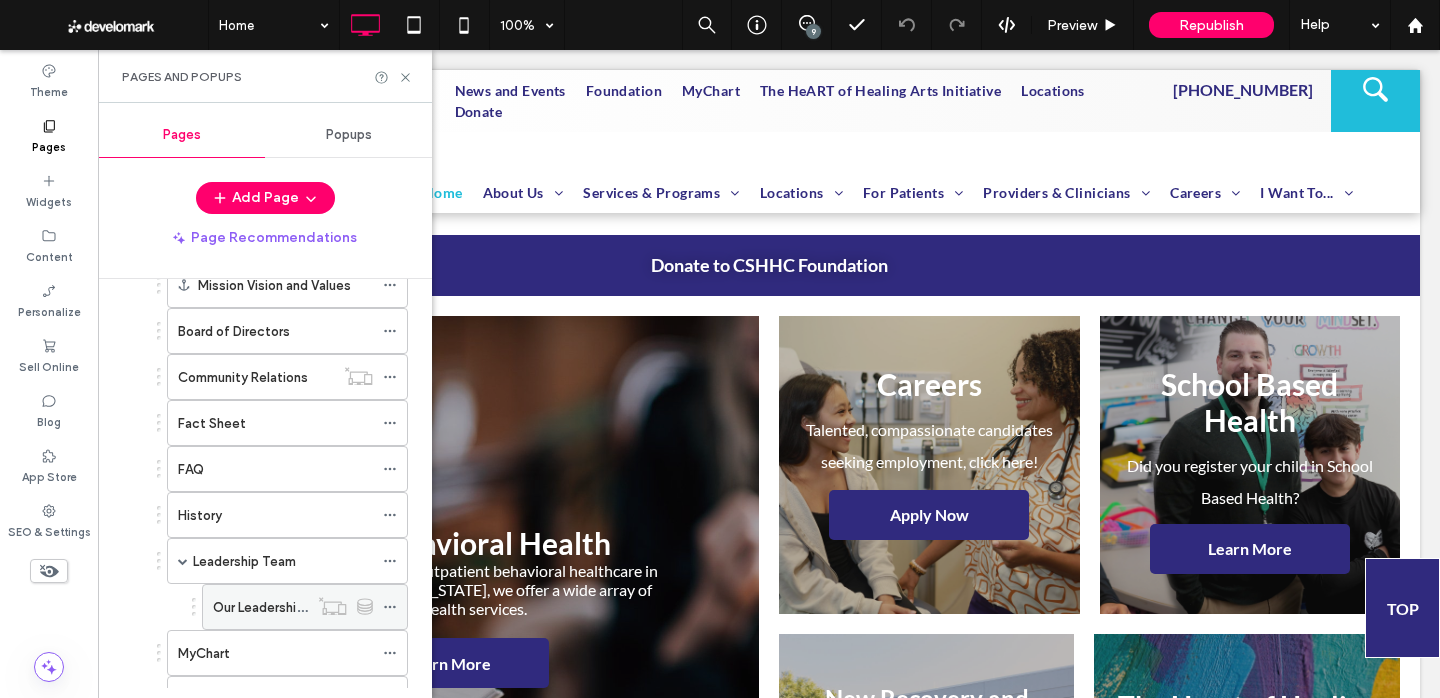 click 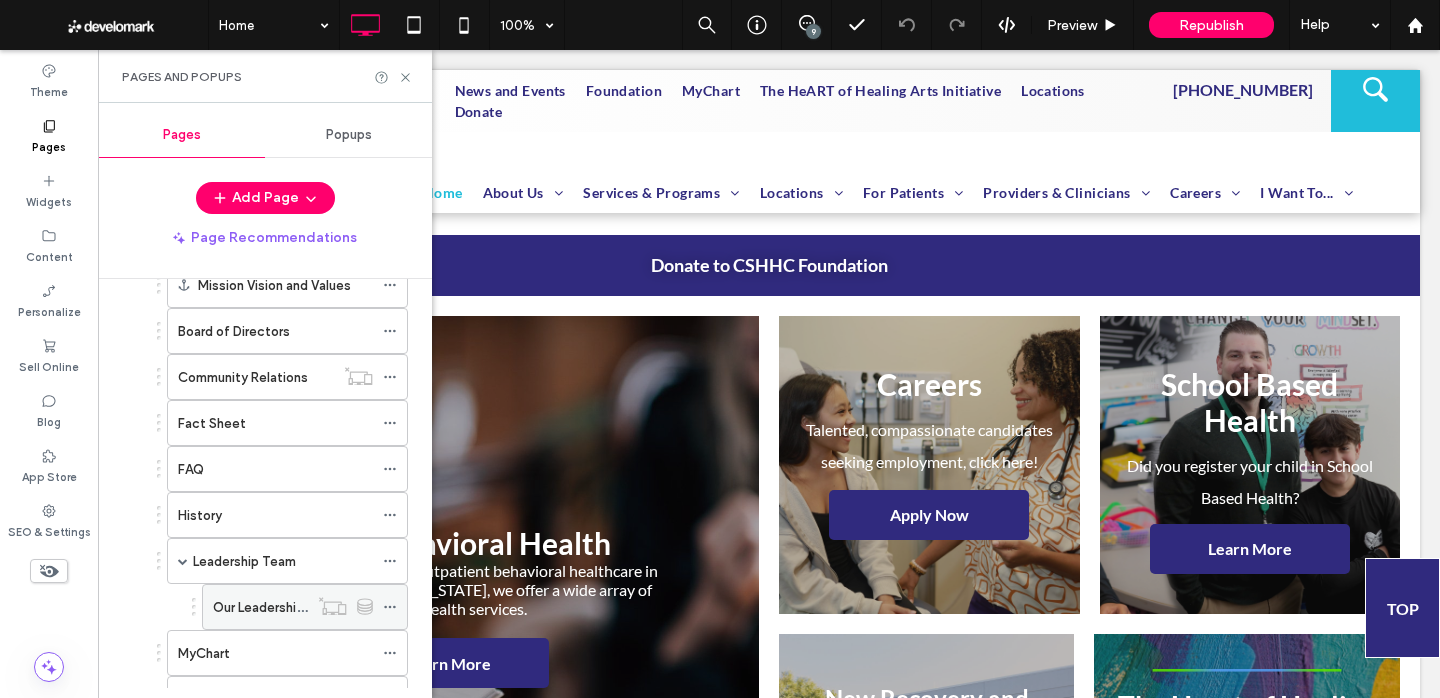 click 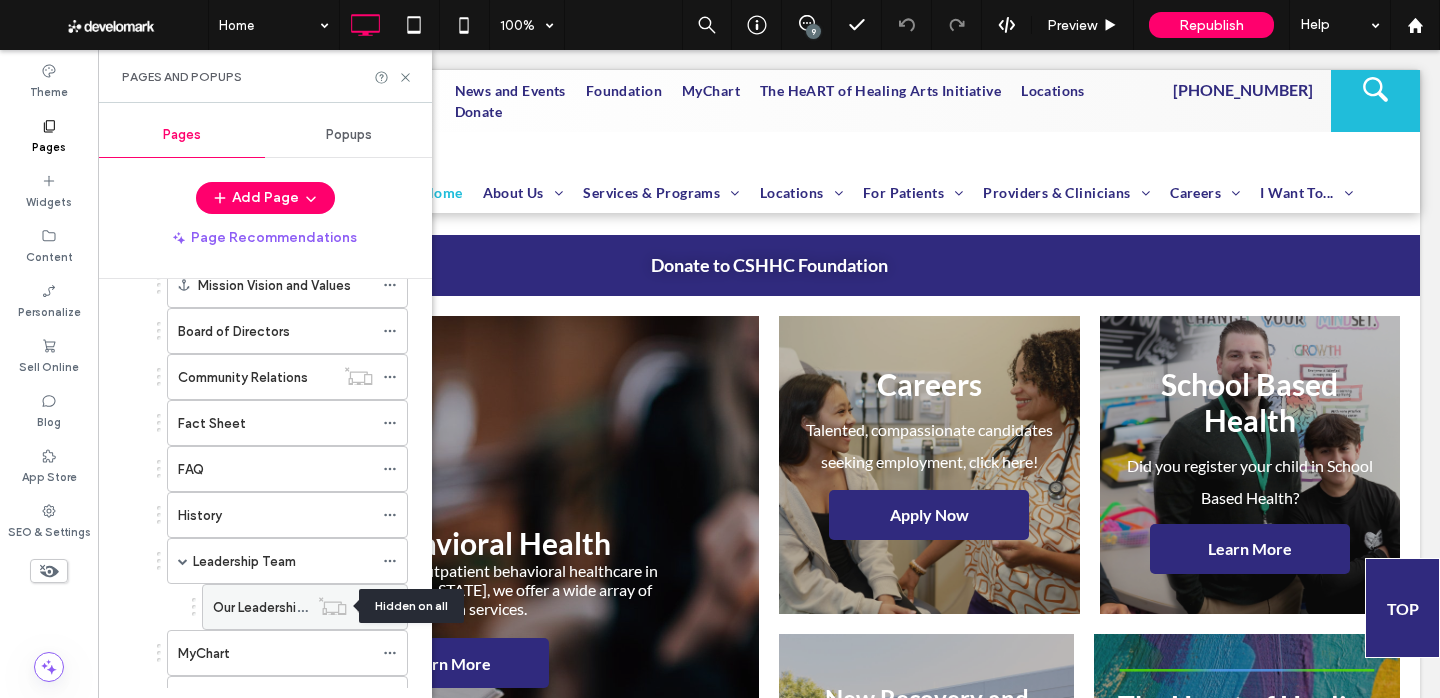 click 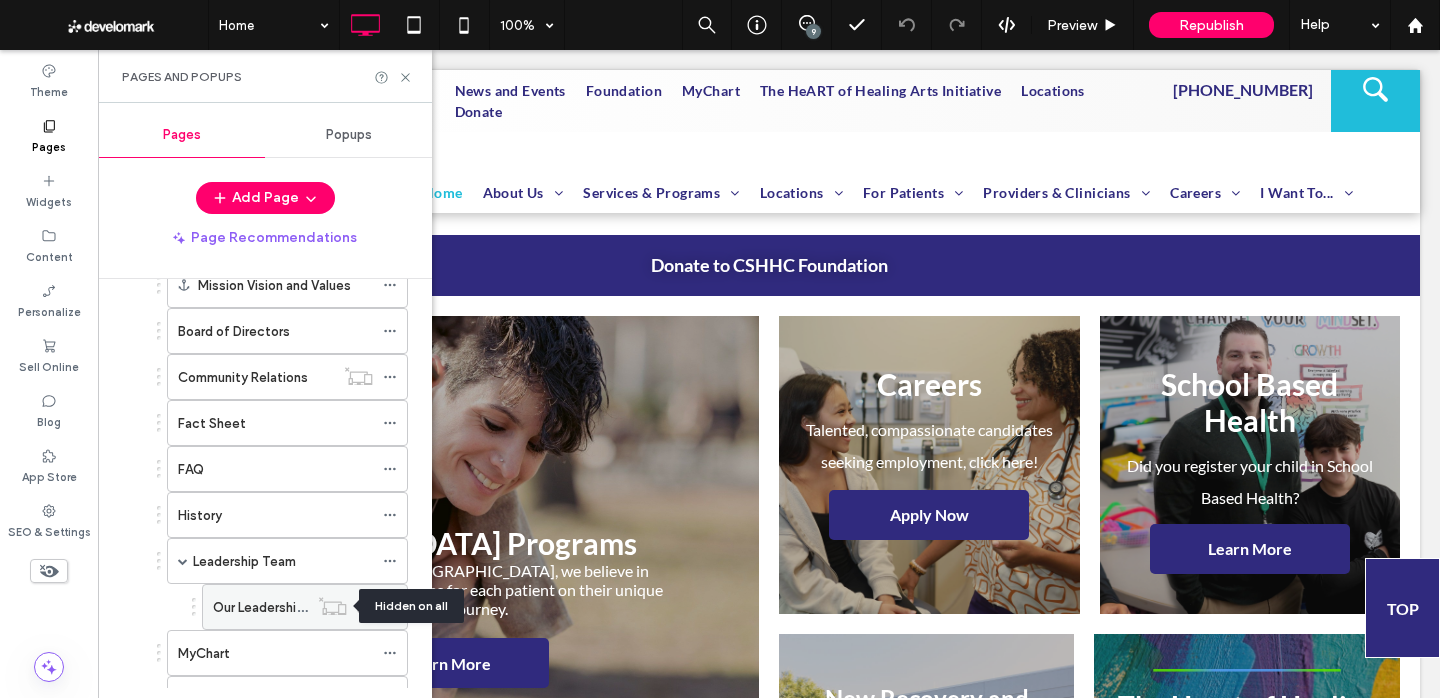 click 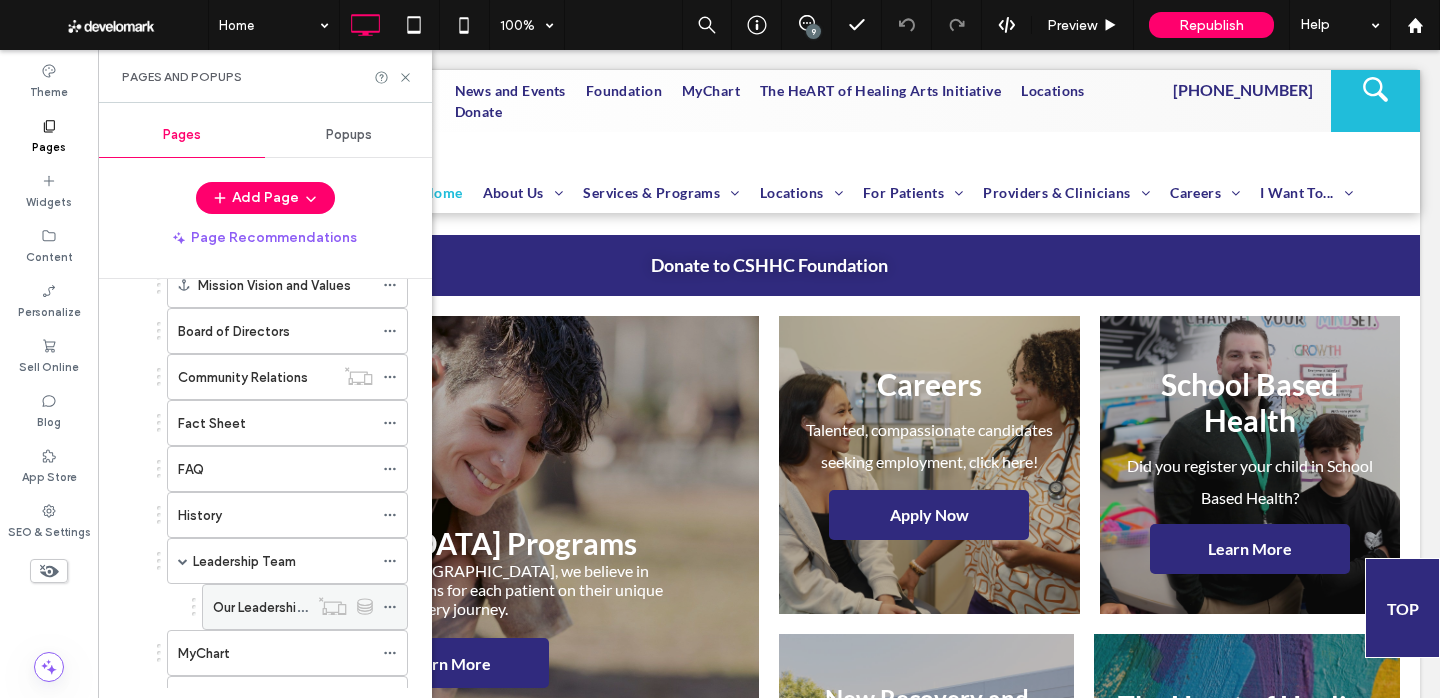 click on "Our Leadership Team" at bounding box center (277, 607) 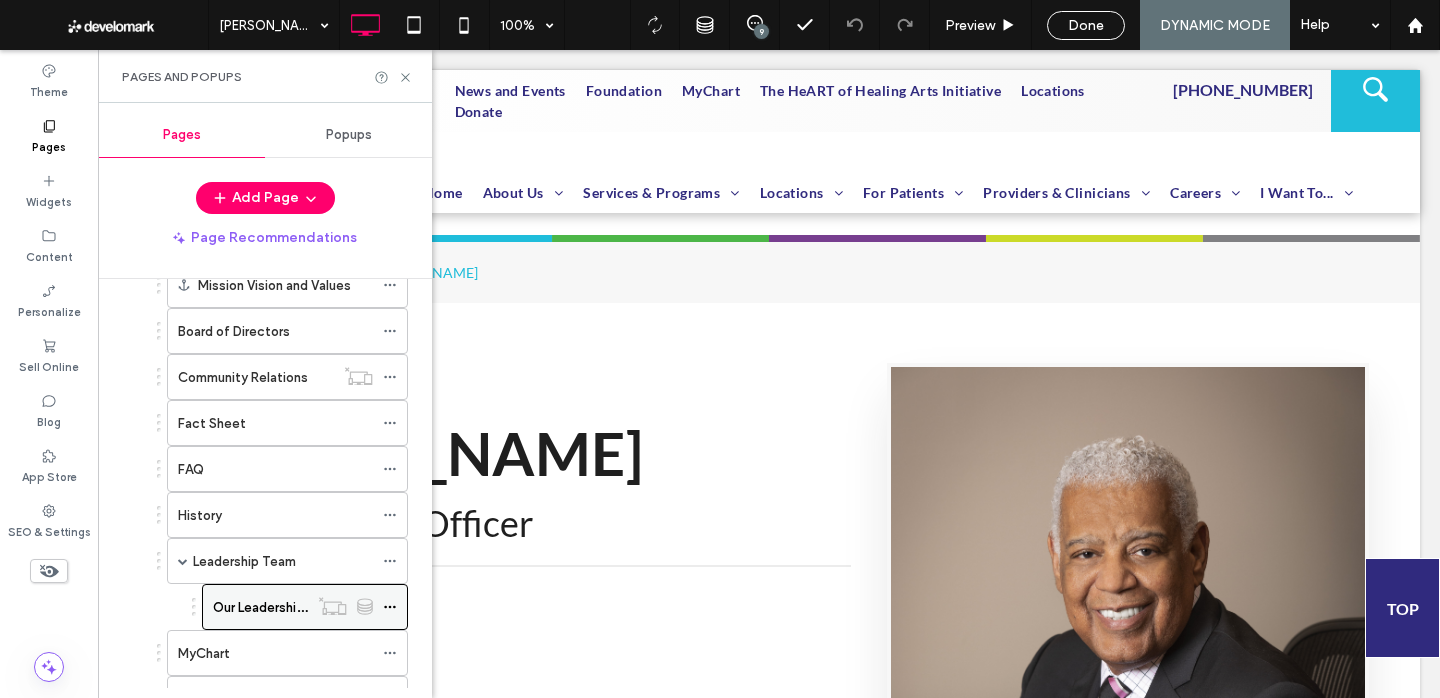 scroll, scrollTop: 0, scrollLeft: 0, axis: both 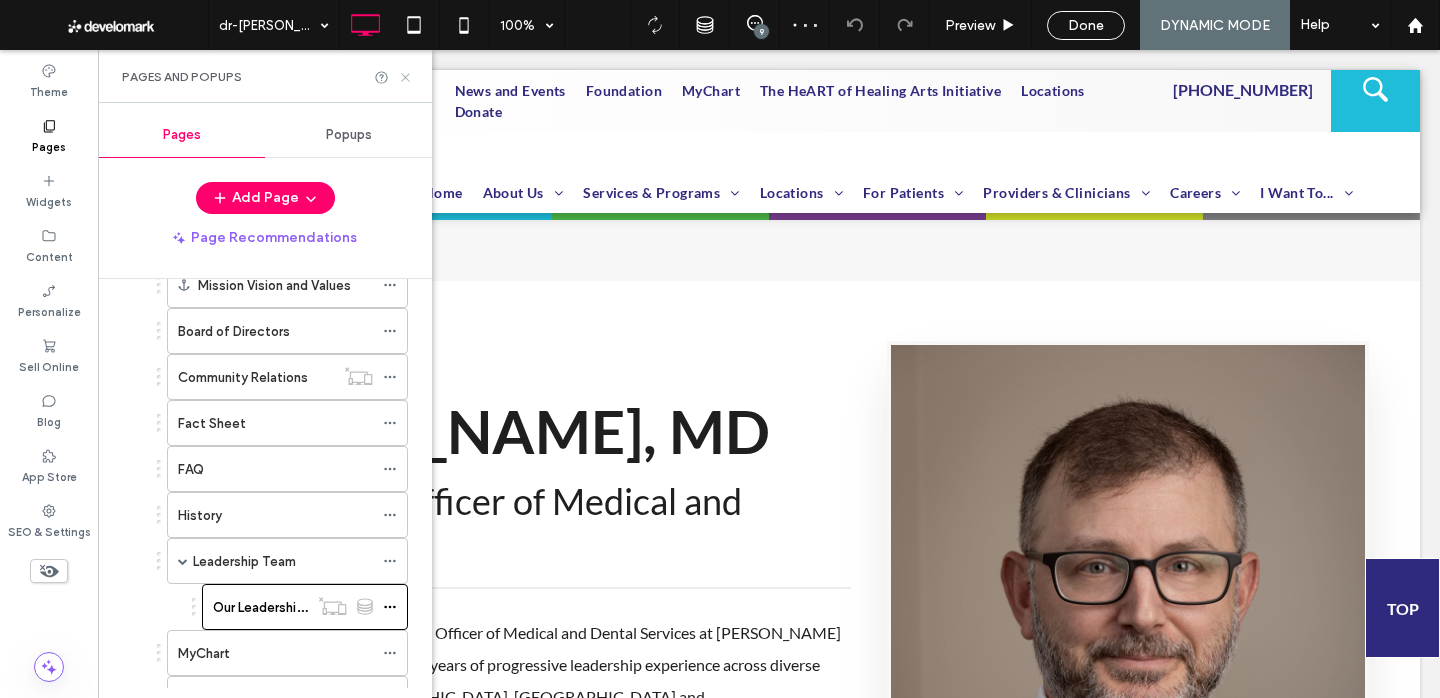 click 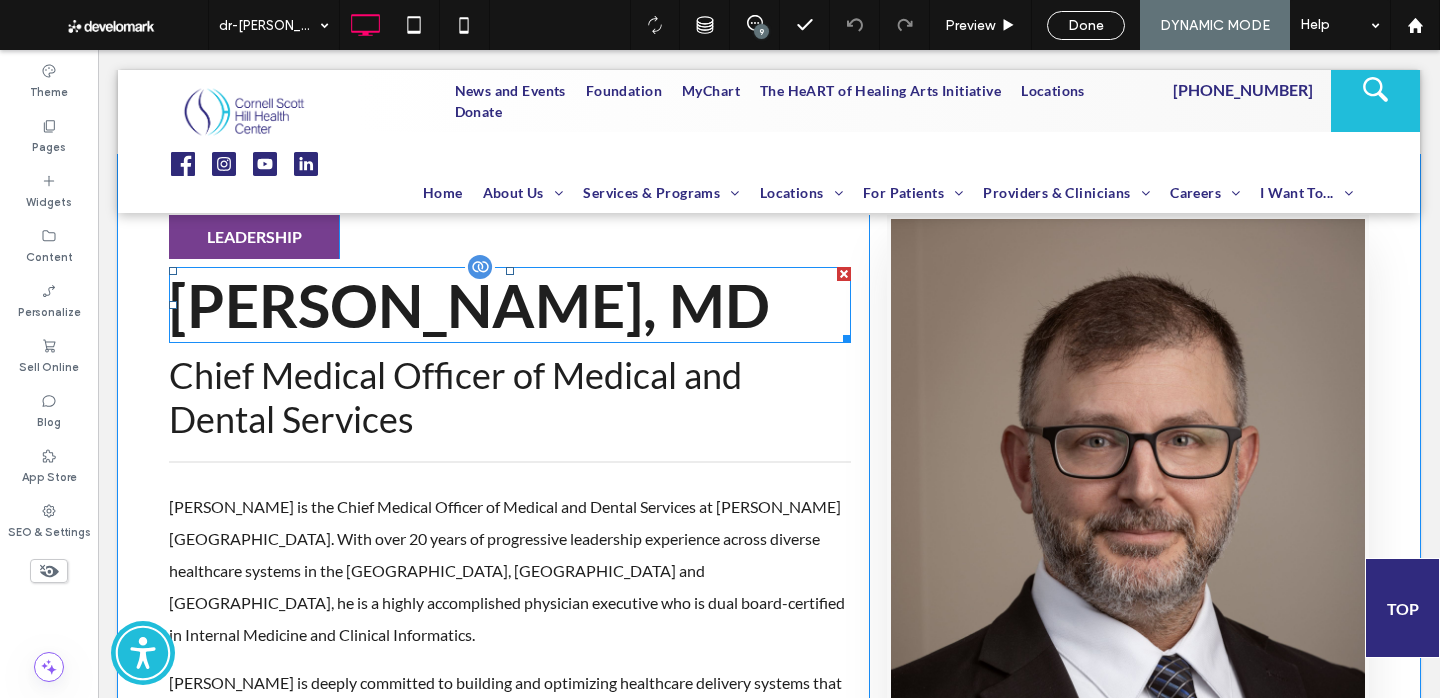 scroll, scrollTop: 123, scrollLeft: 0, axis: vertical 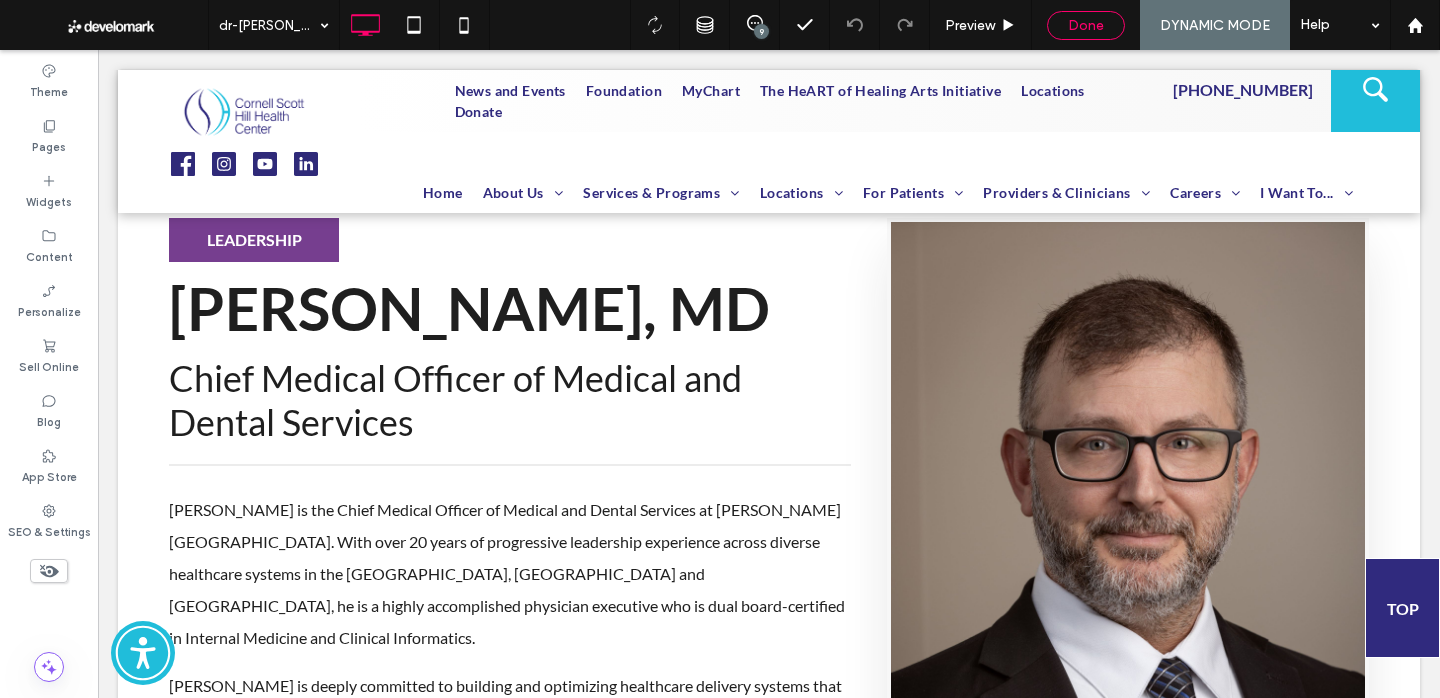click on "Done" at bounding box center (1086, 25) 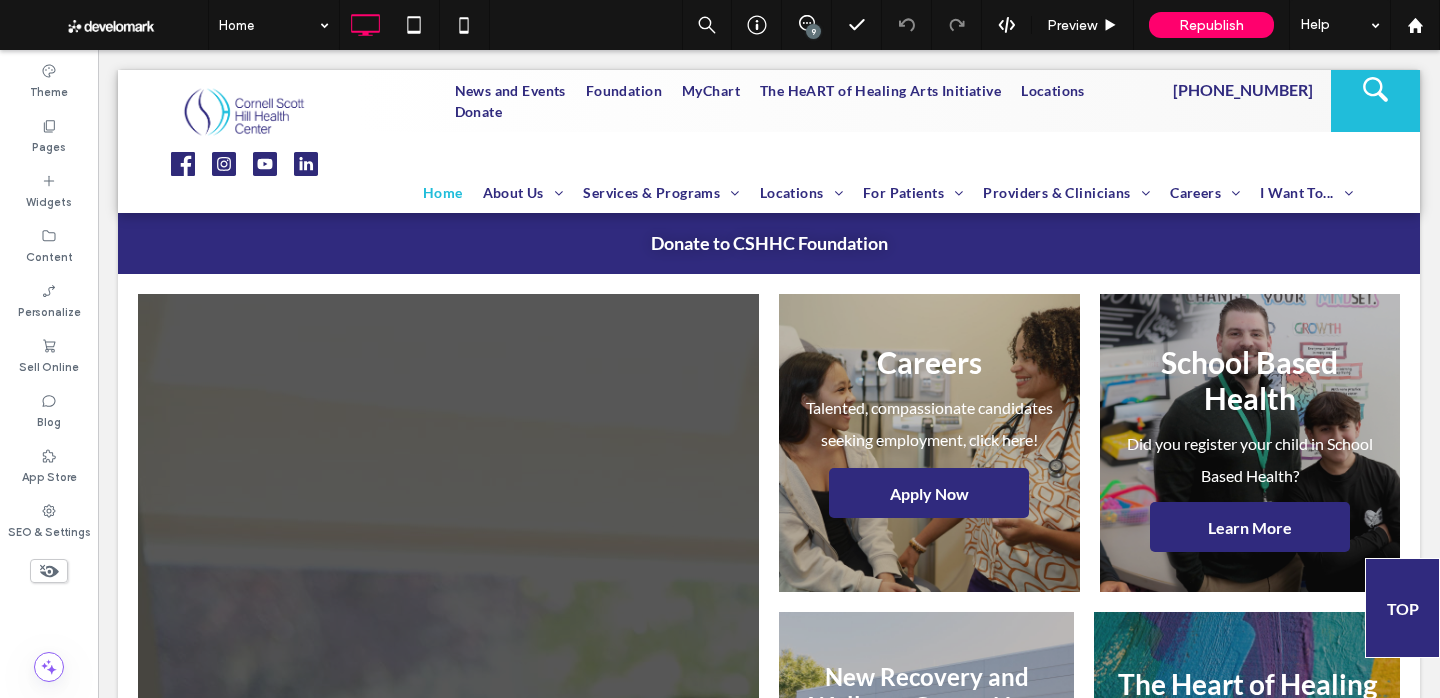 scroll, scrollTop: 0, scrollLeft: 0, axis: both 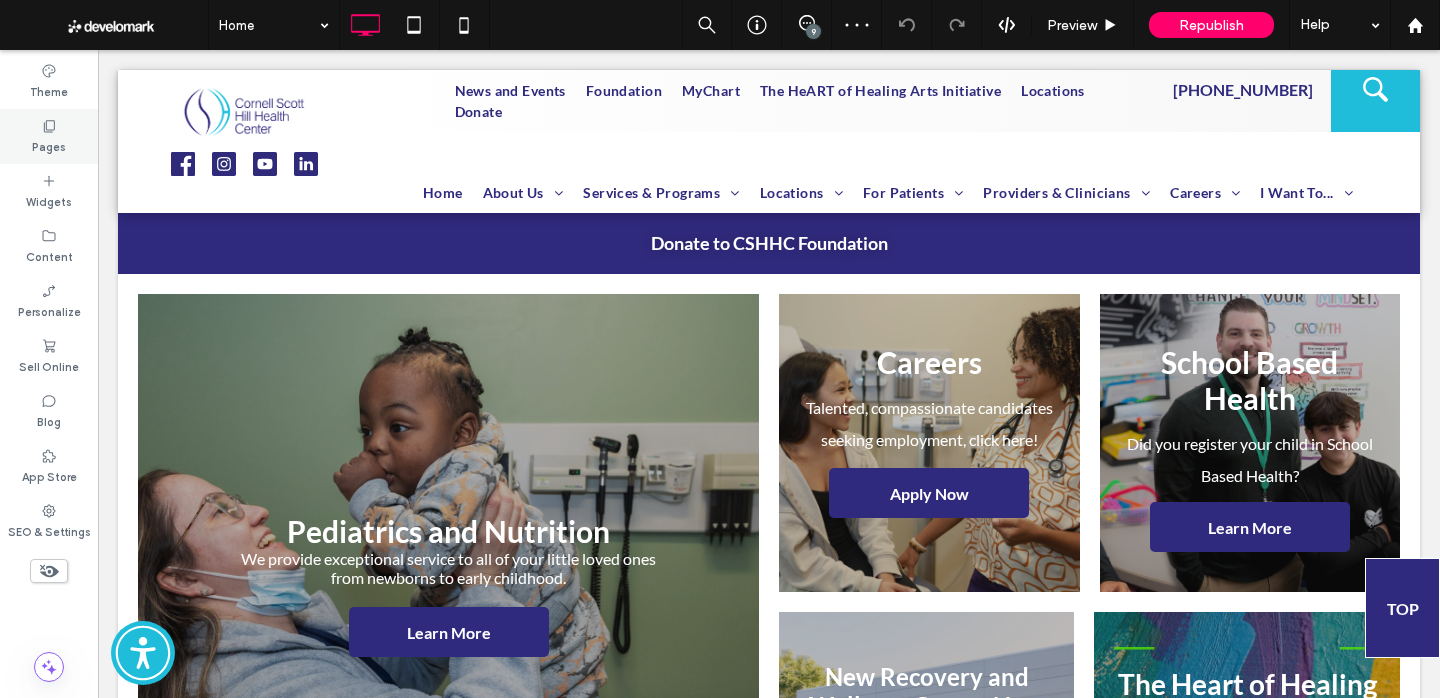 click on "Pages" at bounding box center [49, 136] 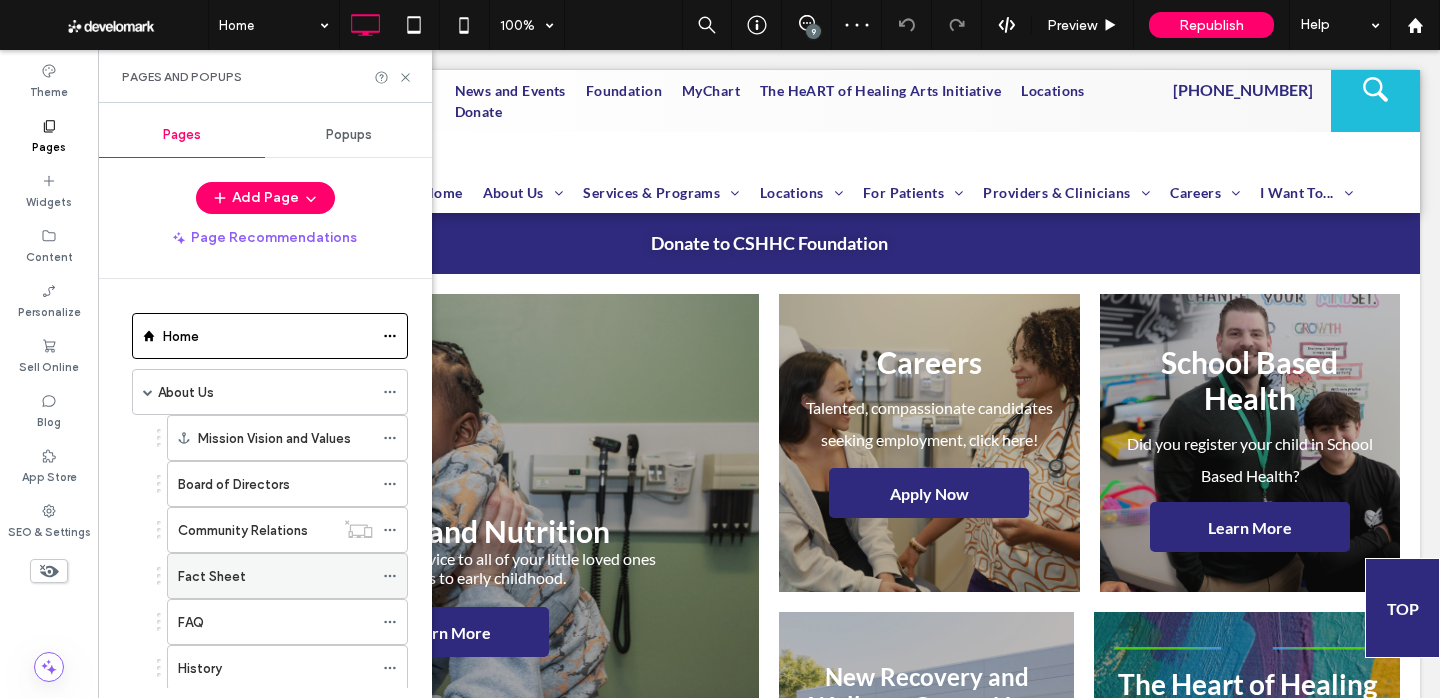 scroll, scrollTop: 43, scrollLeft: 0, axis: vertical 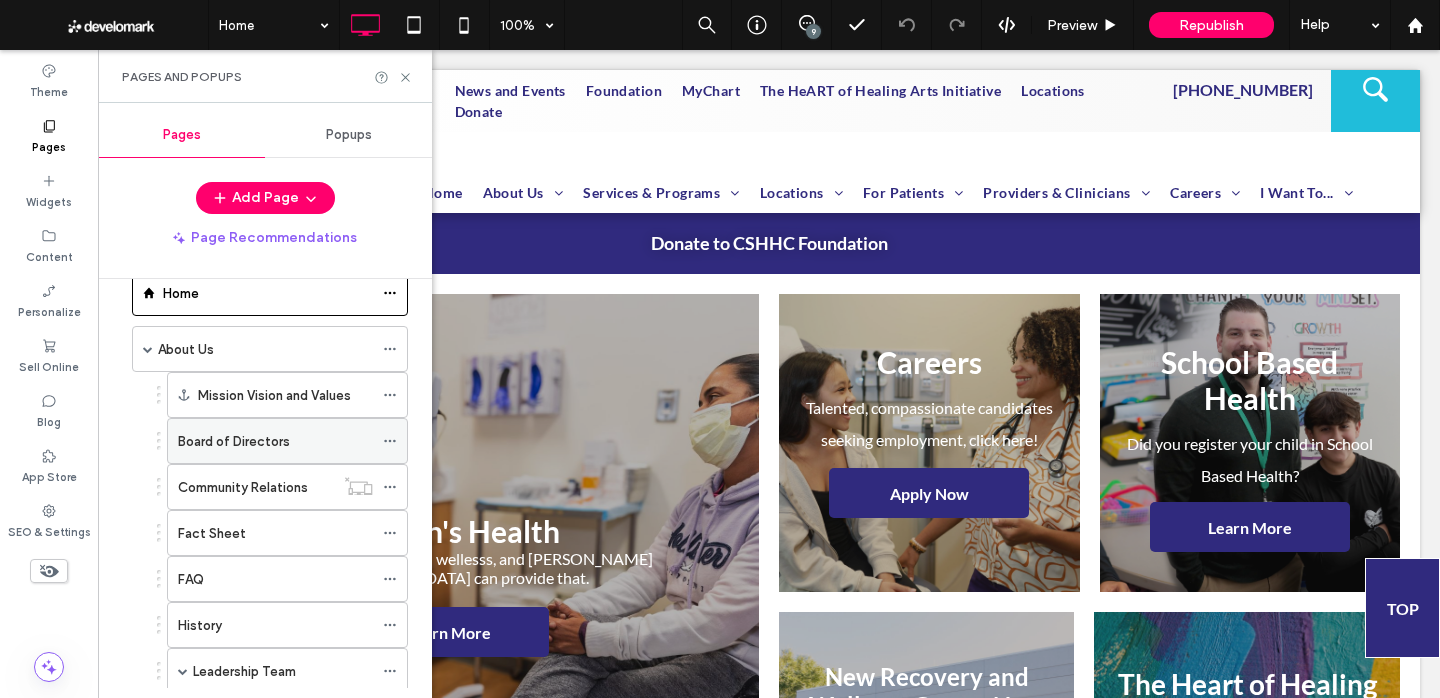 click on "Board of Directors" at bounding box center [275, 441] 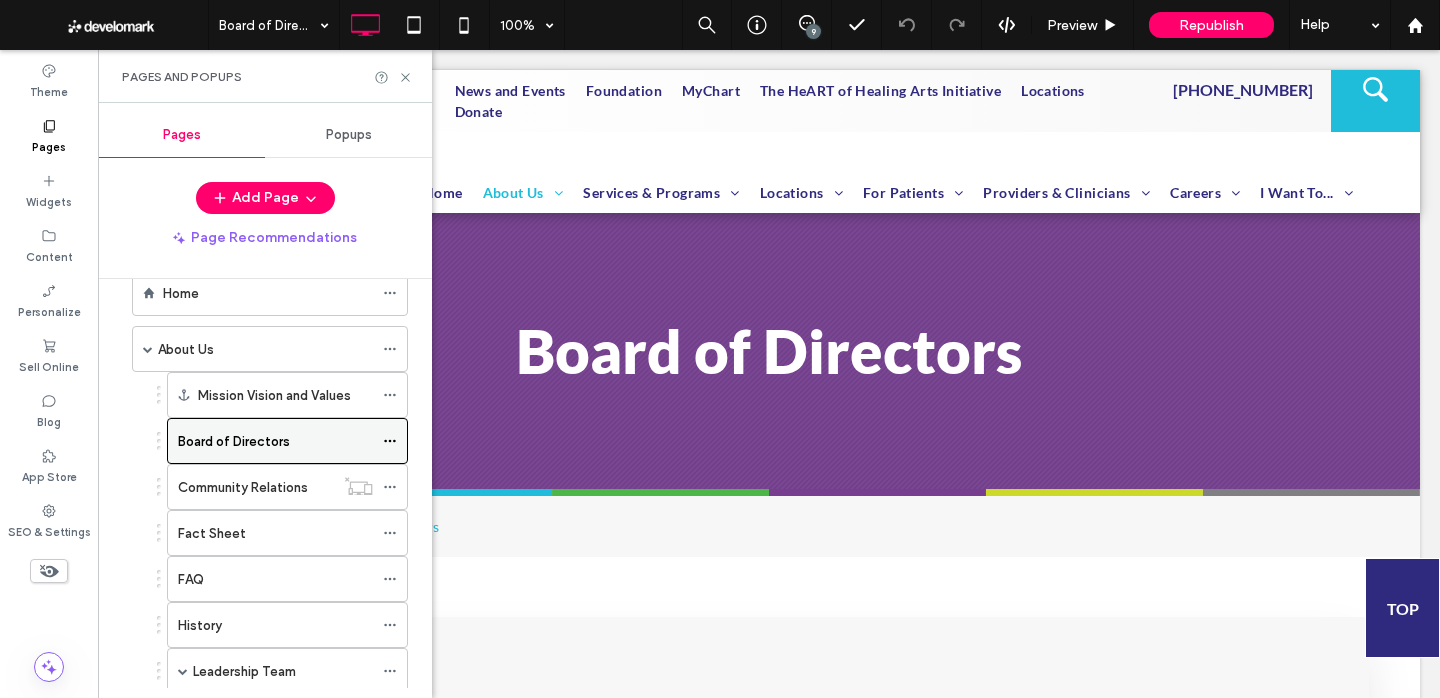 scroll, scrollTop: 0, scrollLeft: 0, axis: both 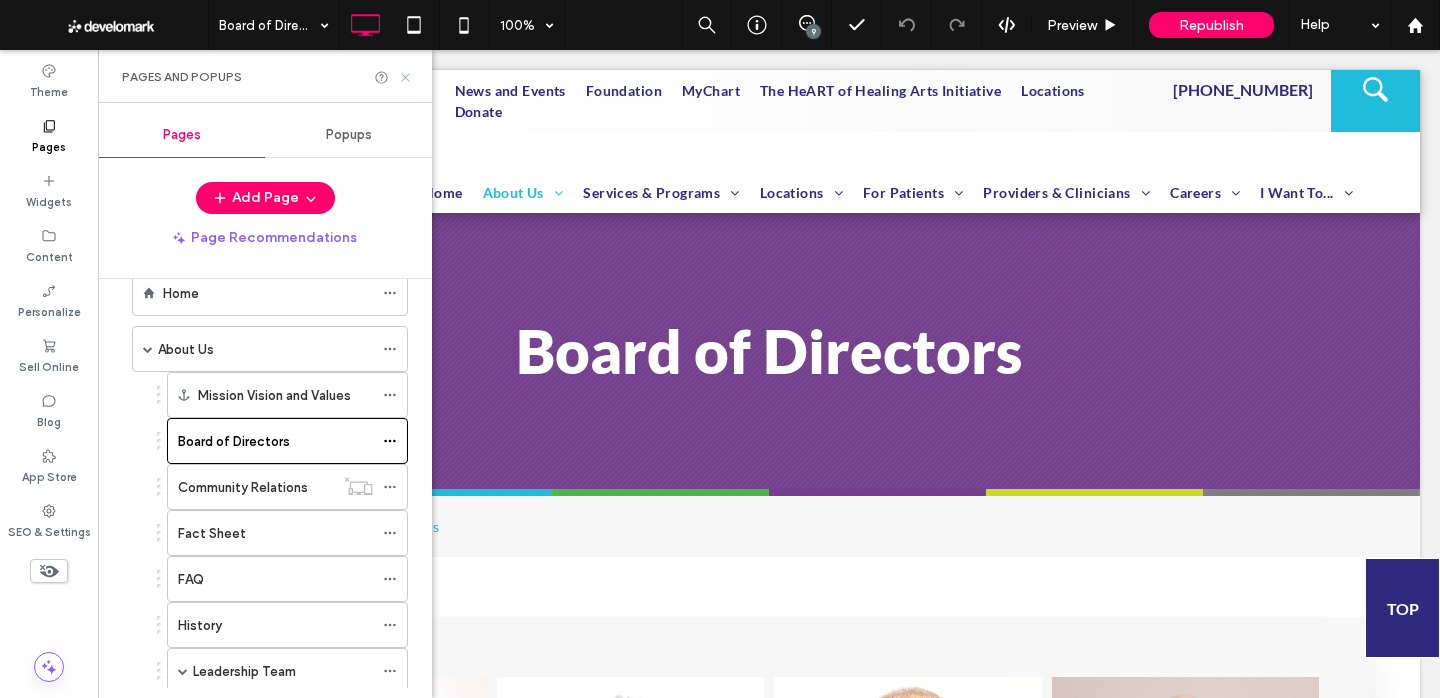 click 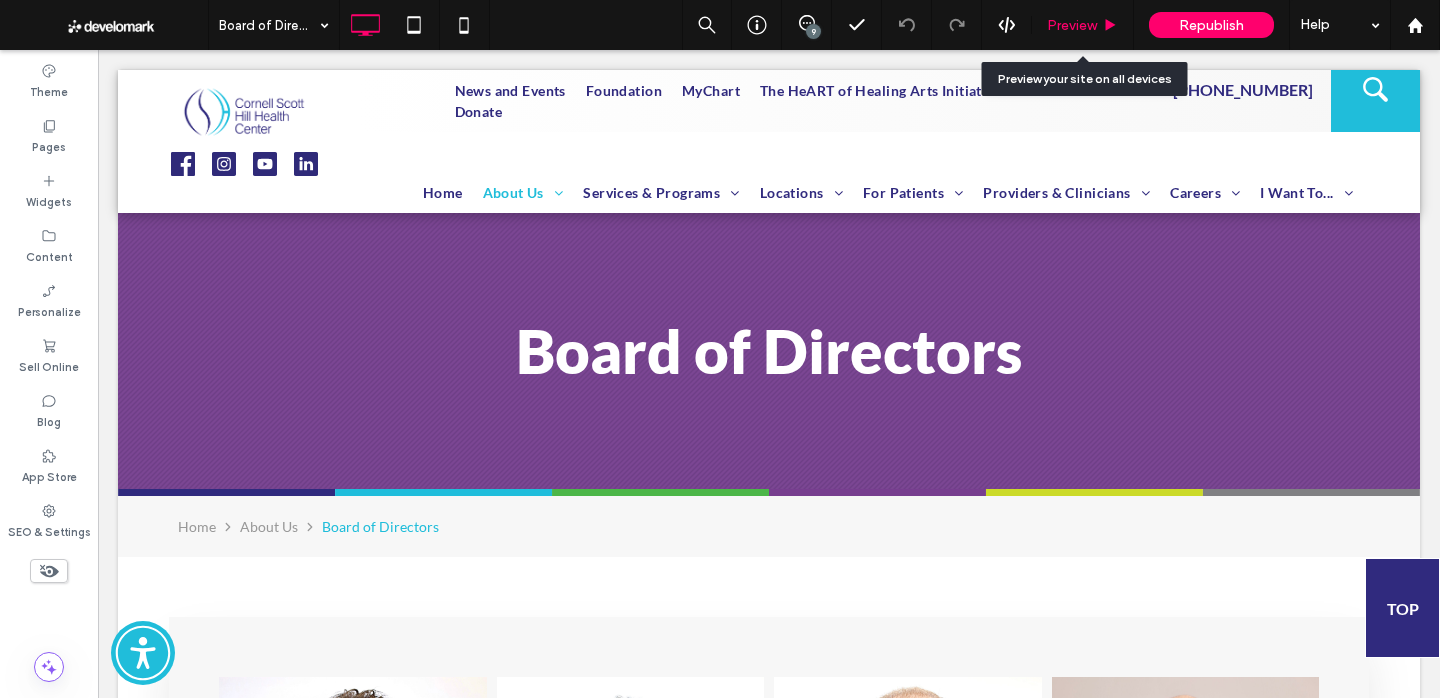 click on "Preview" at bounding box center (1083, 25) 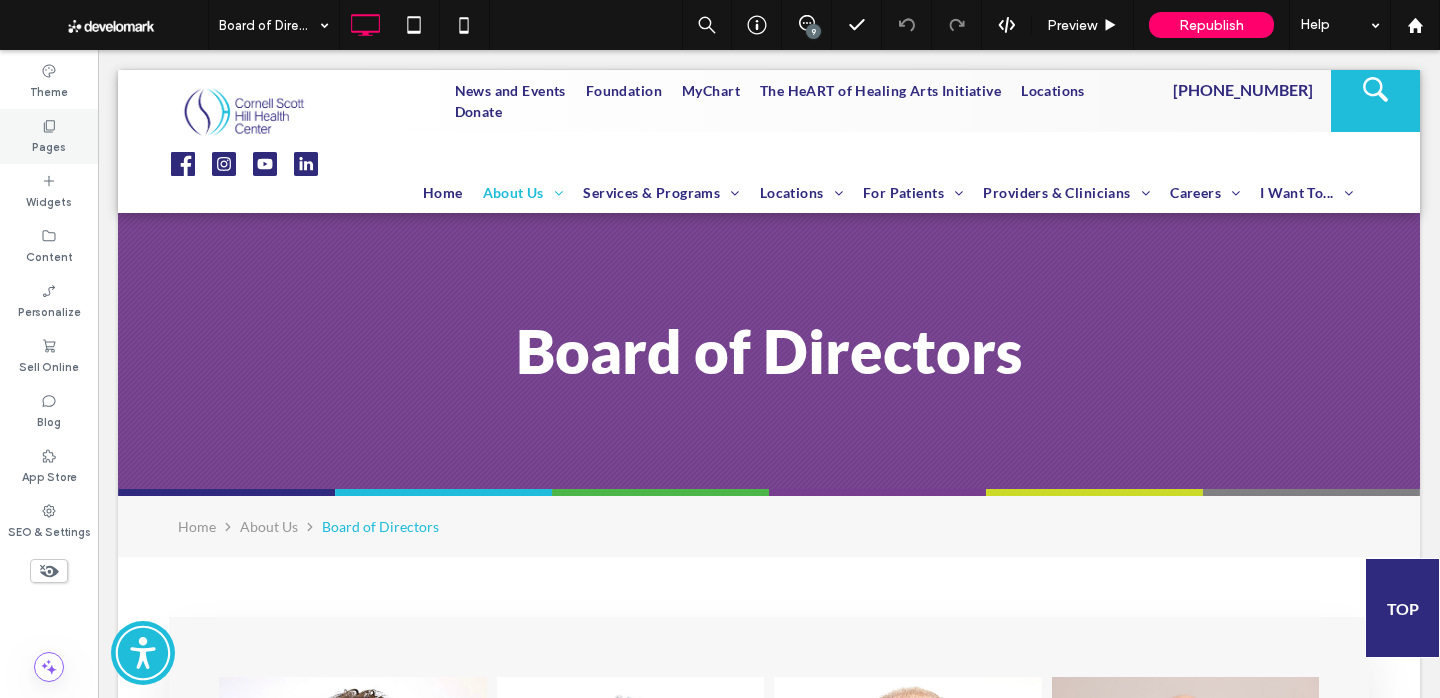 click on "Pages" at bounding box center (49, 136) 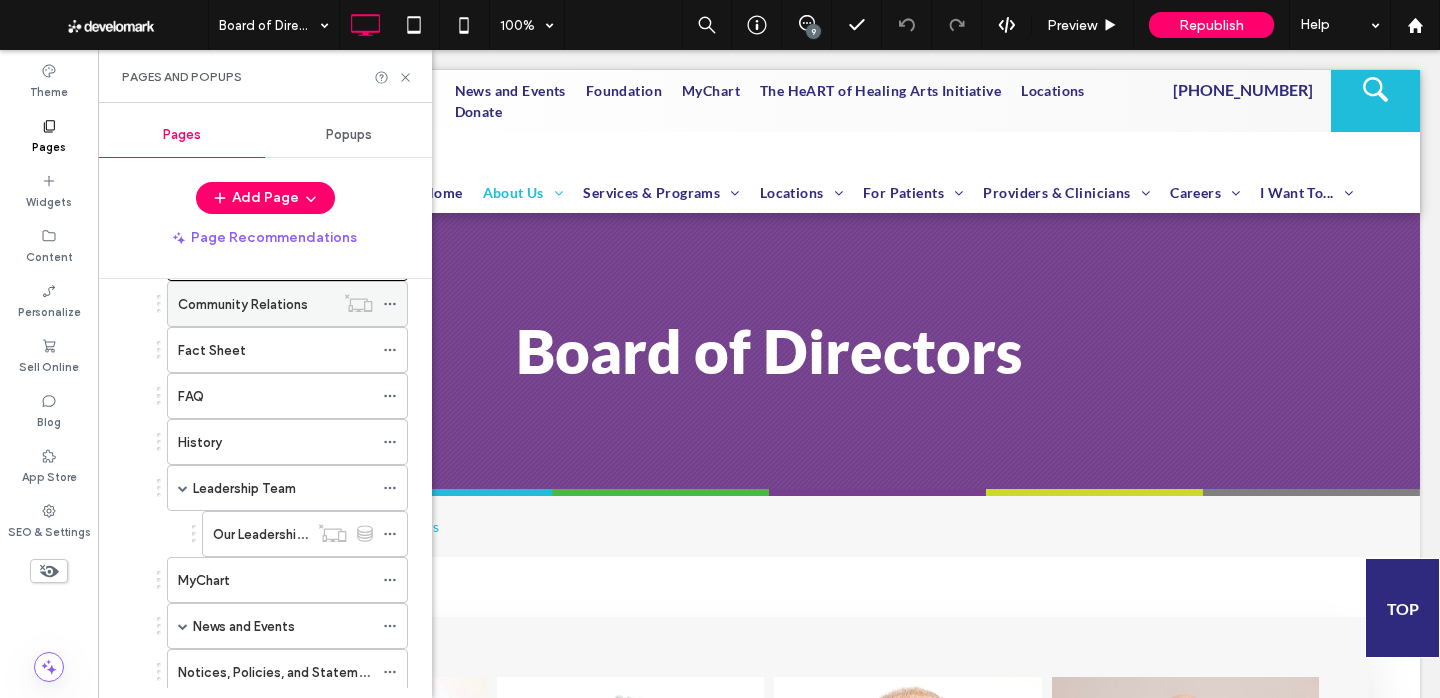 scroll, scrollTop: 227, scrollLeft: 0, axis: vertical 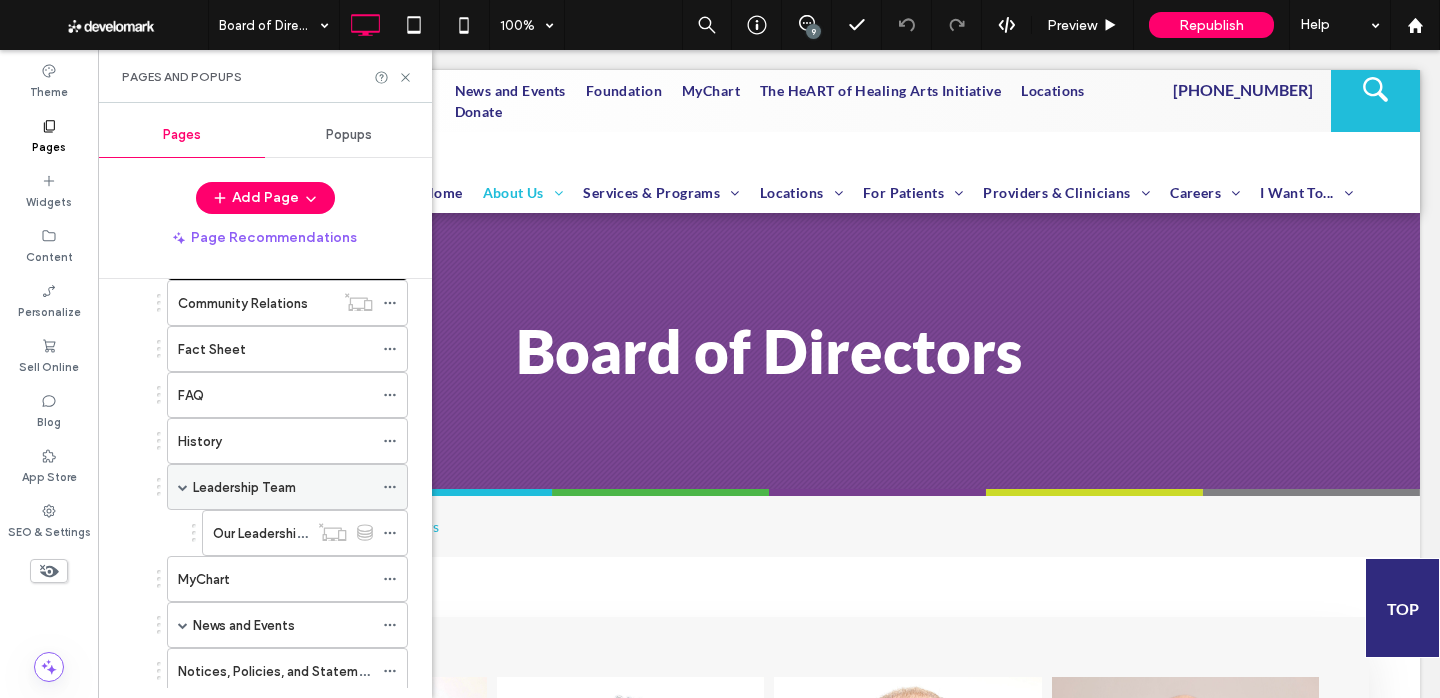 click on "Leadership Team" at bounding box center [244, 487] 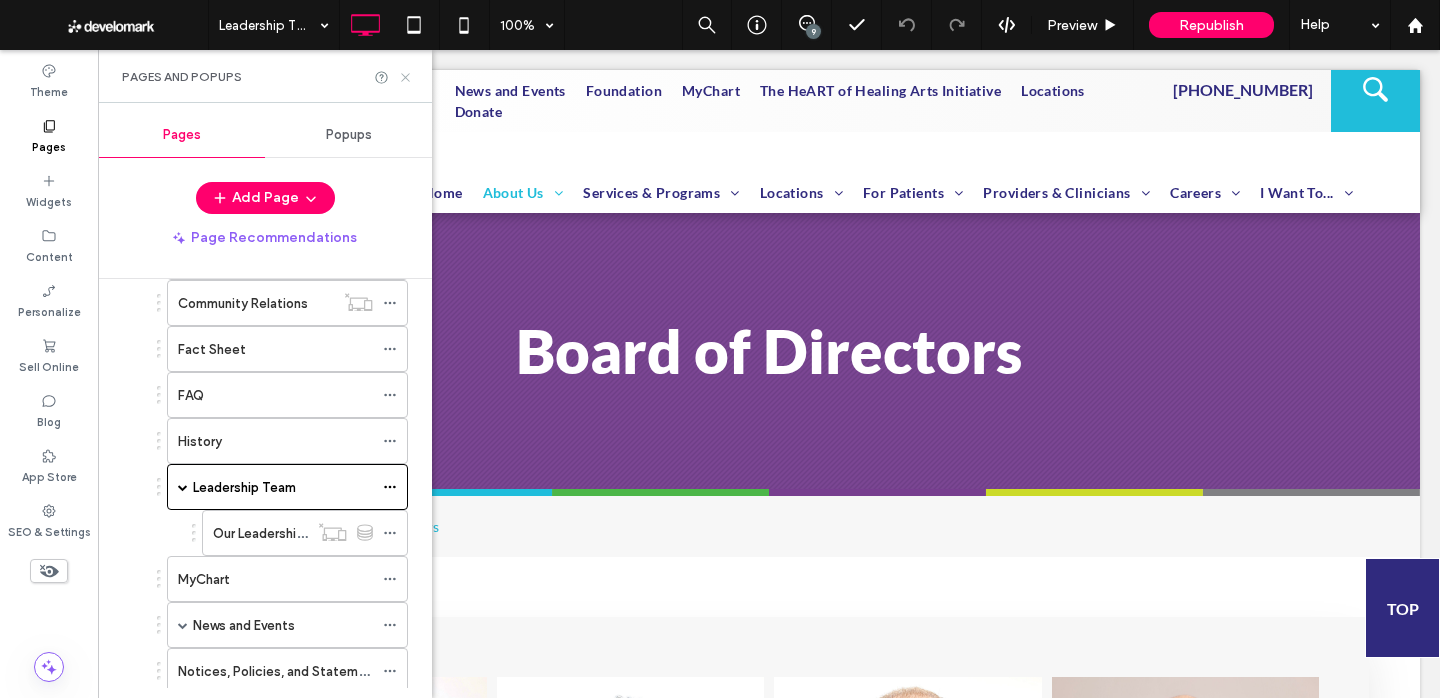 click 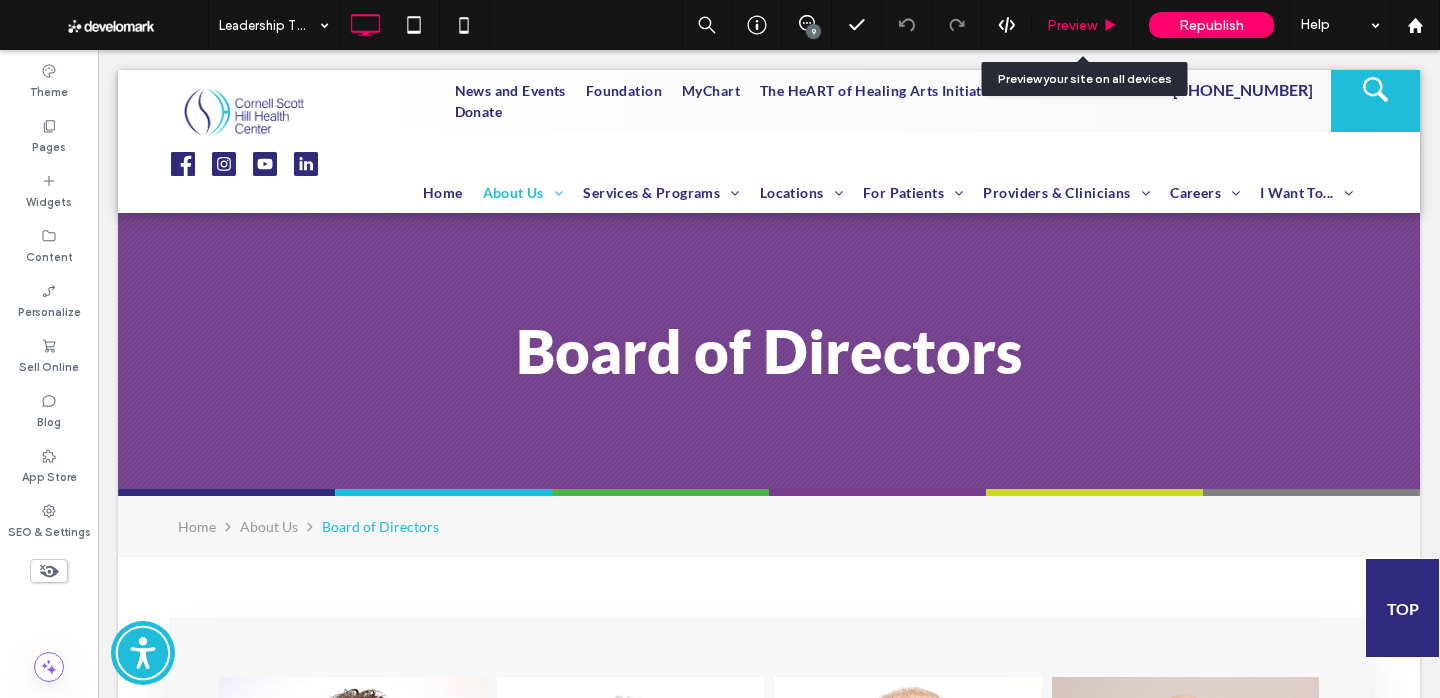 click on "Preview" at bounding box center [1072, 25] 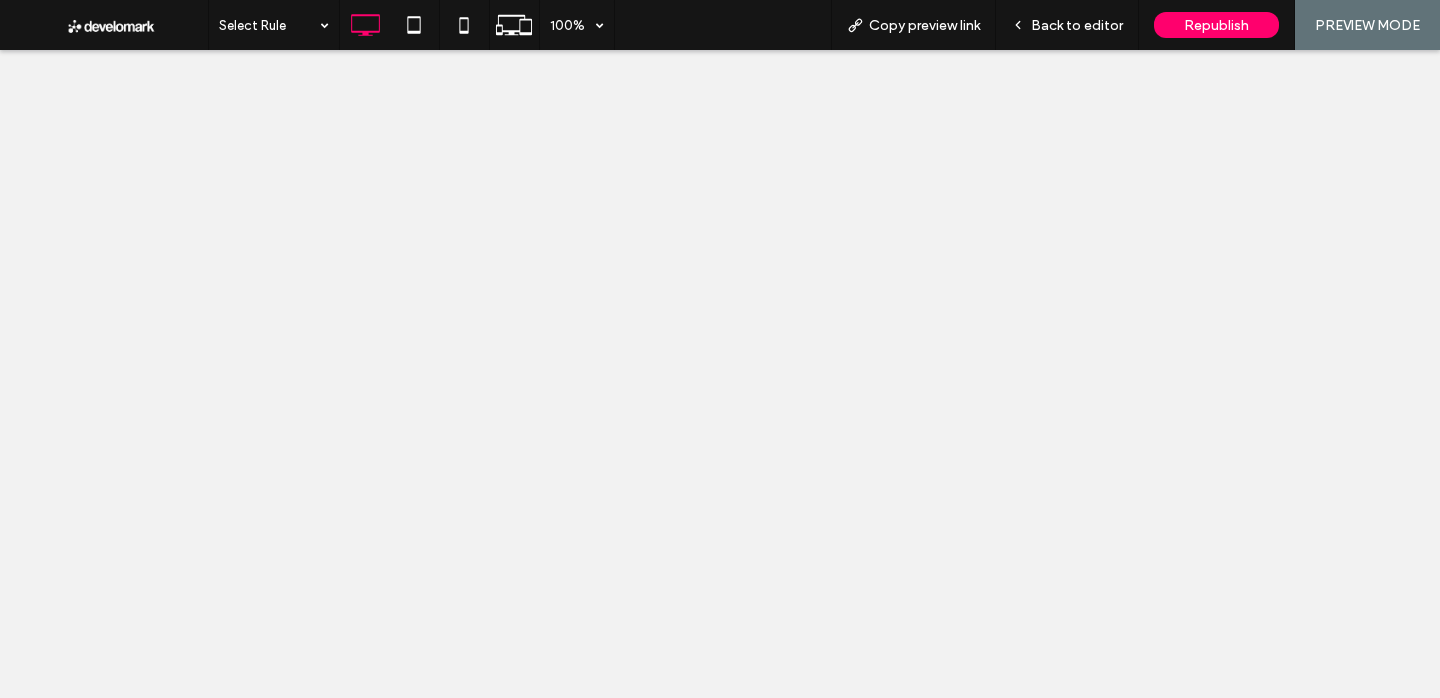 scroll, scrollTop: 0, scrollLeft: 0, axis: both 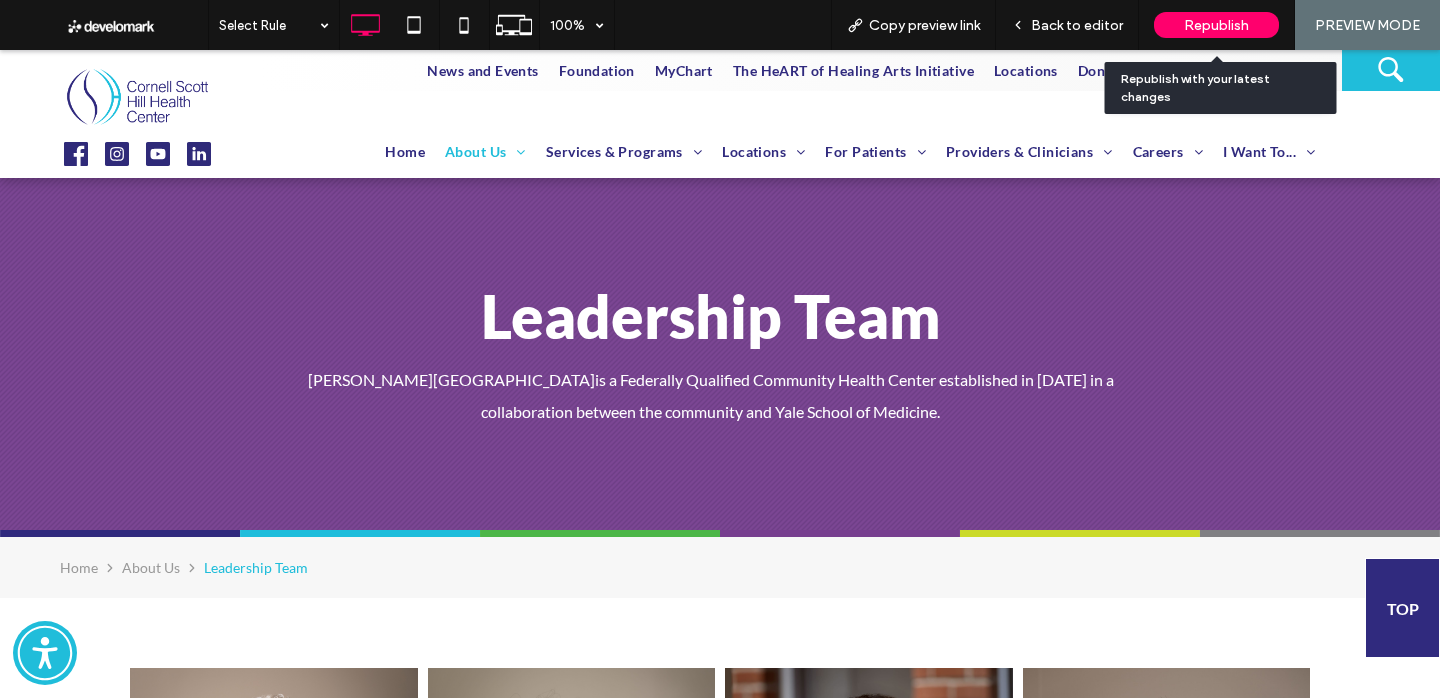 click on "Republish" at bounding box center [1216, 25] 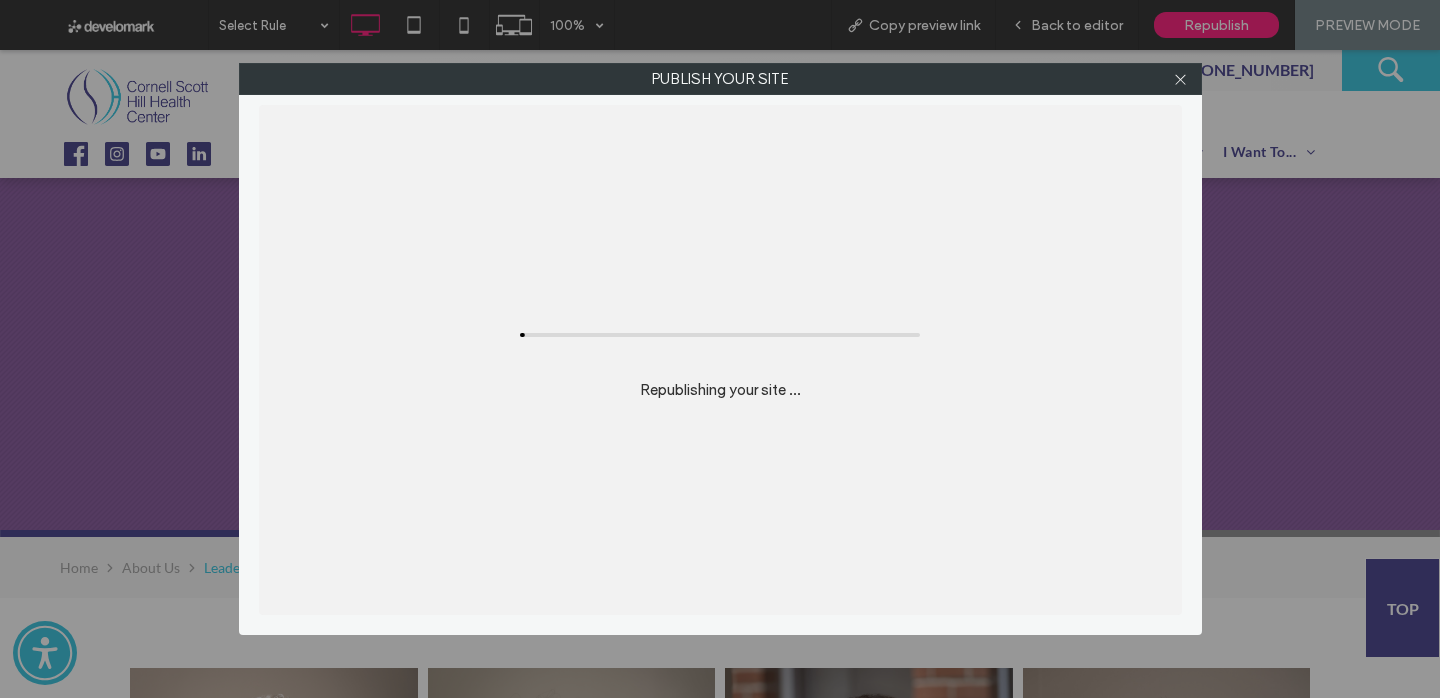 click on "Publish your site Republishing your site ..." at bounding box center (720, 349) 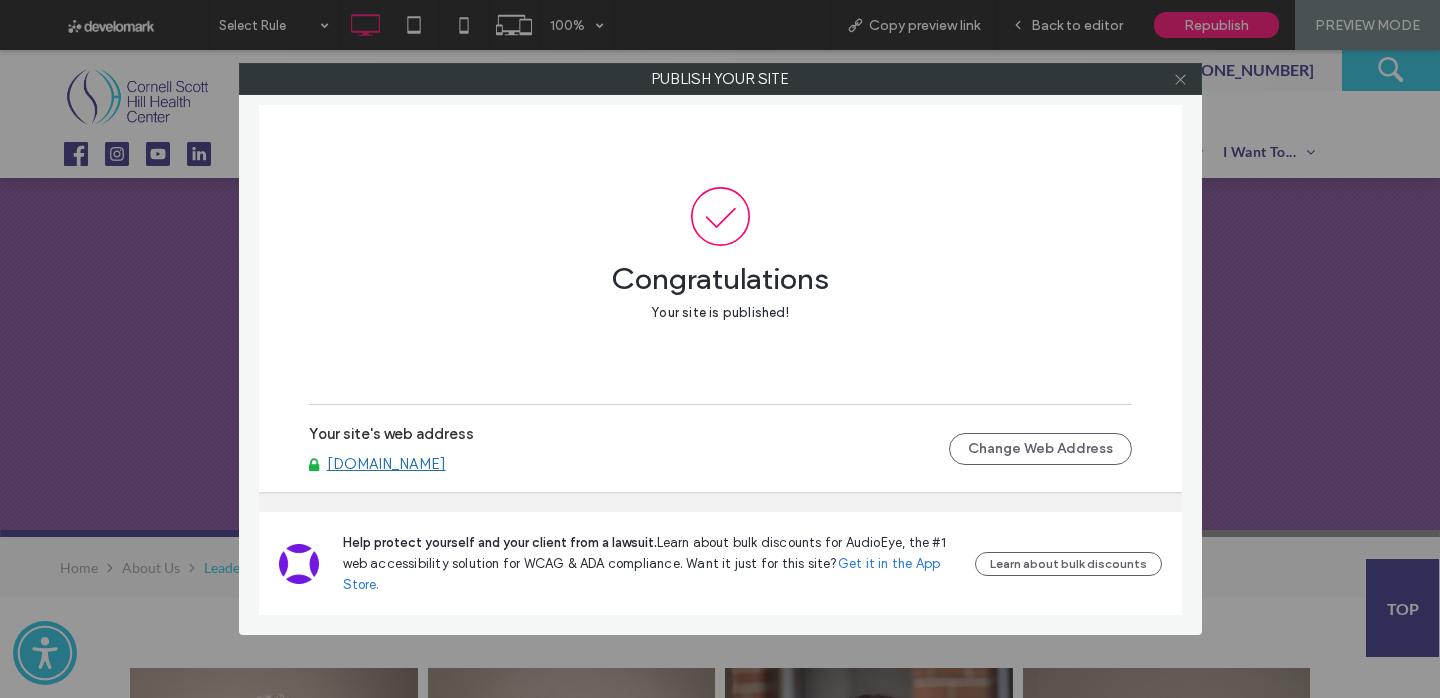 click 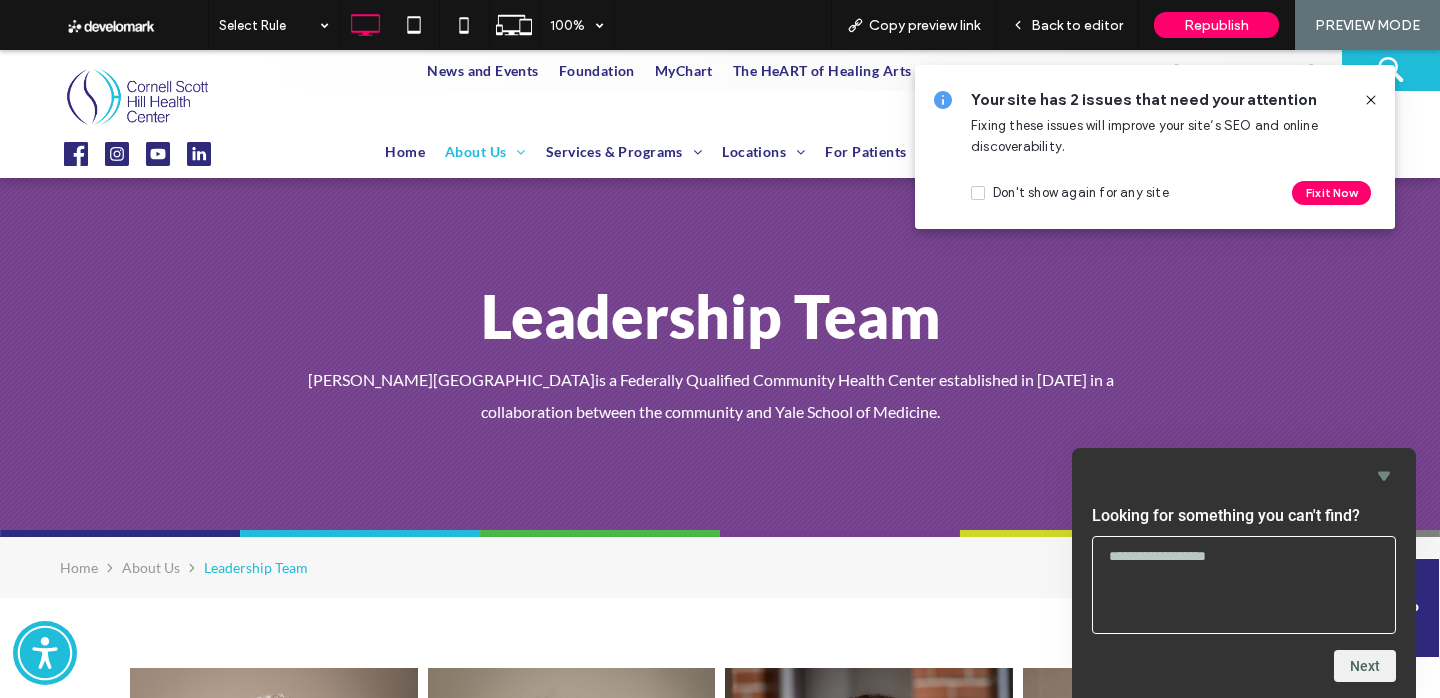 click 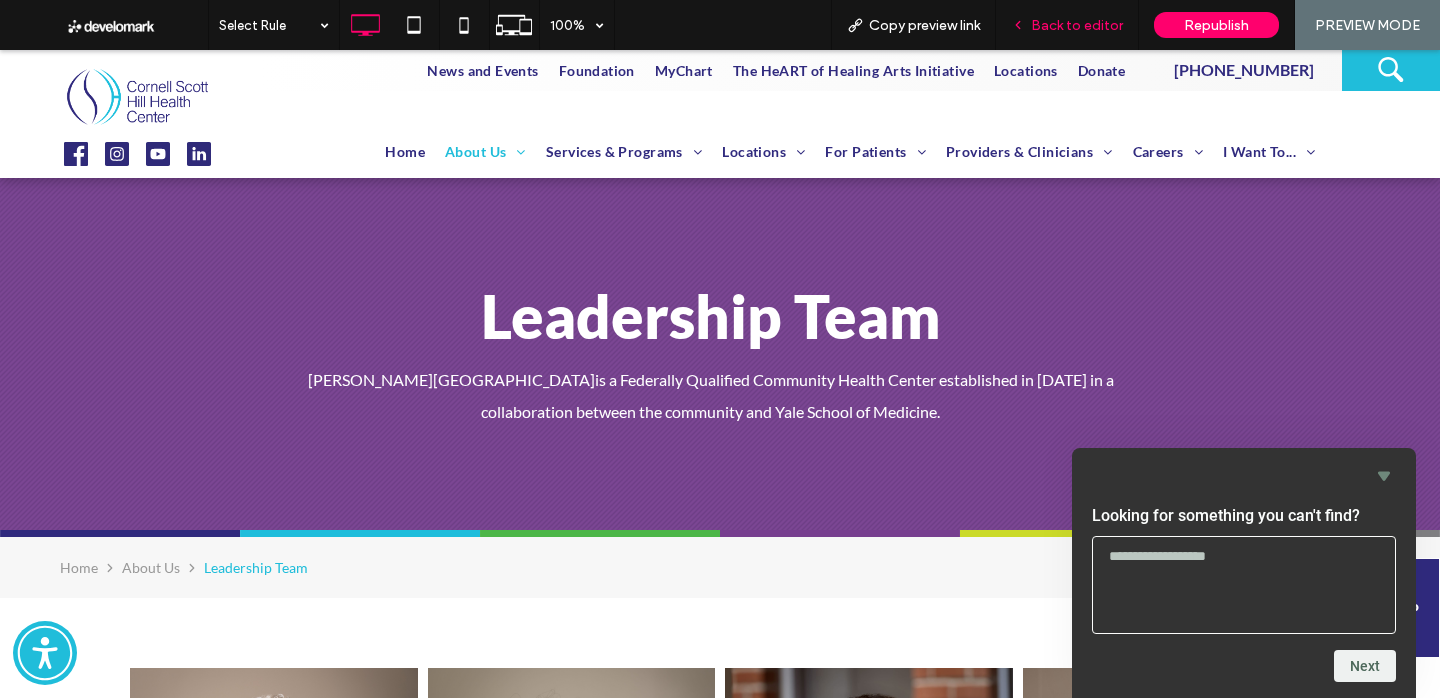 click on "Back to editor" at bounding box center (1067, 25) 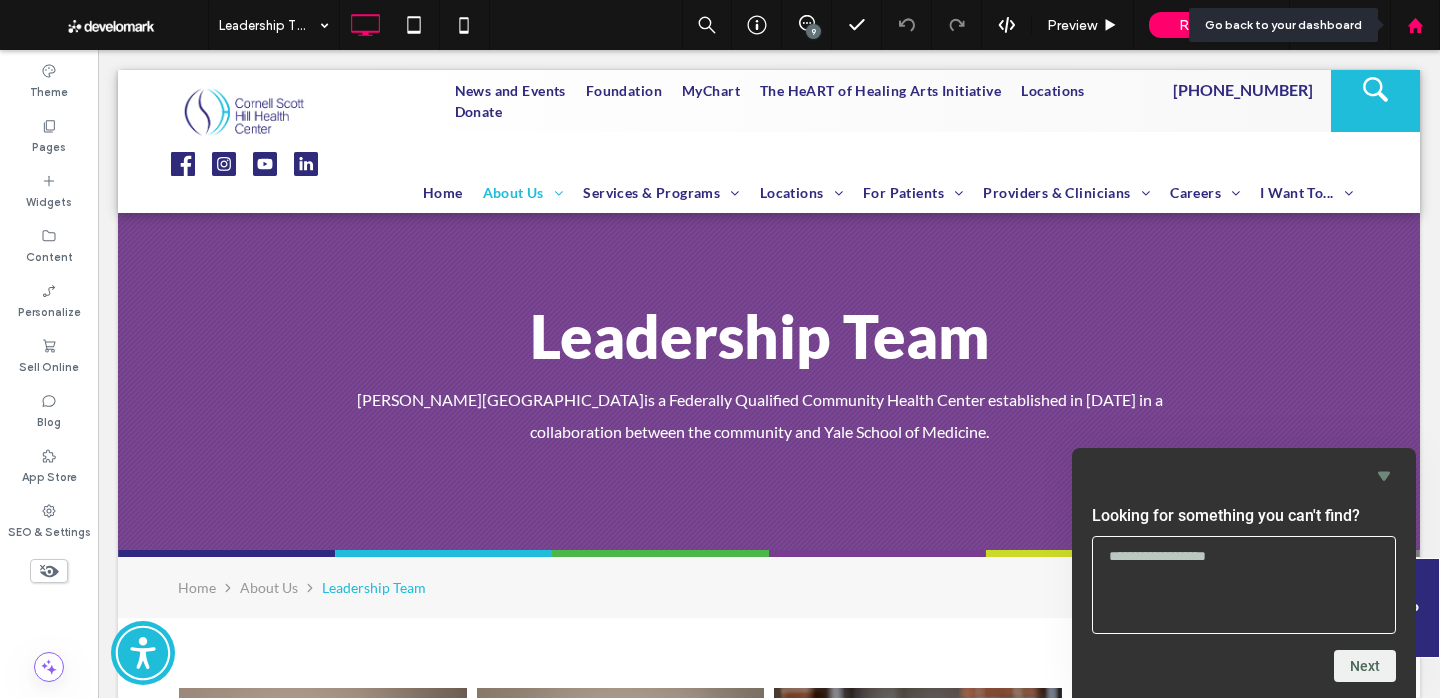 click at bounding box center [1415, 25] 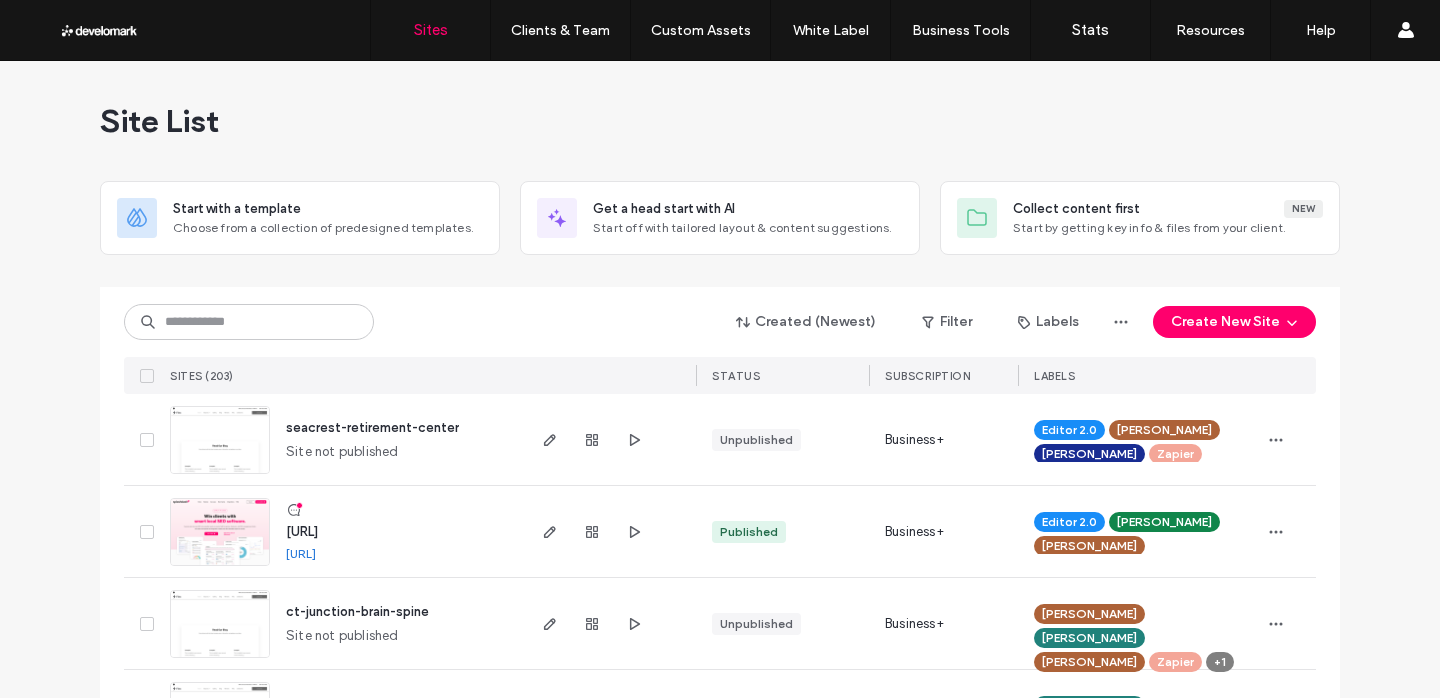 scroll, scrollTop: 0, scrollLeft: 0, axis: both 